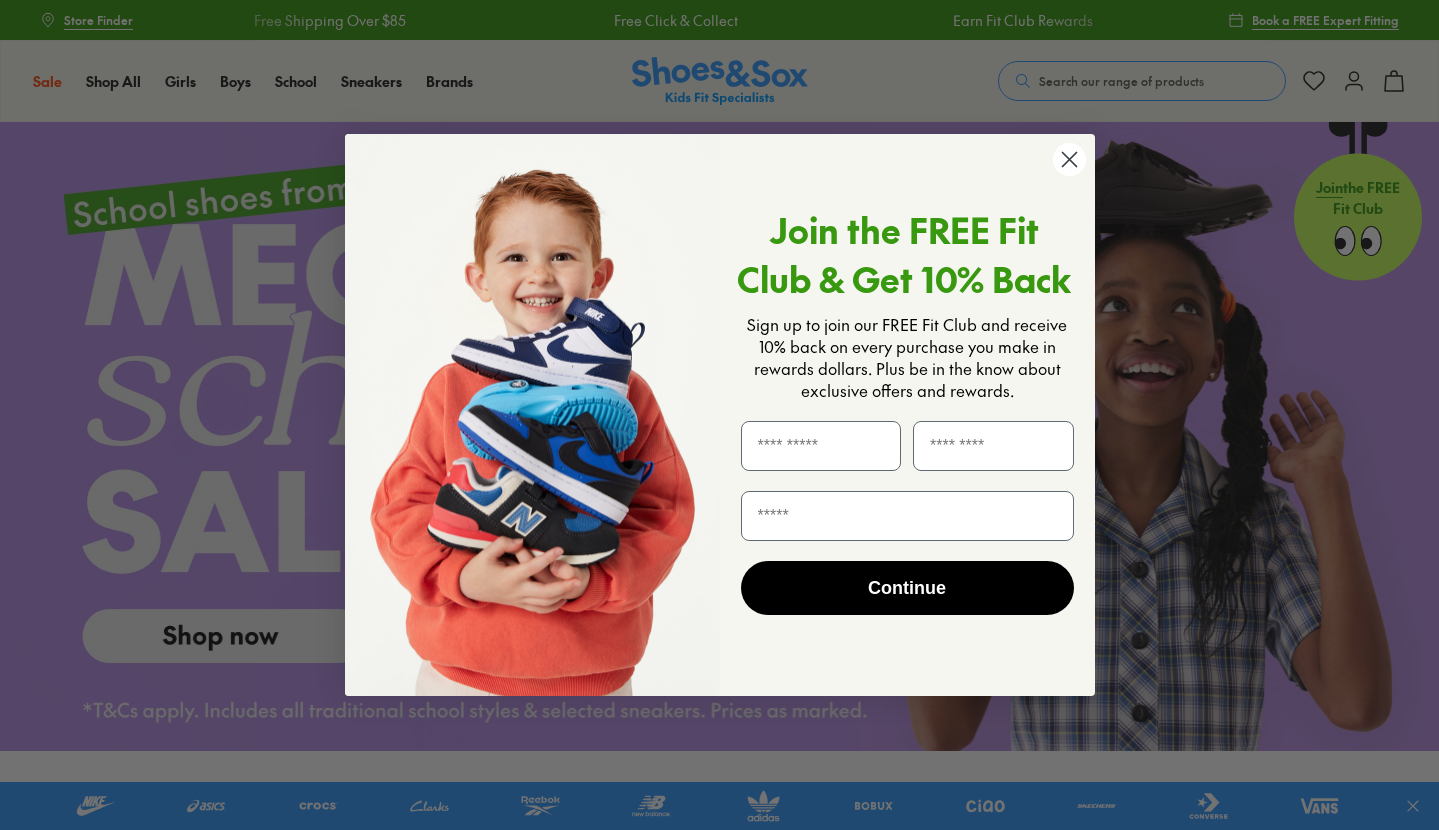 scroll, scrollTop: 0, scrollLeft: 0, axis: both 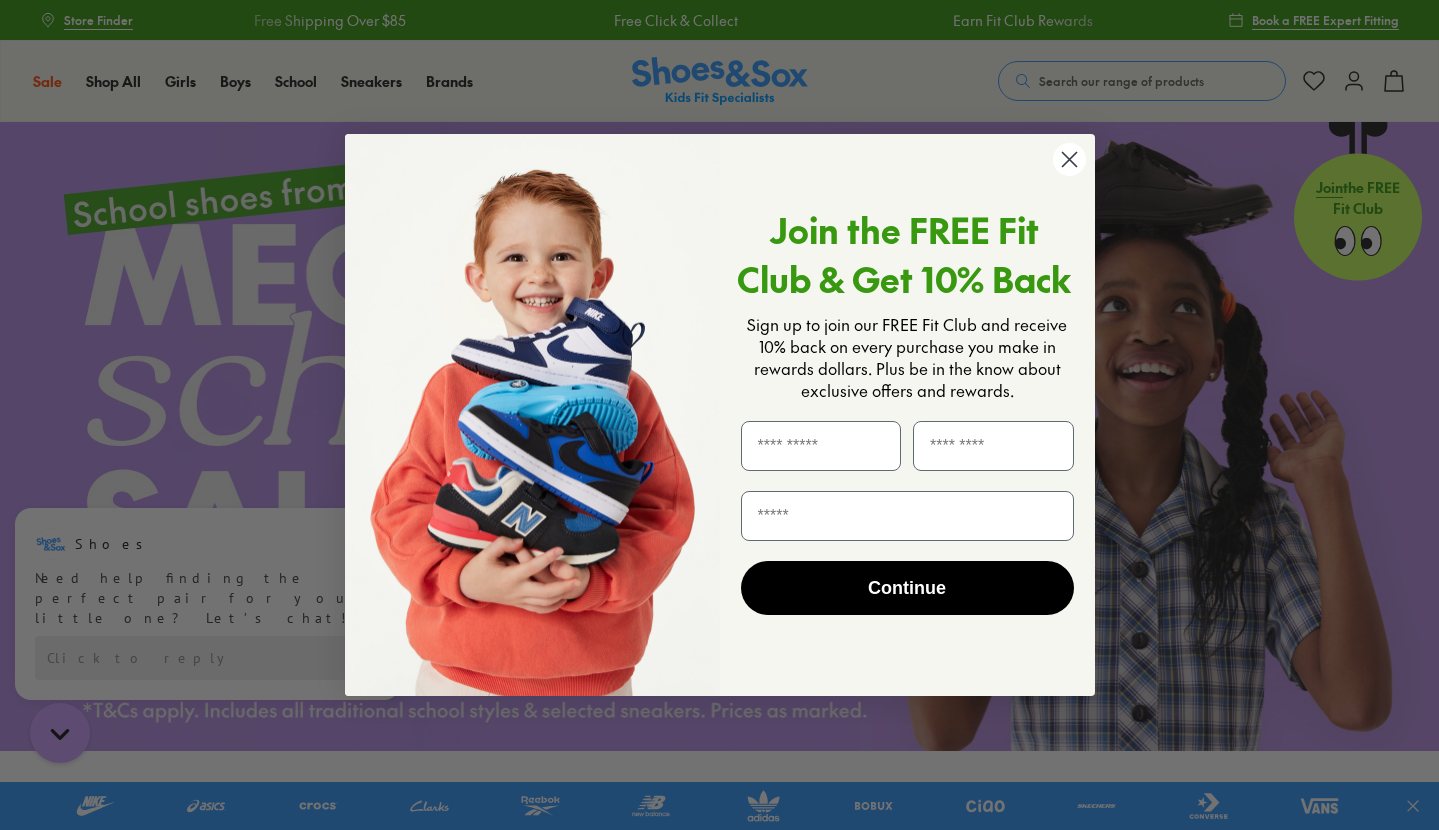 click 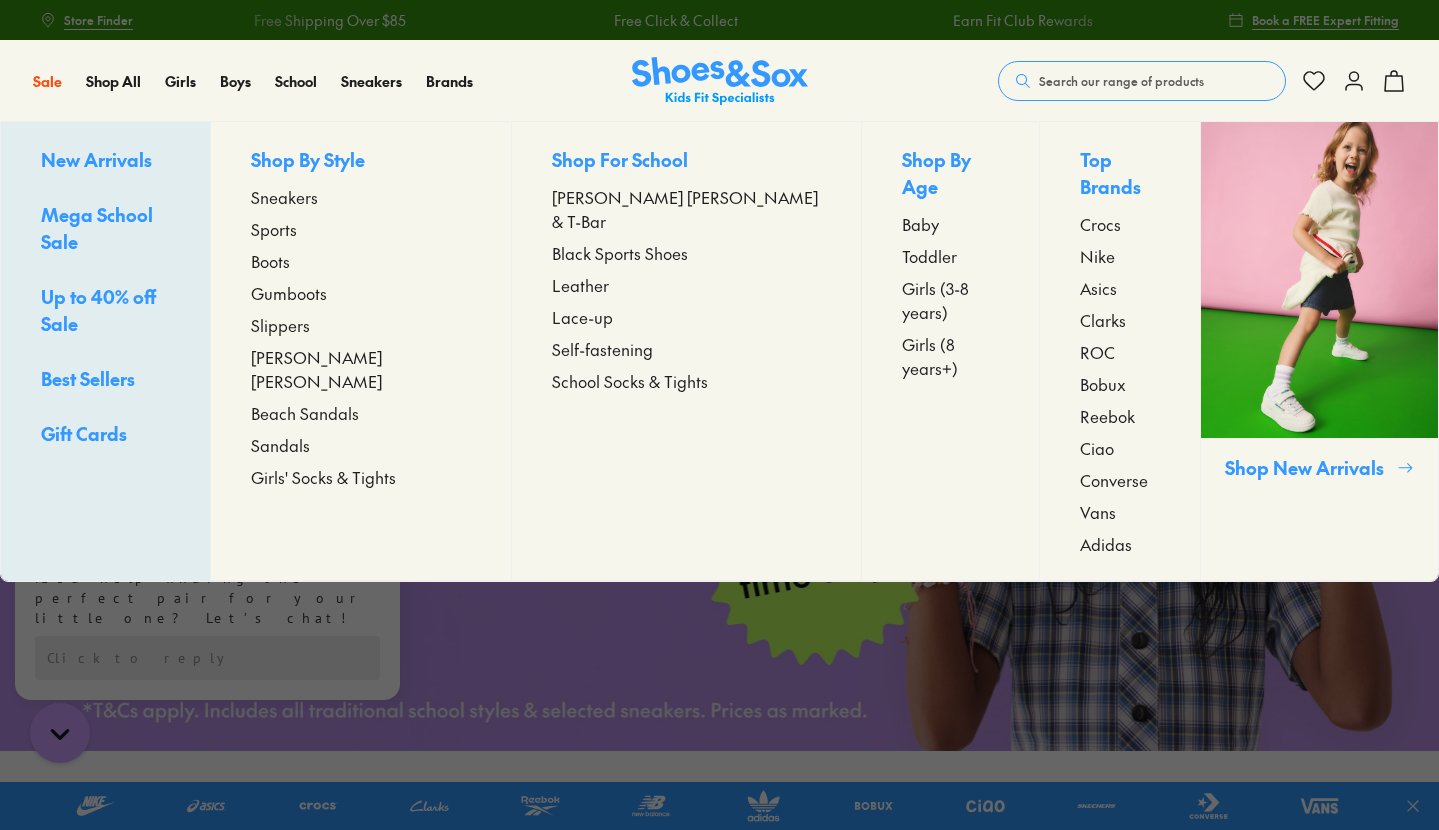 click on "Sneakers" at bounding box center [284, 197] 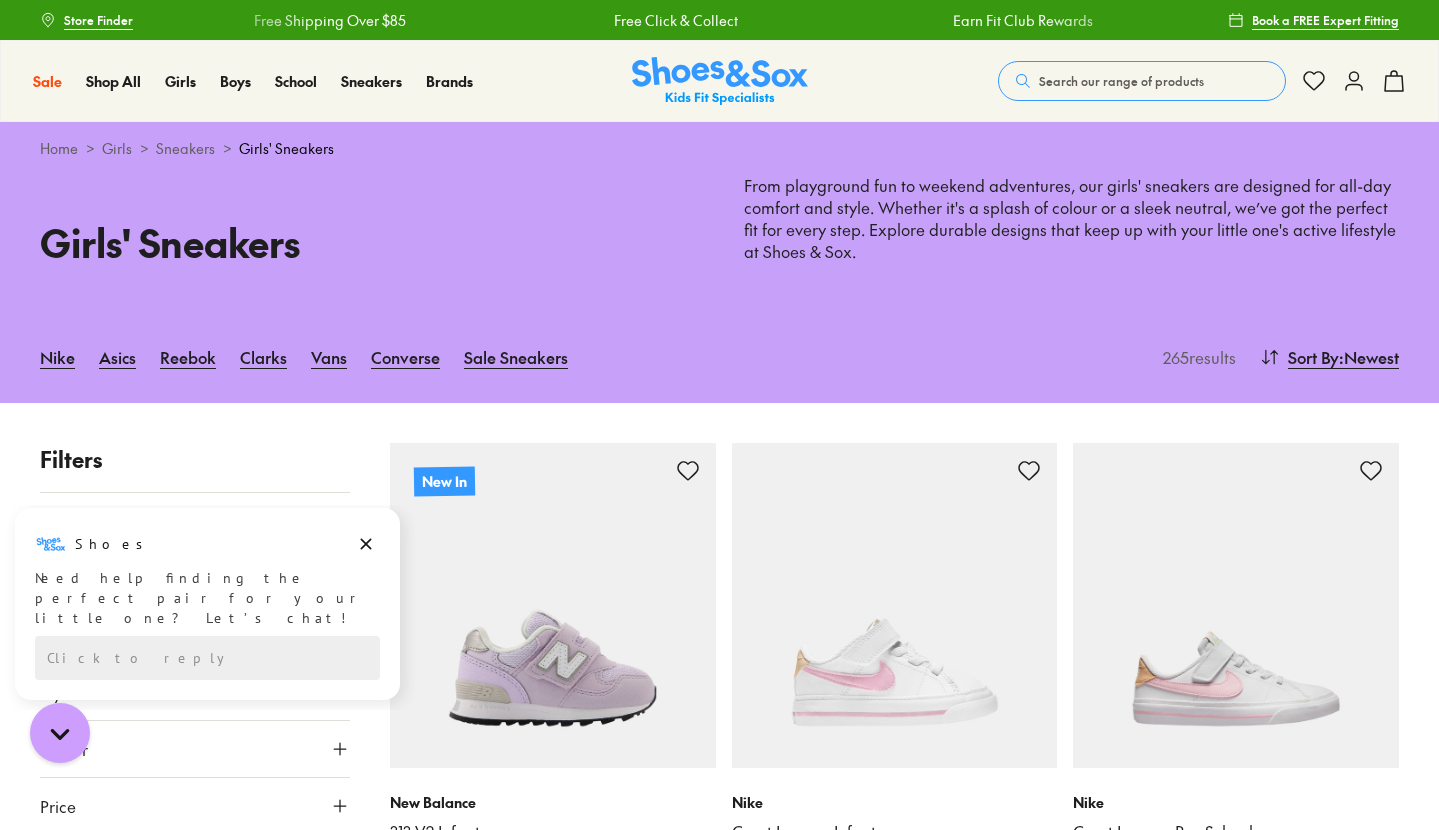 scroll, scrollTop: 0, scrollLeft: 0, axis: both 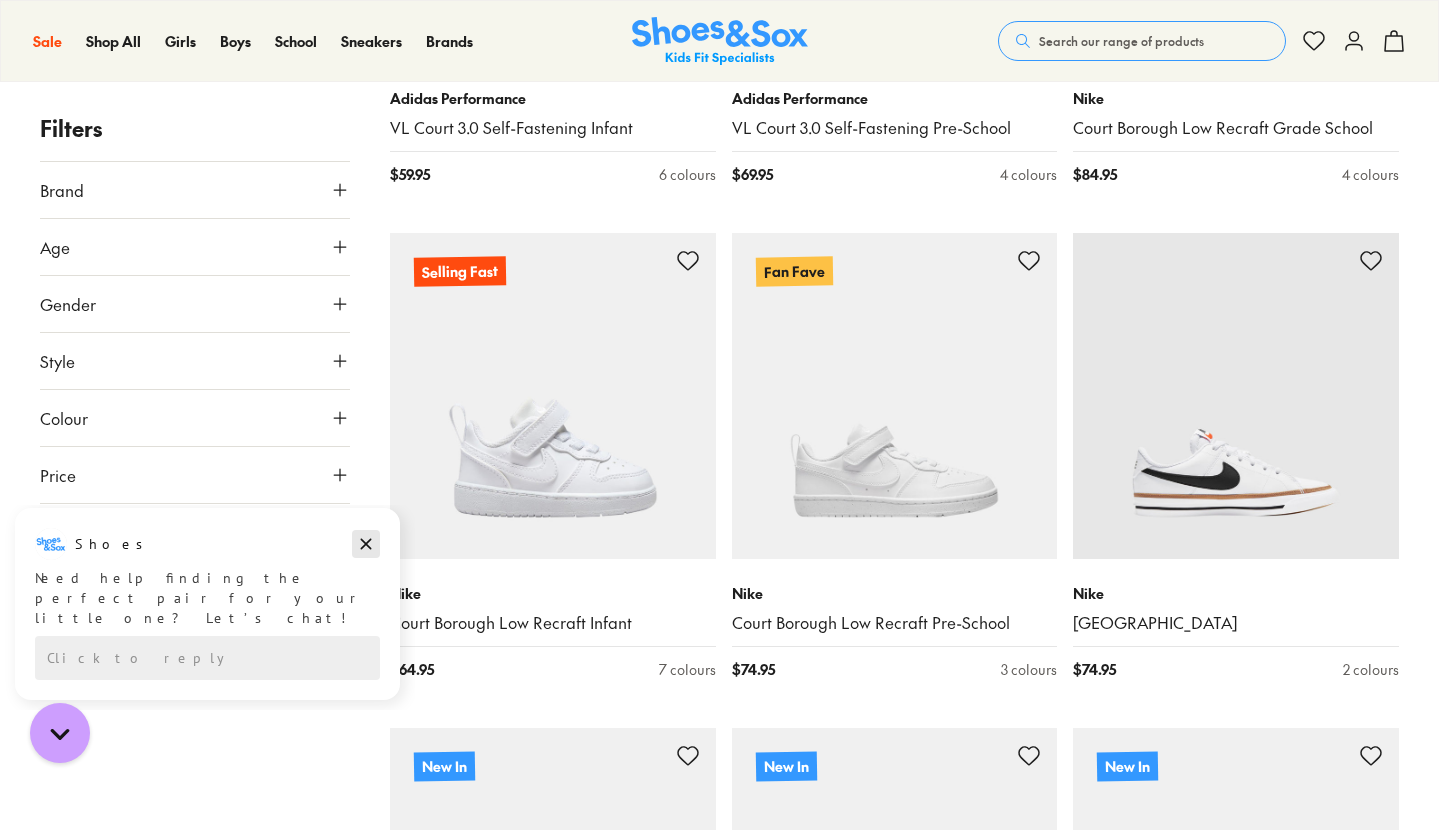 click 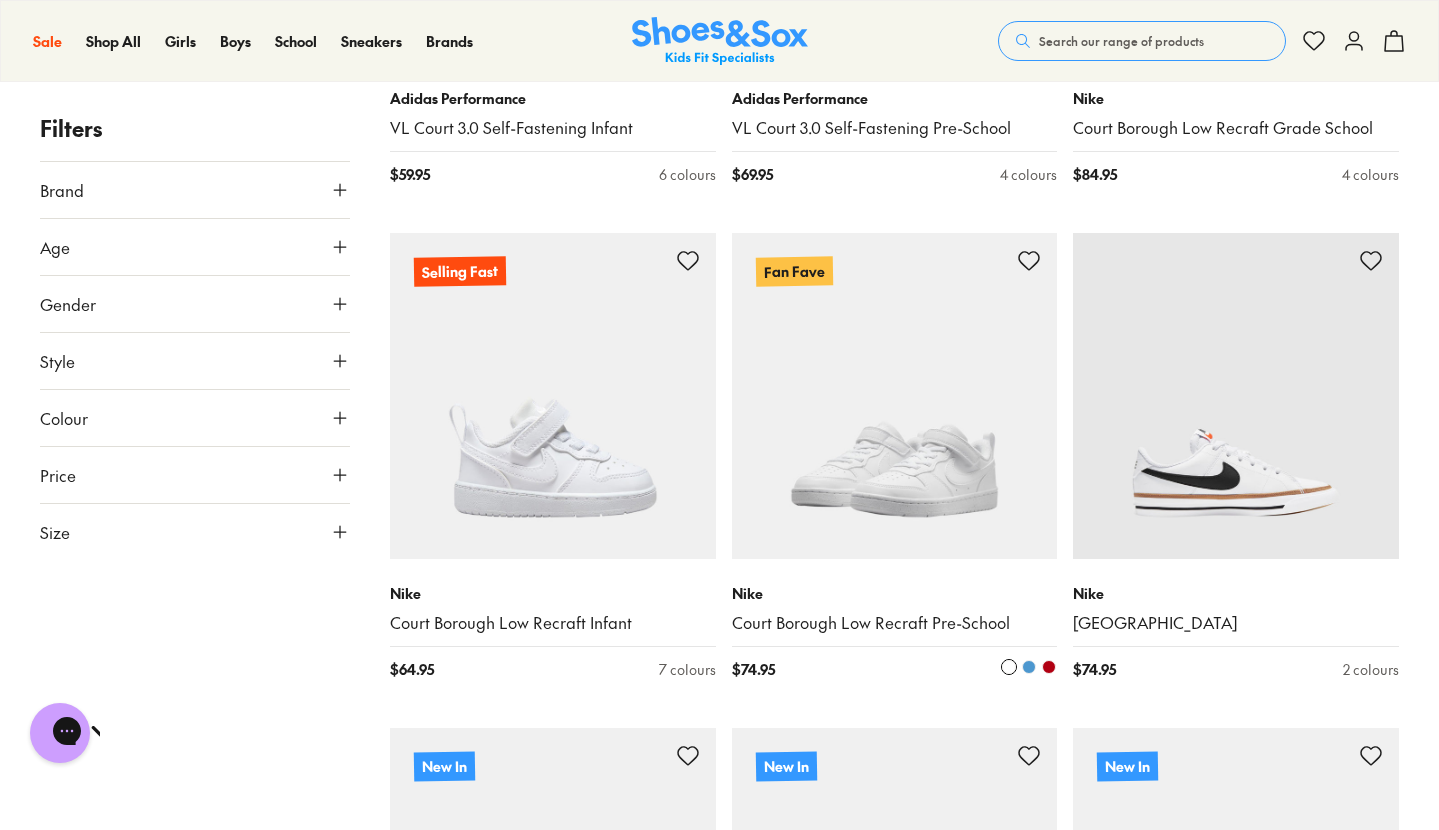 click at bounding box center (895, 396) 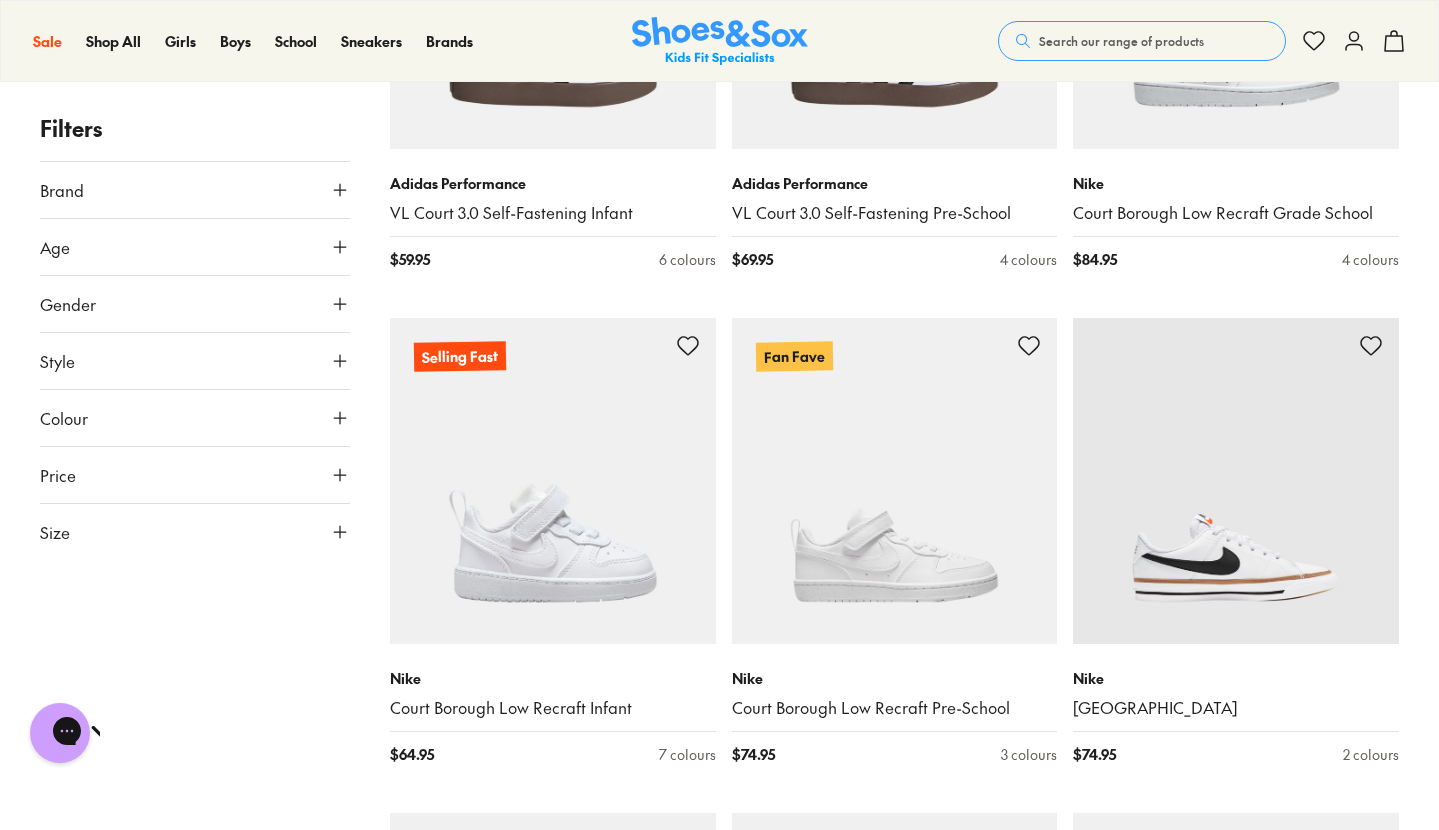 scroll, scrollTop: 4088, scrollLeft: 0, axis: vertical 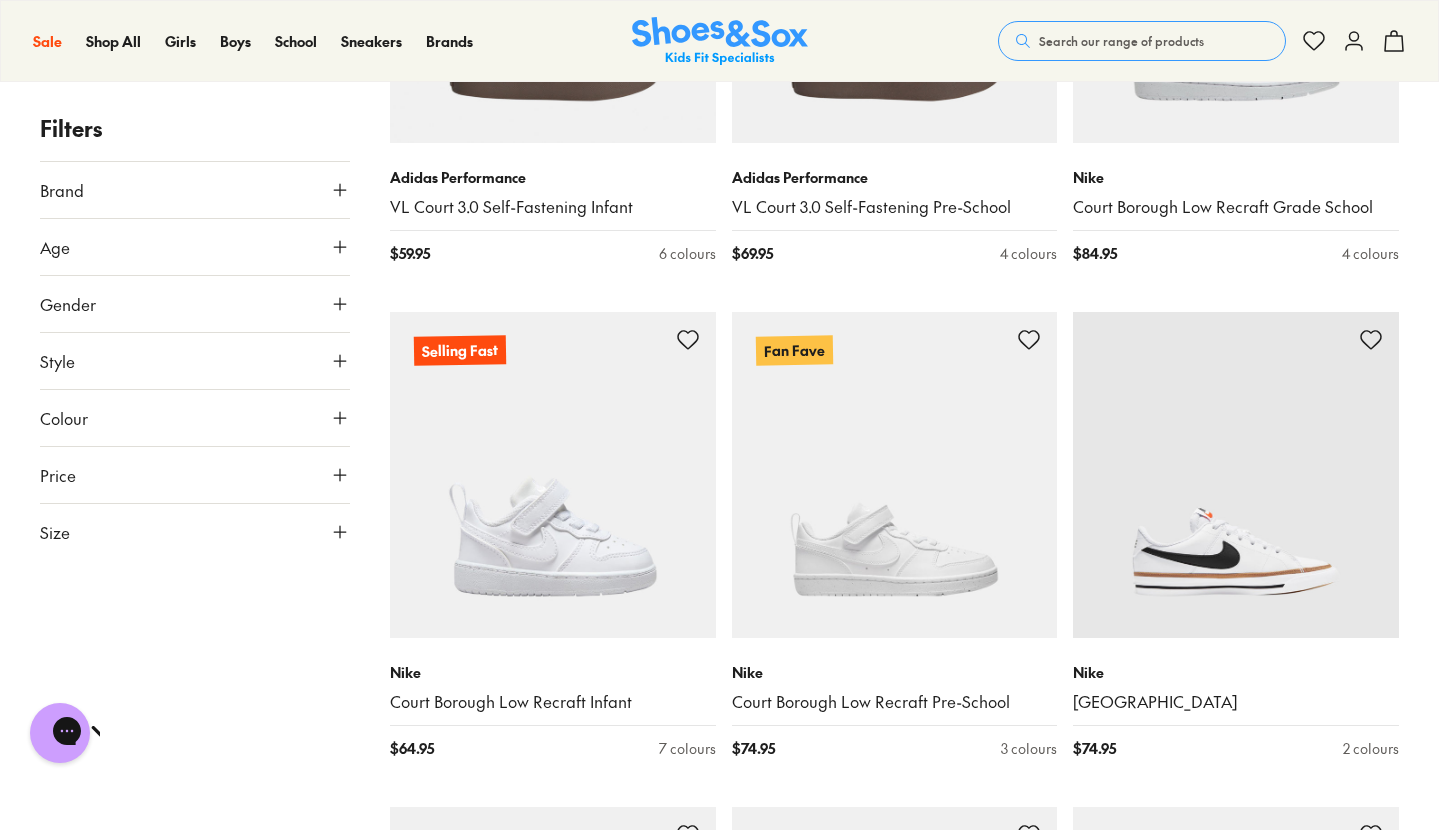 click at bounding box center (895, 475) 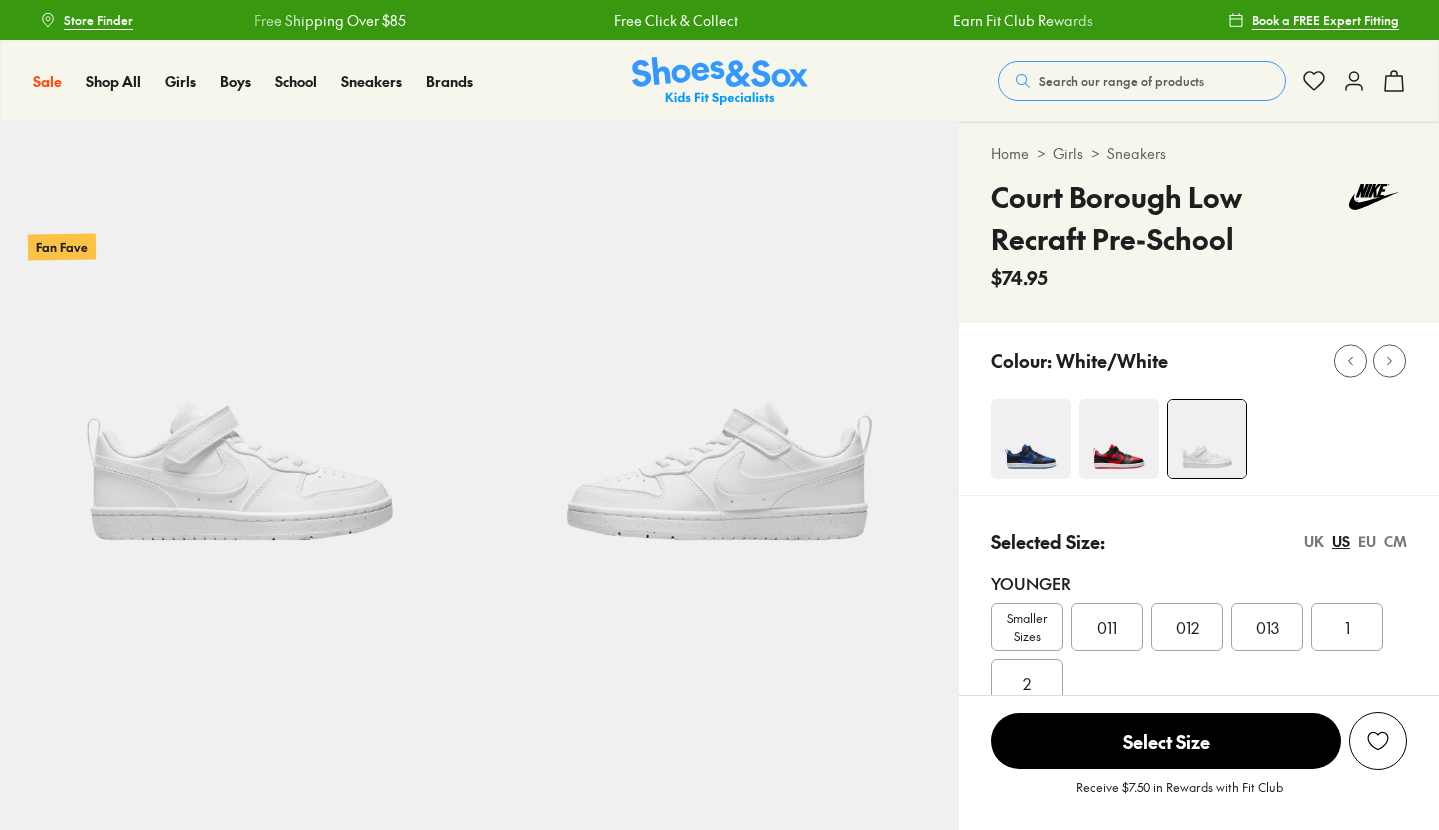 scroll, scrollTop: 0, scrollLeft: 0, axis: both 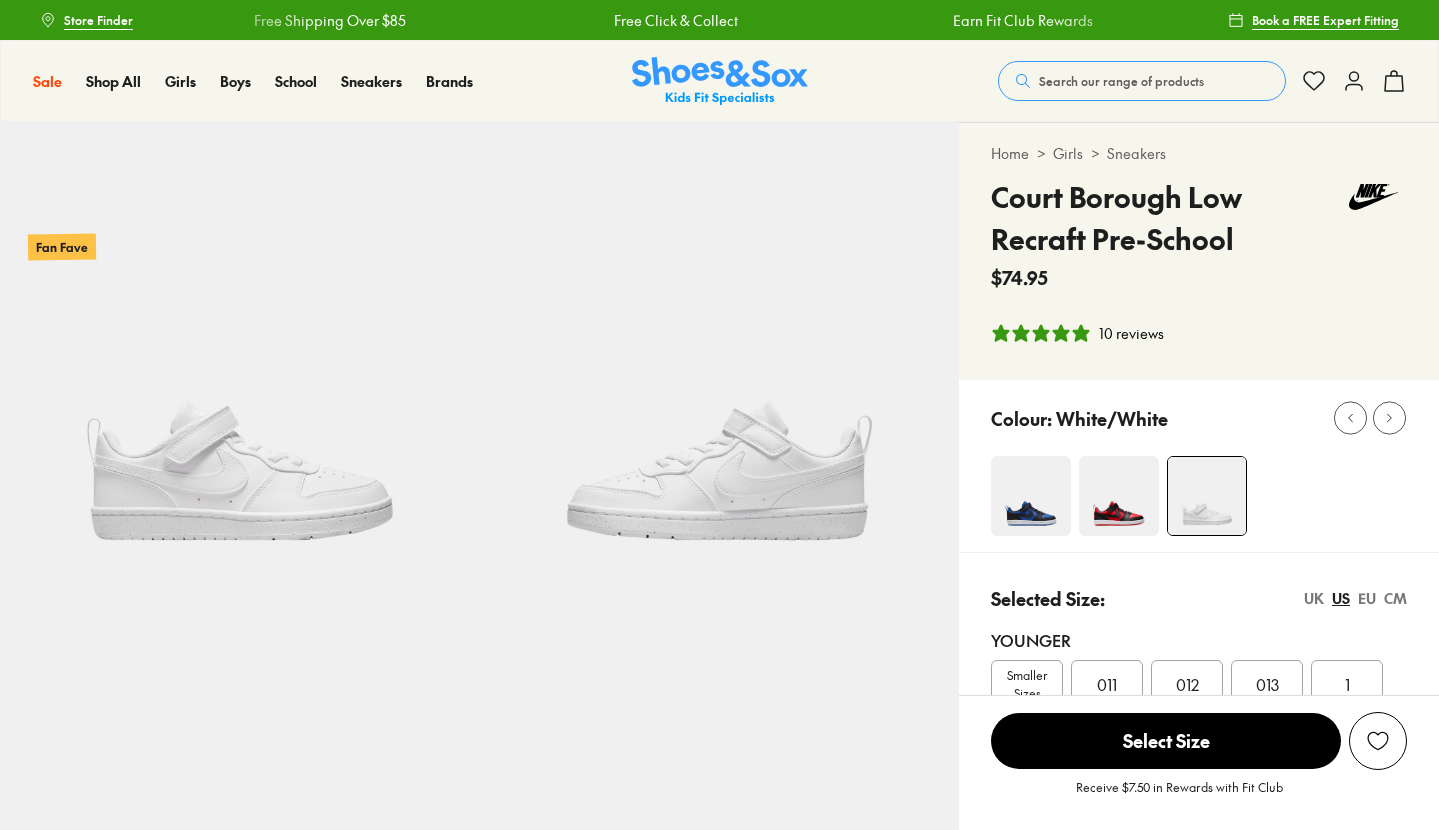 select on "*" 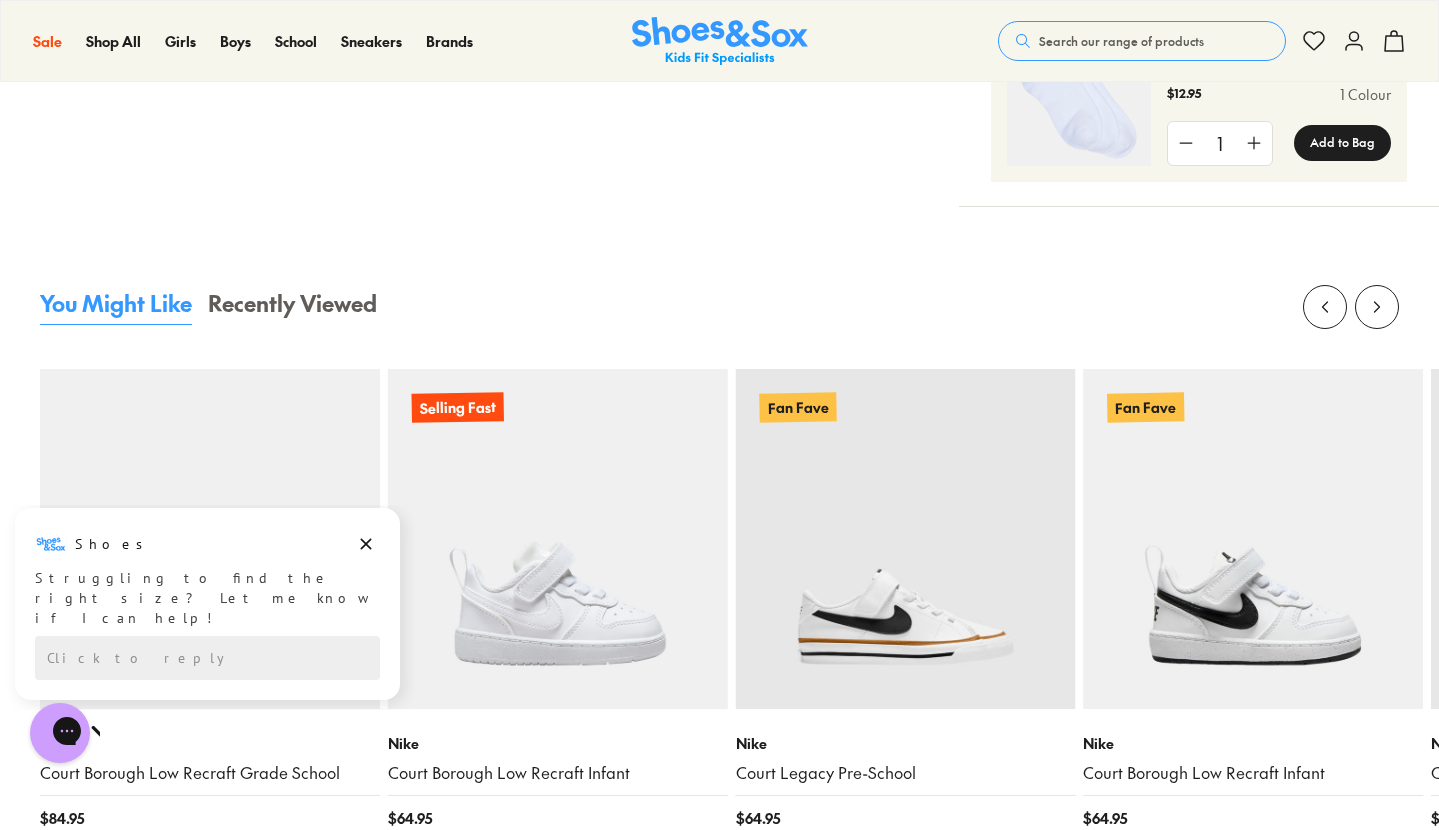 scroll, scrollTop: 1854, scrollLeft: 0, axis: vertical 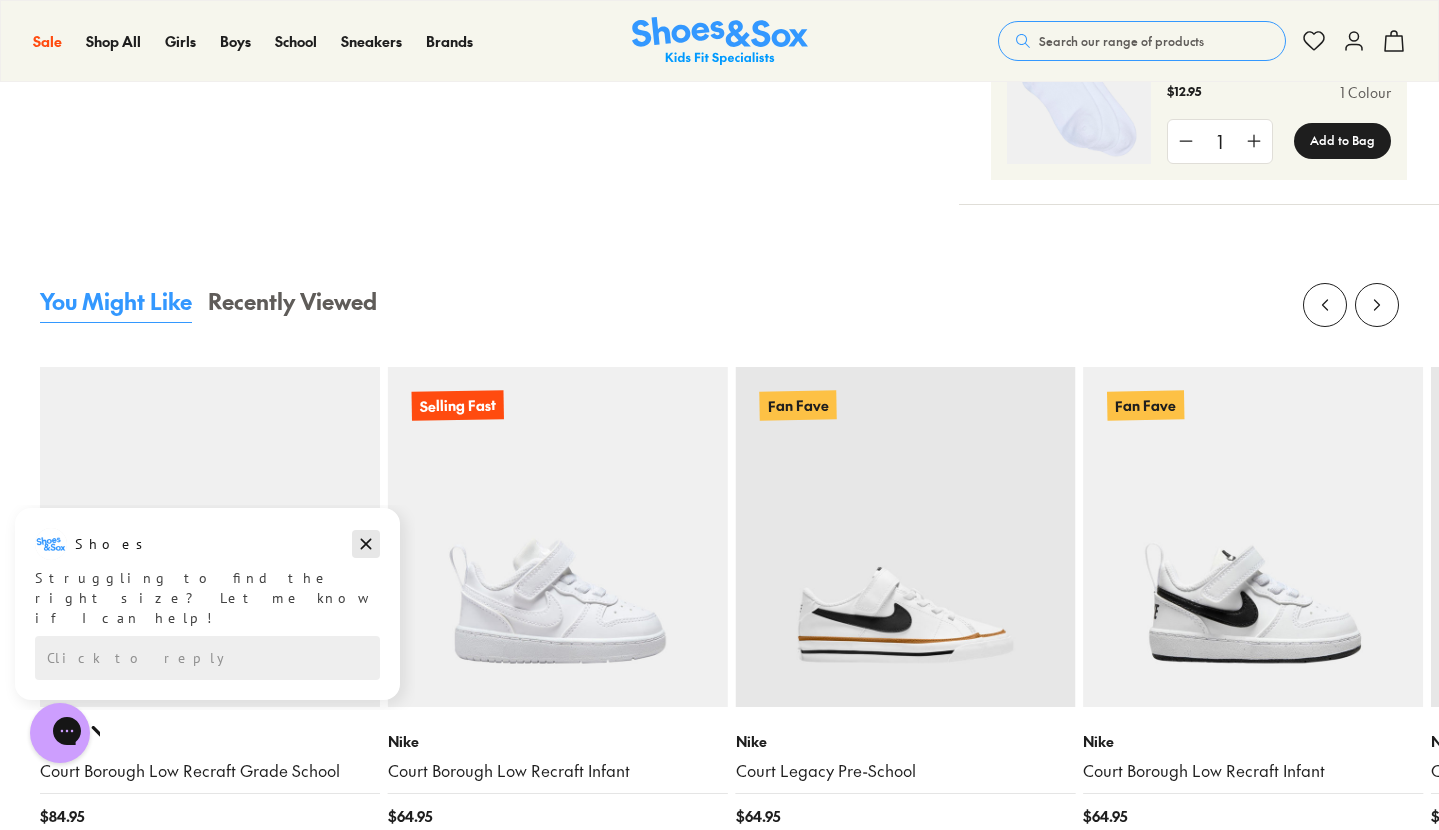 click 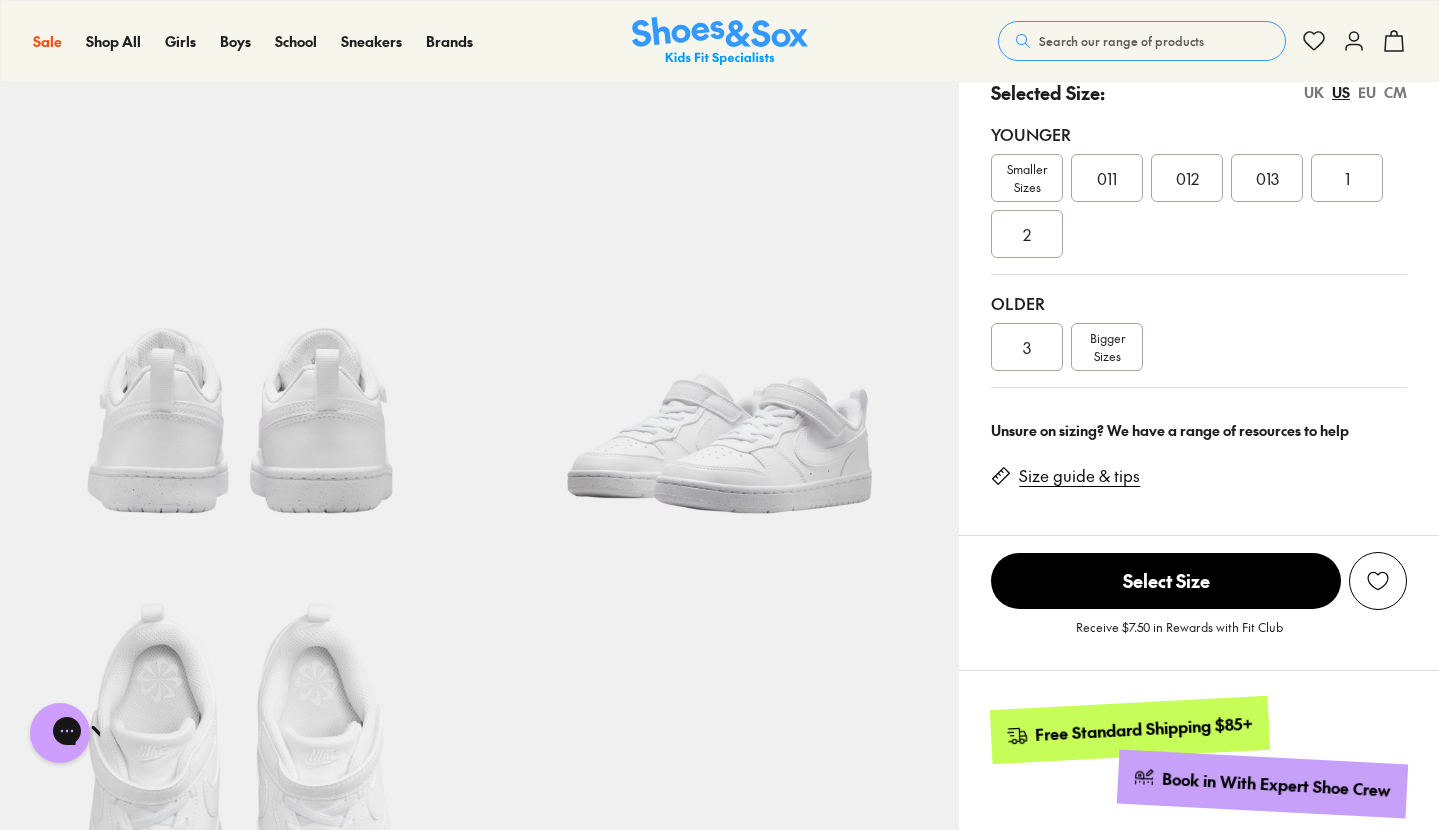 scroll, scrollTop: 470, scrollLeft: 0, axis: vertical 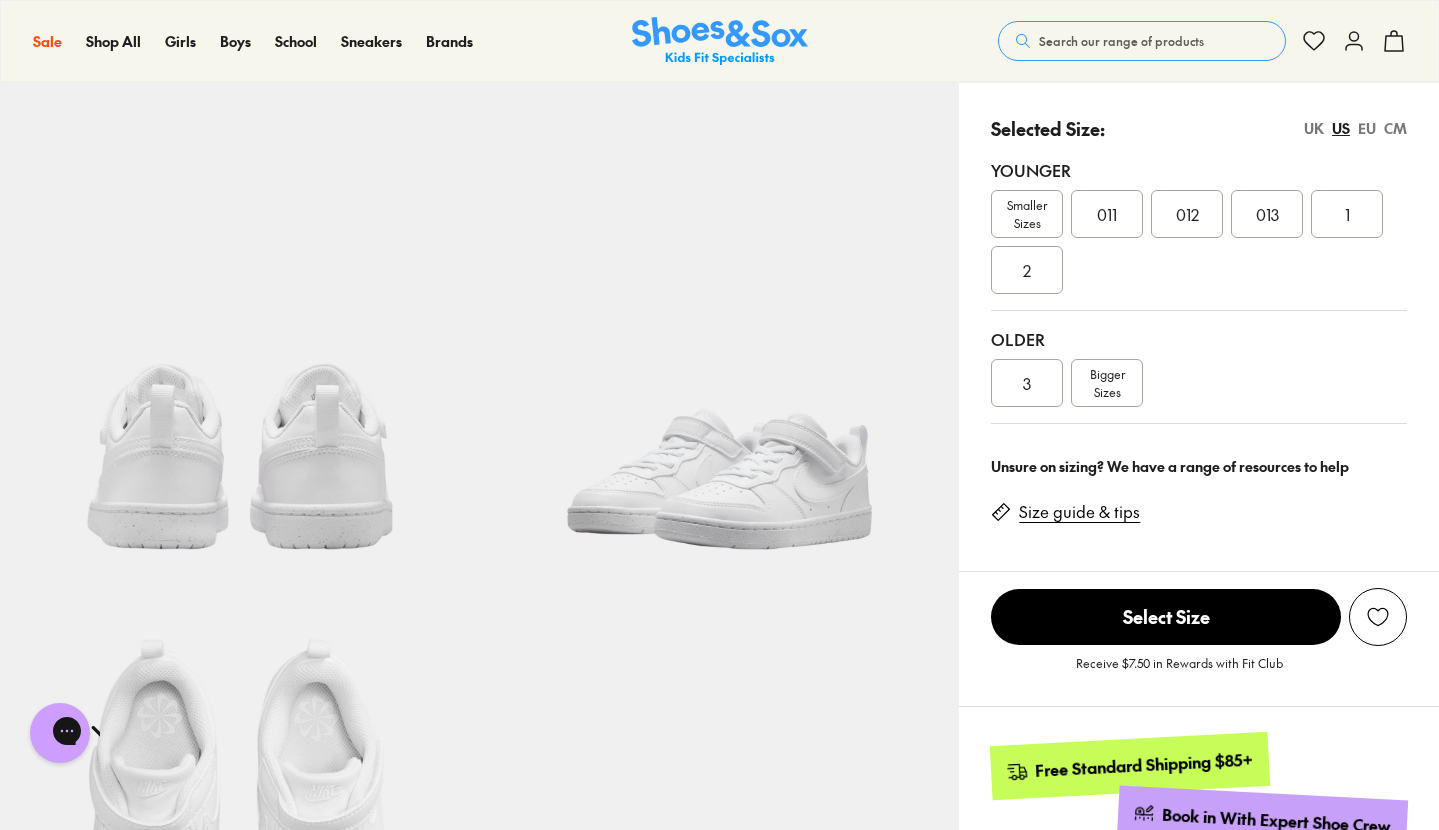 click on "1" at bounding box center [1347, 214] 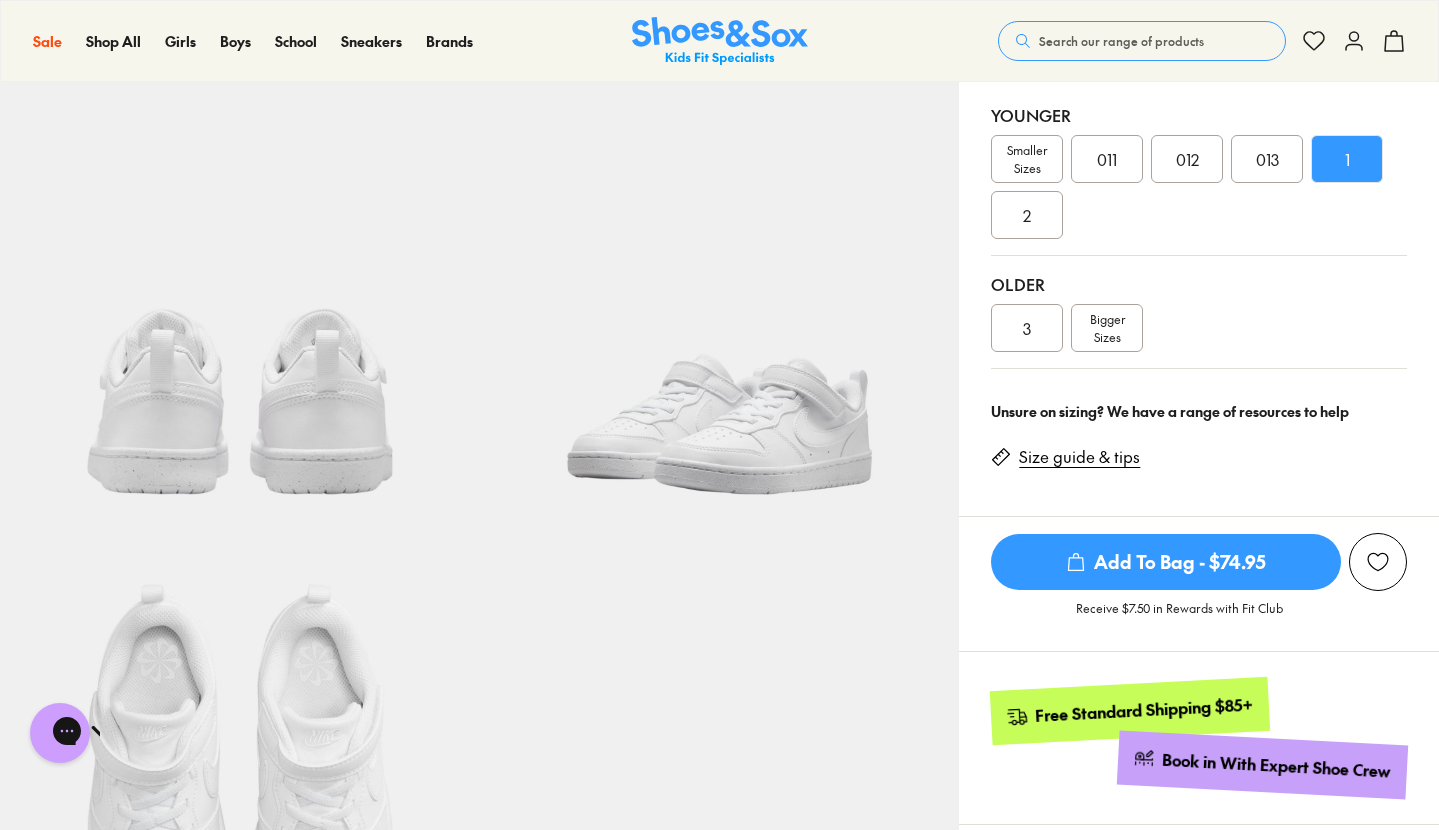 scroll, scrollTop: 495, scrollLeft: 0, axis: vertical 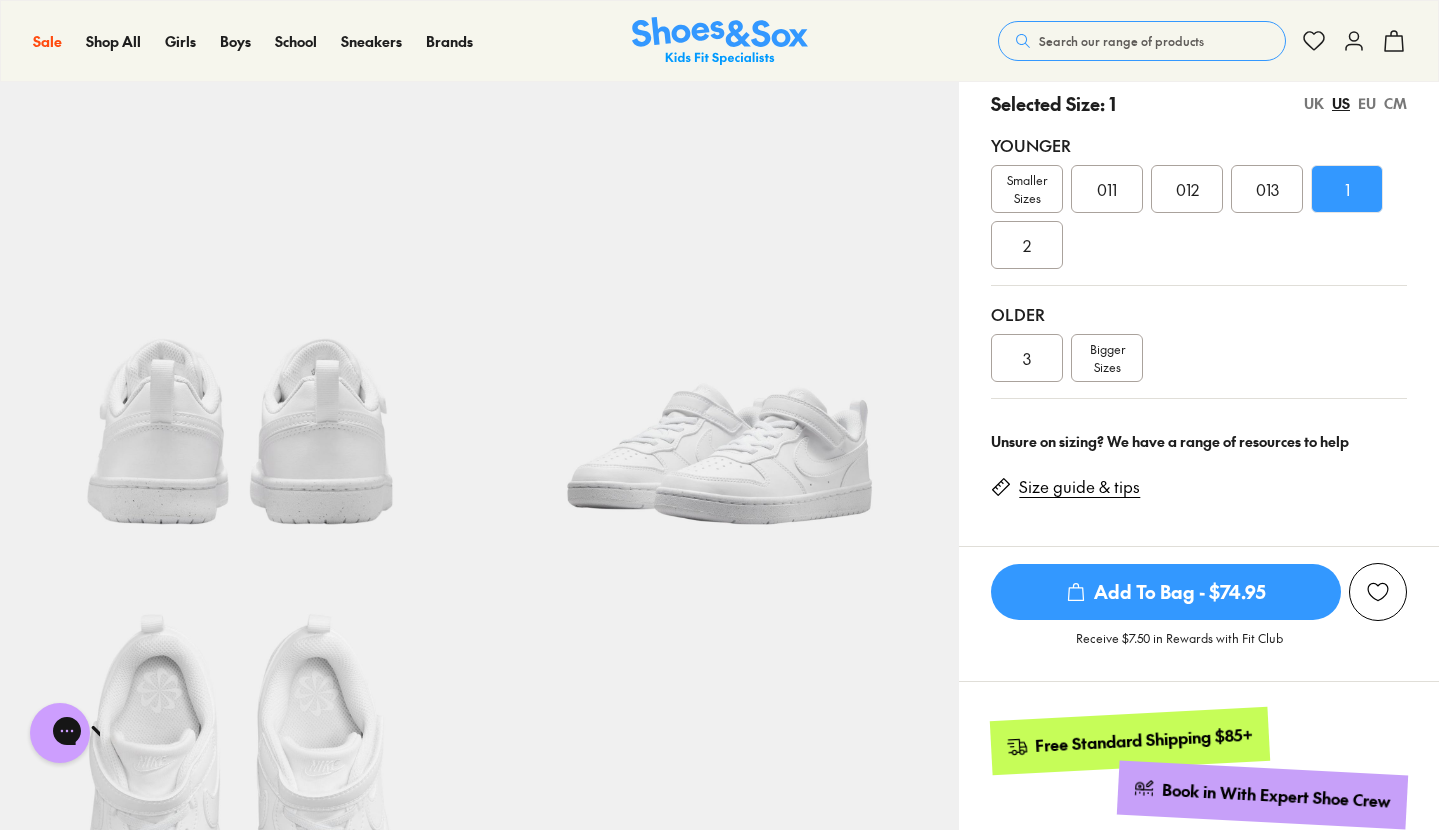 click on "013" at bounding box center [1267, 189] 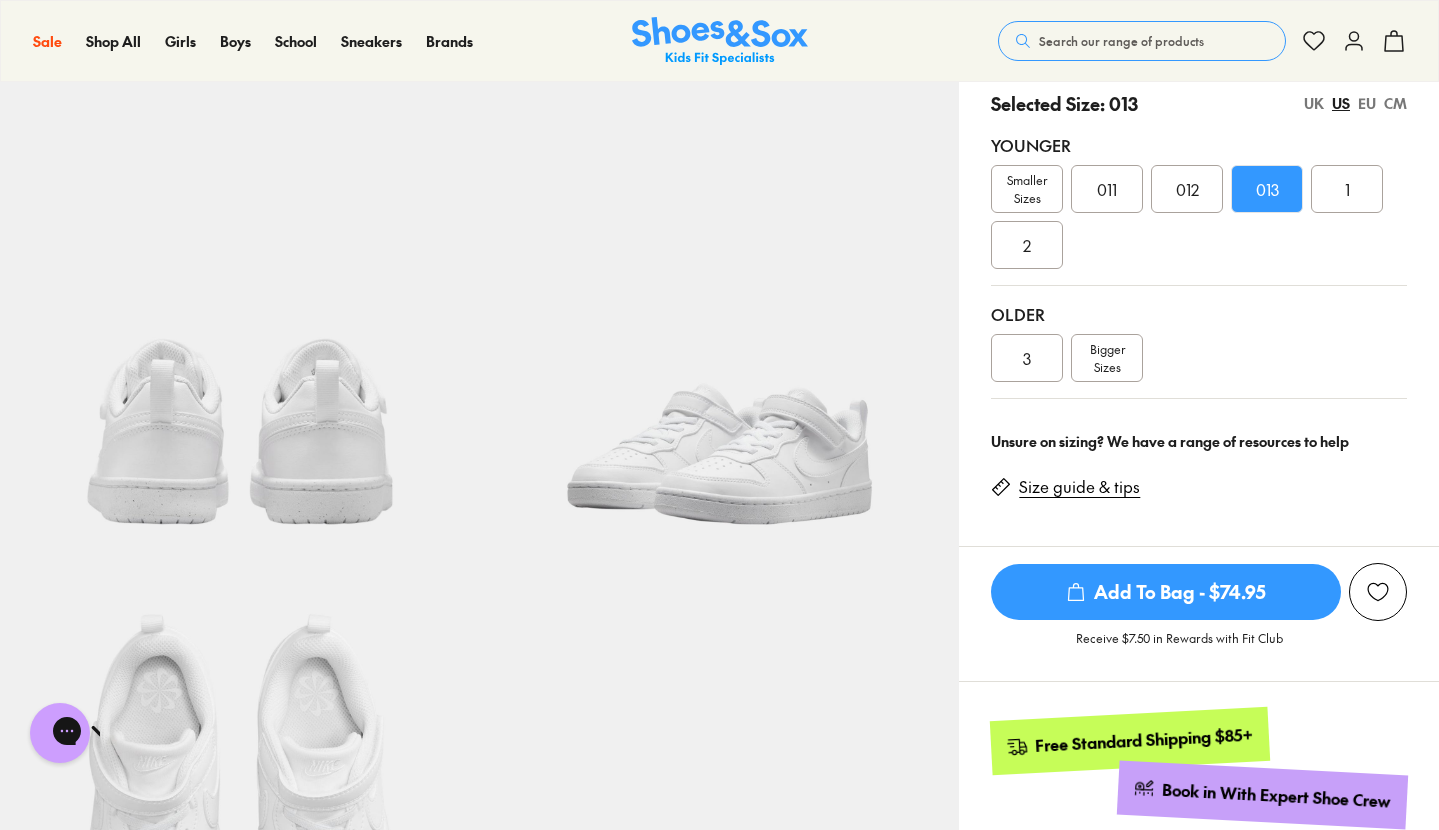 click on "Add To Bag - $74.95" at bounding box center [1166, 592] 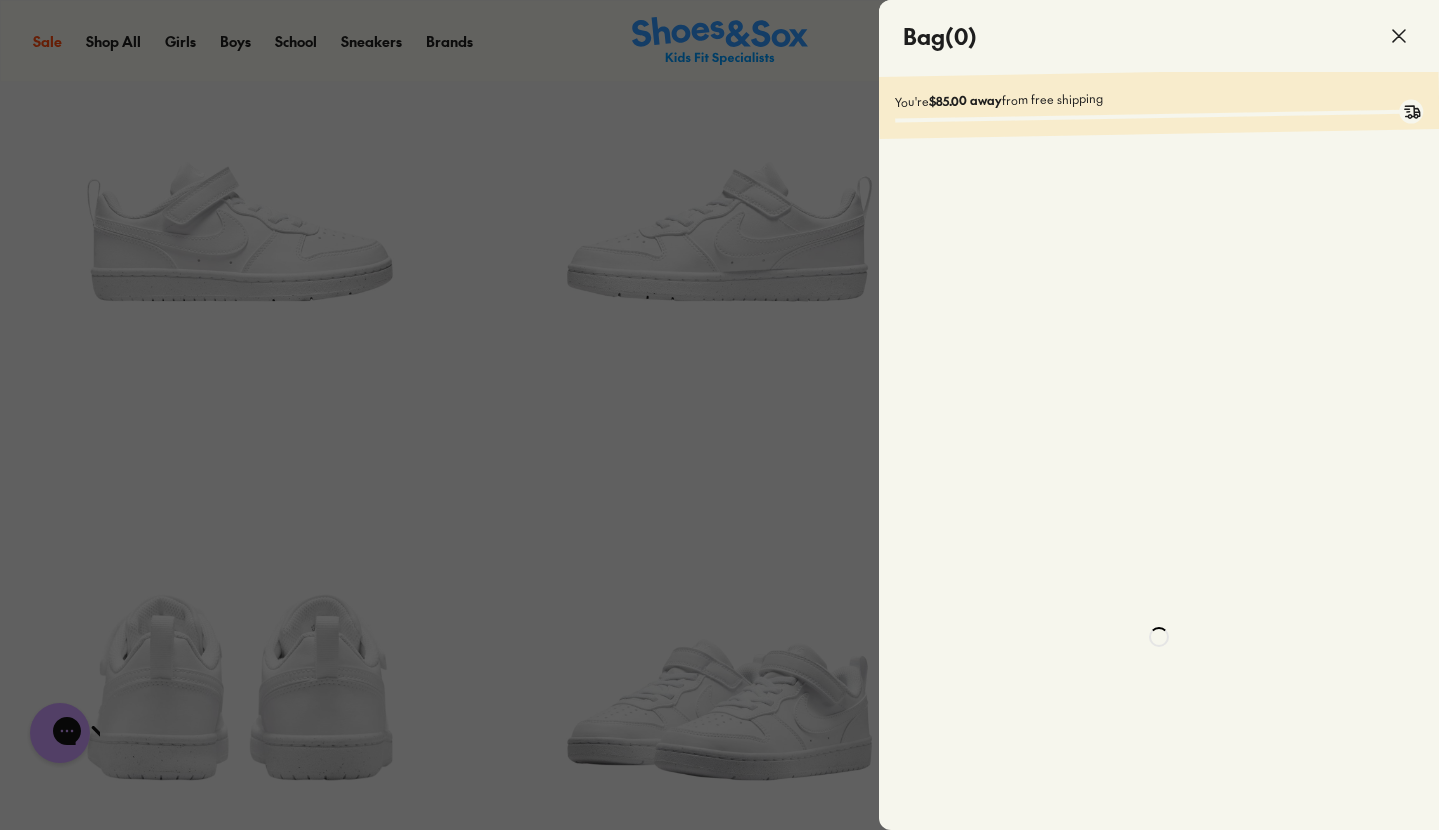 scroll, scrollTop: 0, scrollLeft: 0, axis: both 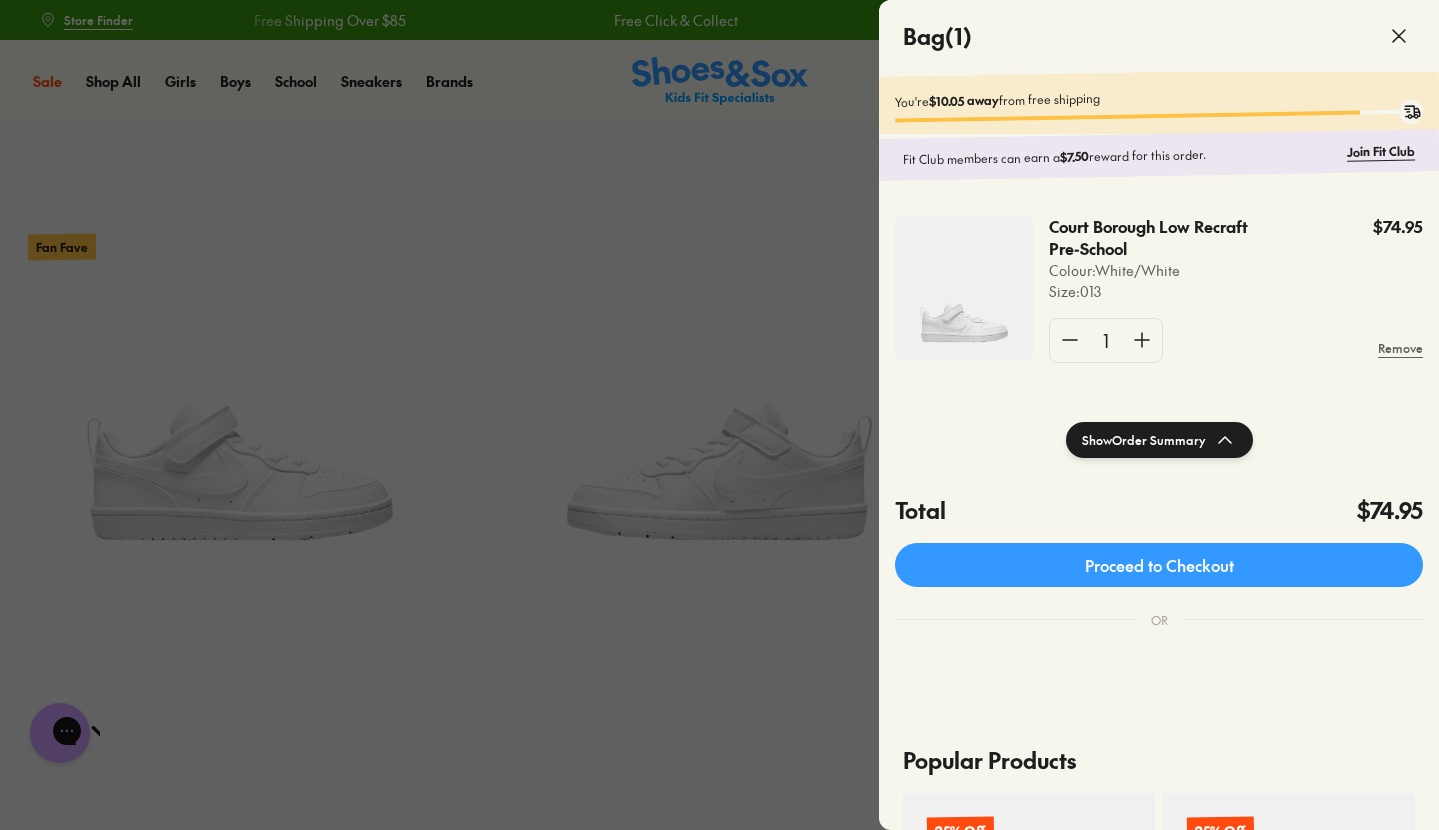 click 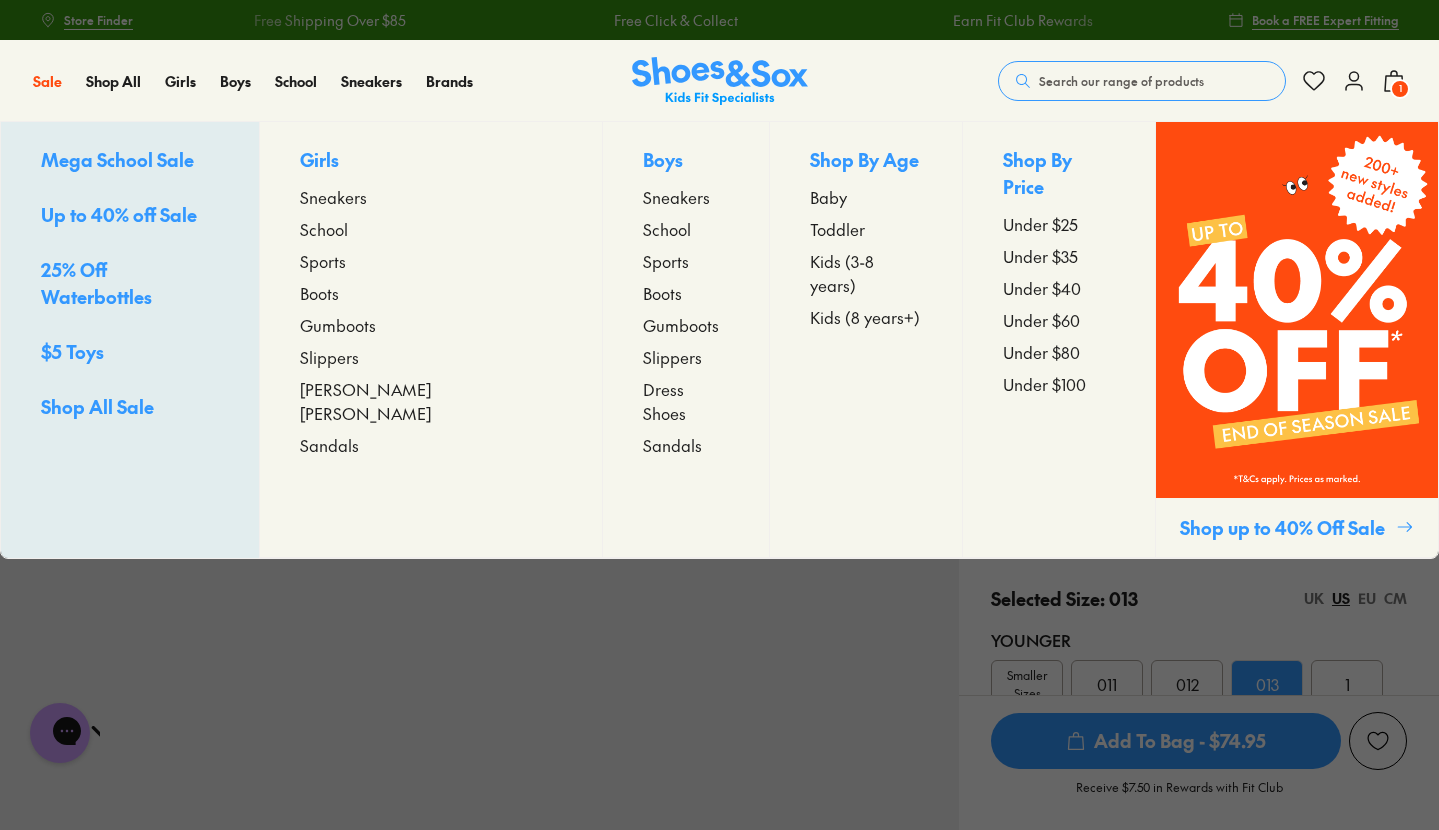click on "Up to 40% off Sale" at bounding box center [119, 214] 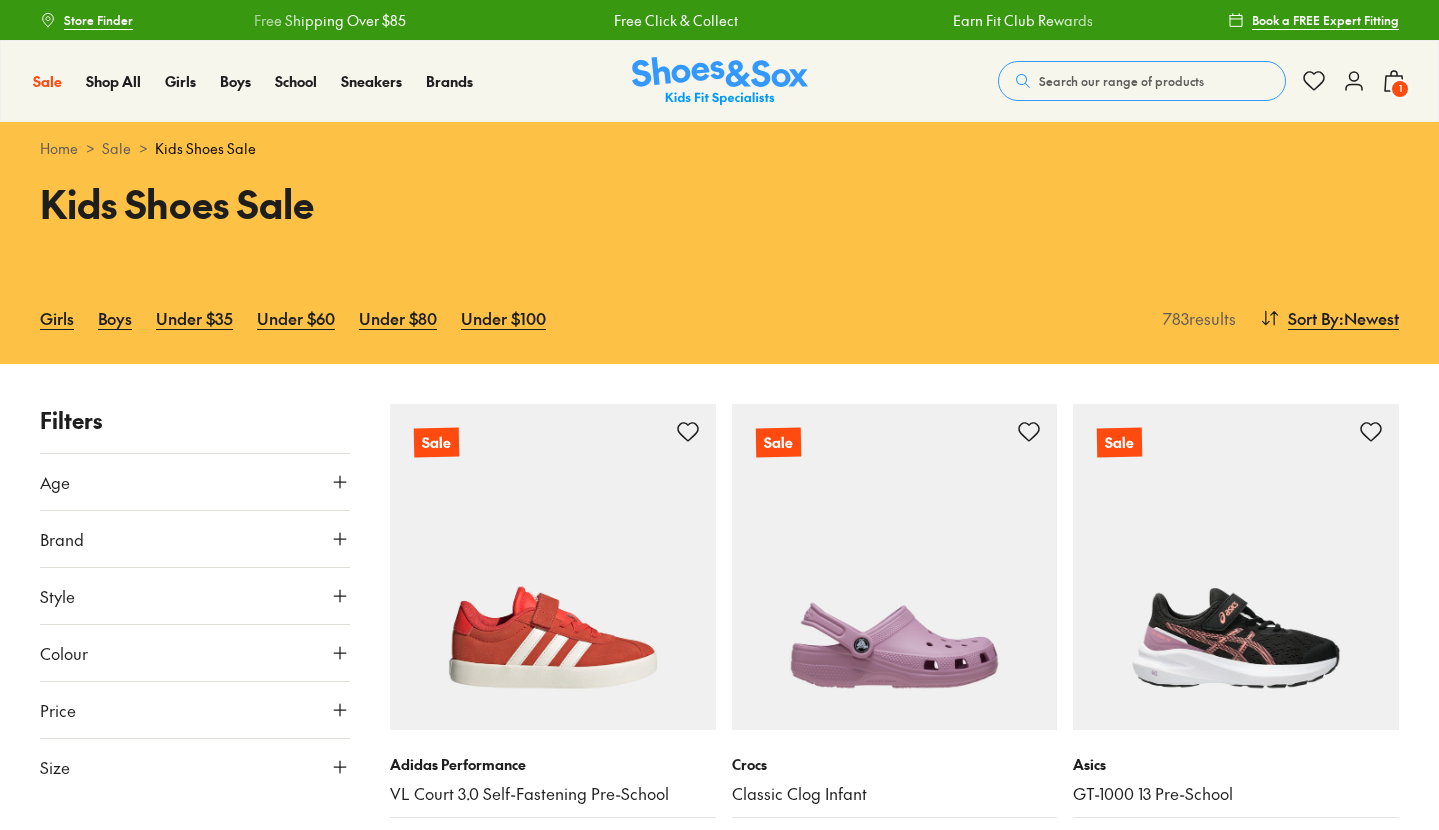 scroll, scrollTop: 270, scrollLeft: 0, axis: vertical 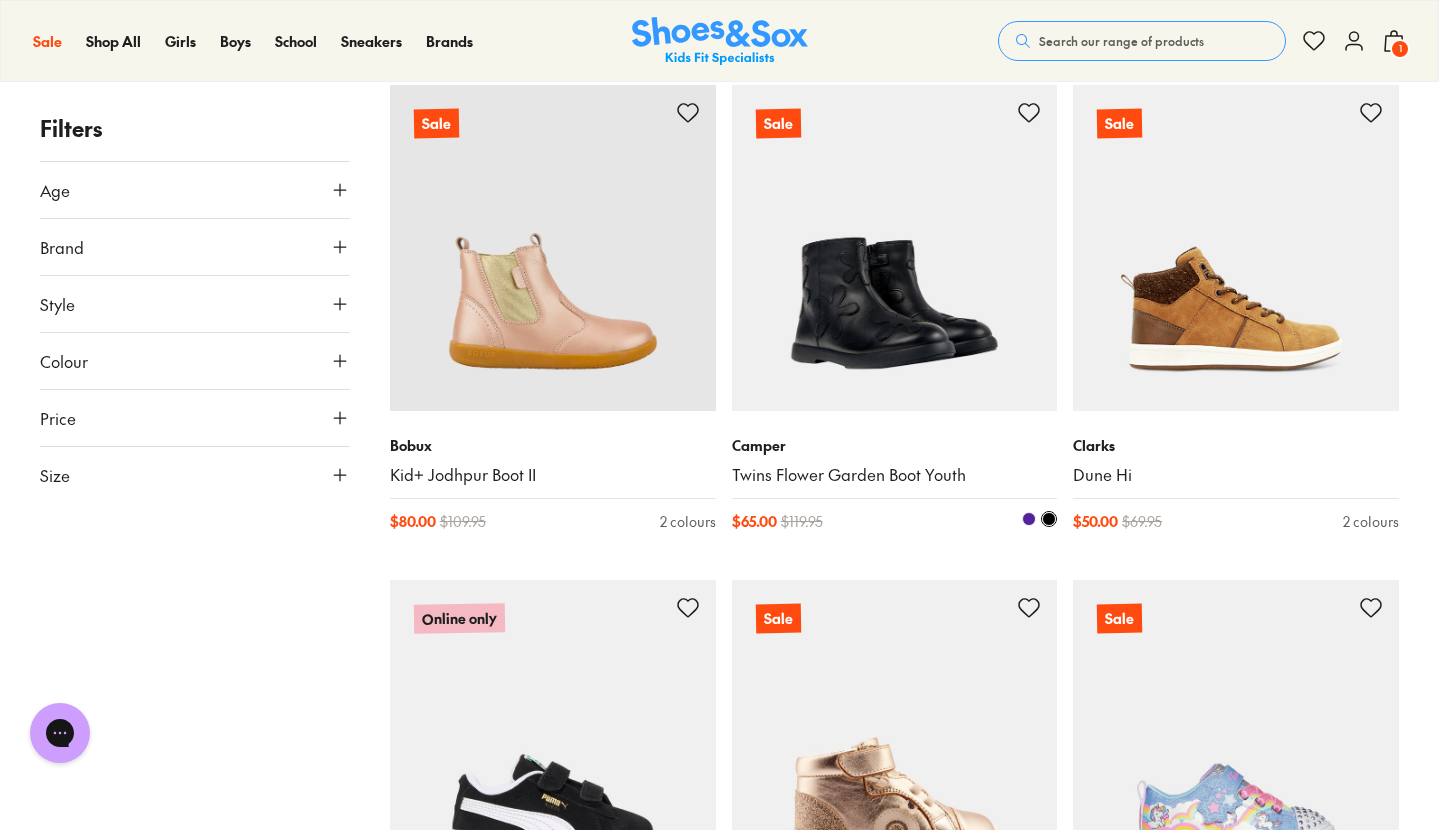 click at bounding box center [895, 248] 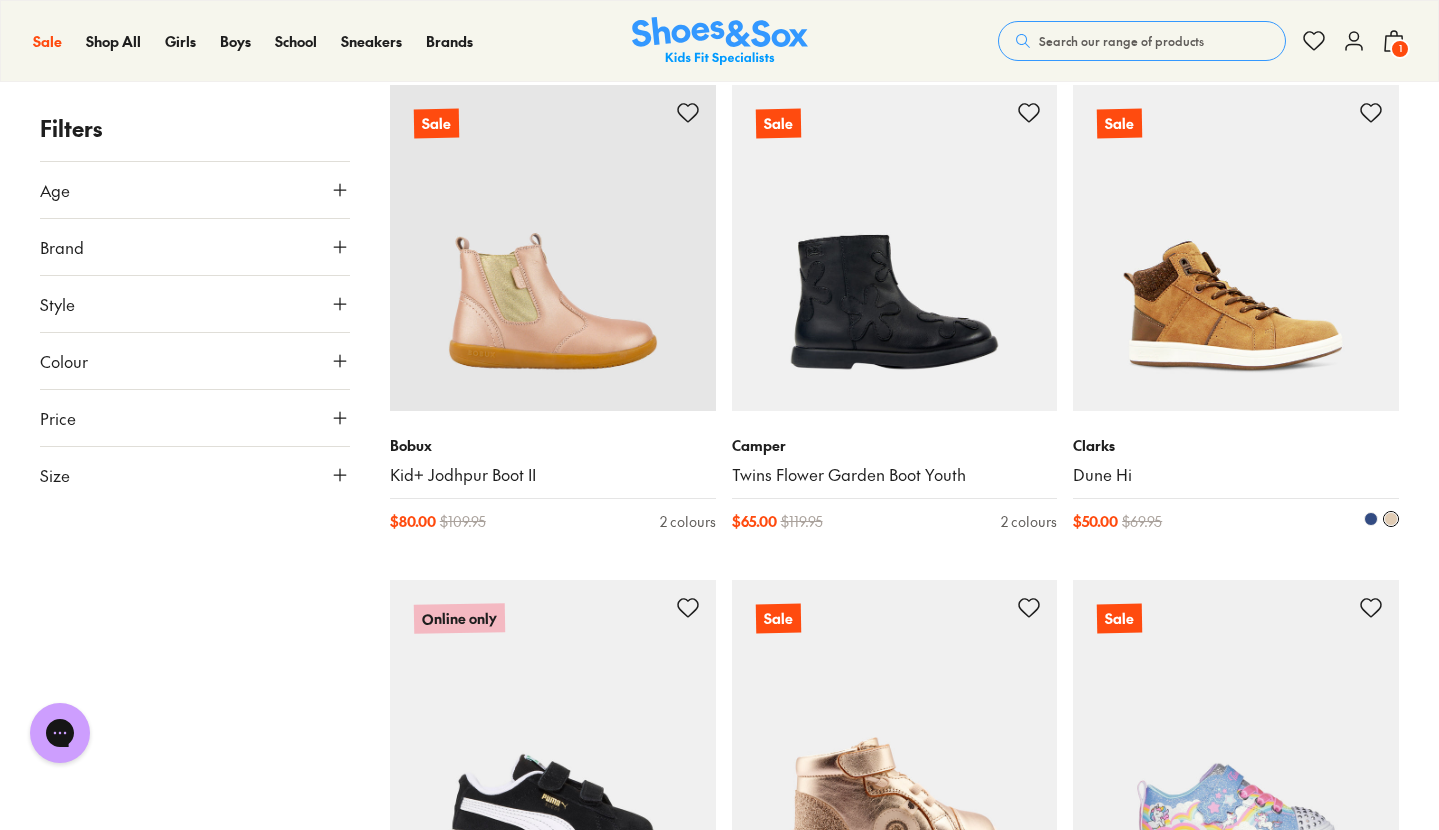 scroll, scrollTop: 10910, scrollLeft: 0, axis: vertical 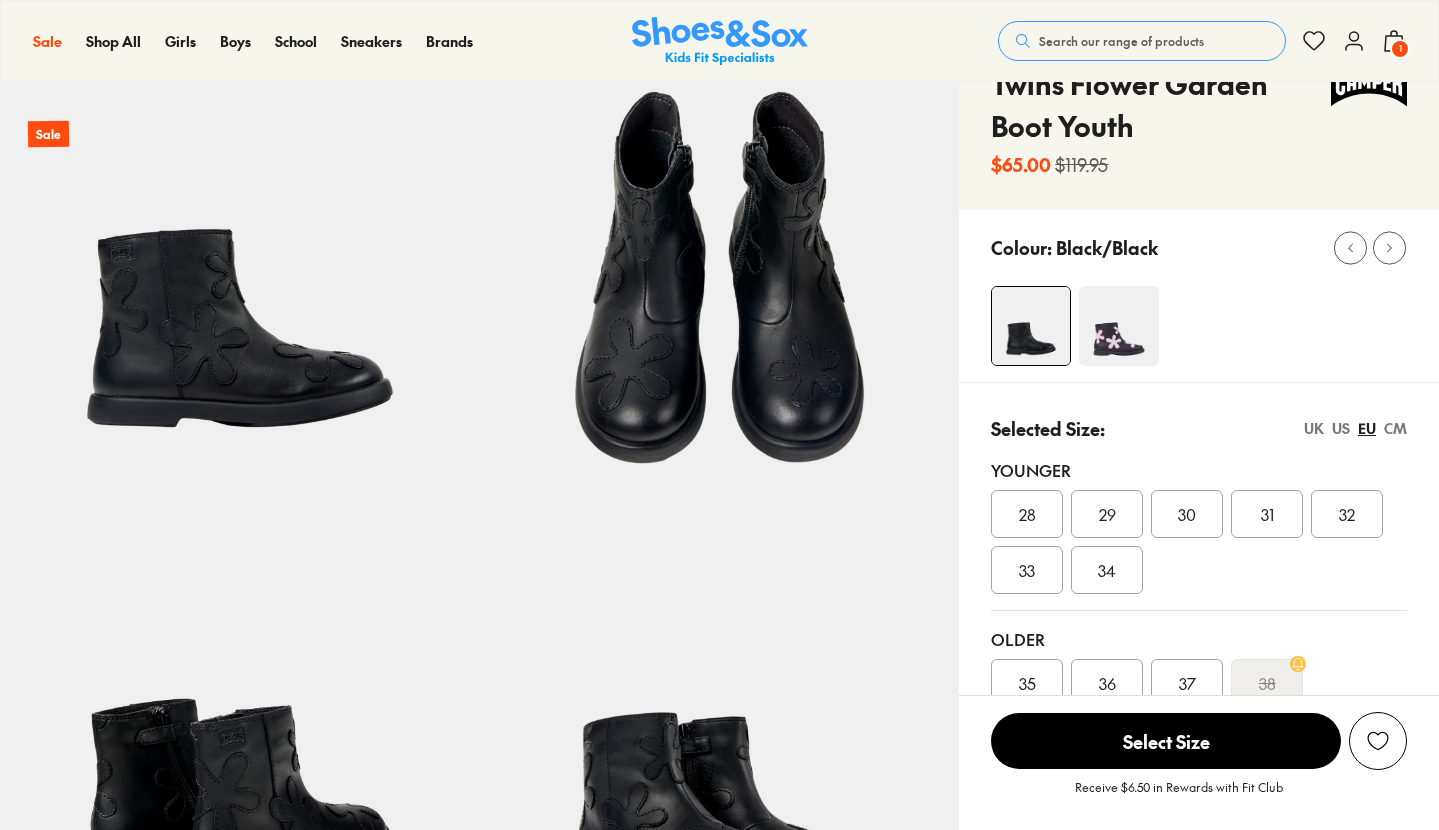 select on "*" 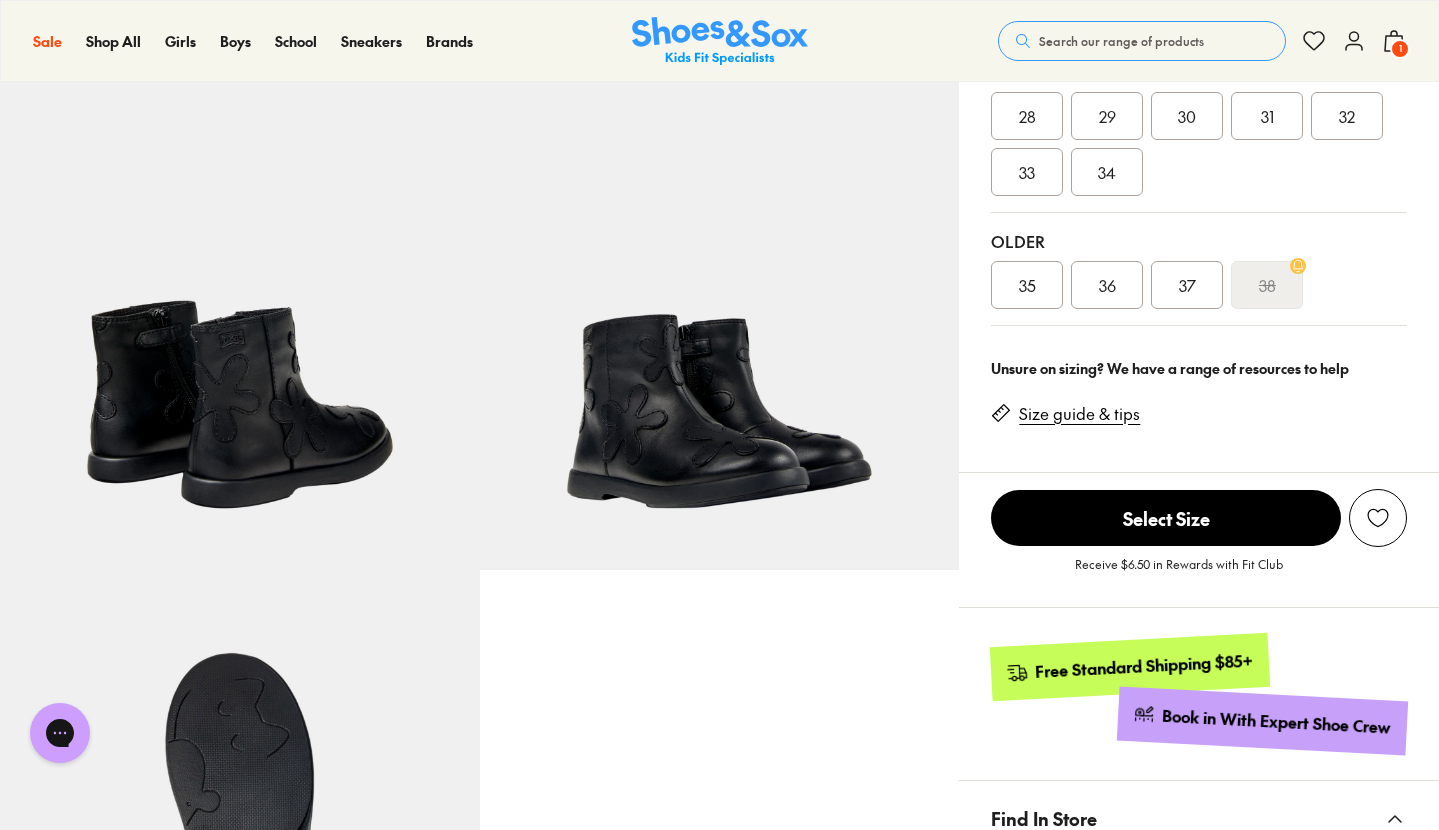 scroll, scrollTop: 0, scrollLeft: 0, axis: both 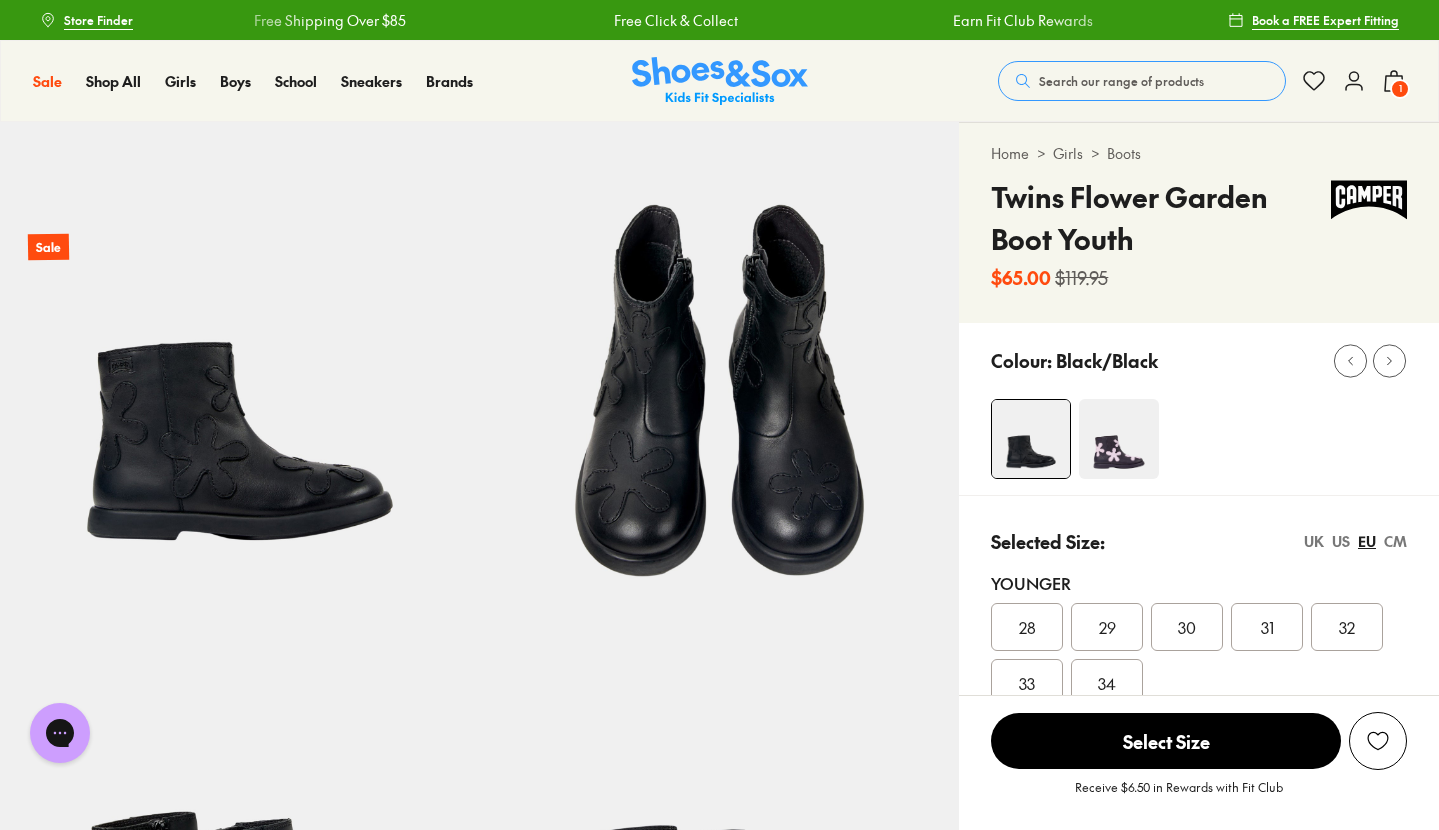 click at bounding box center (1369, 200) 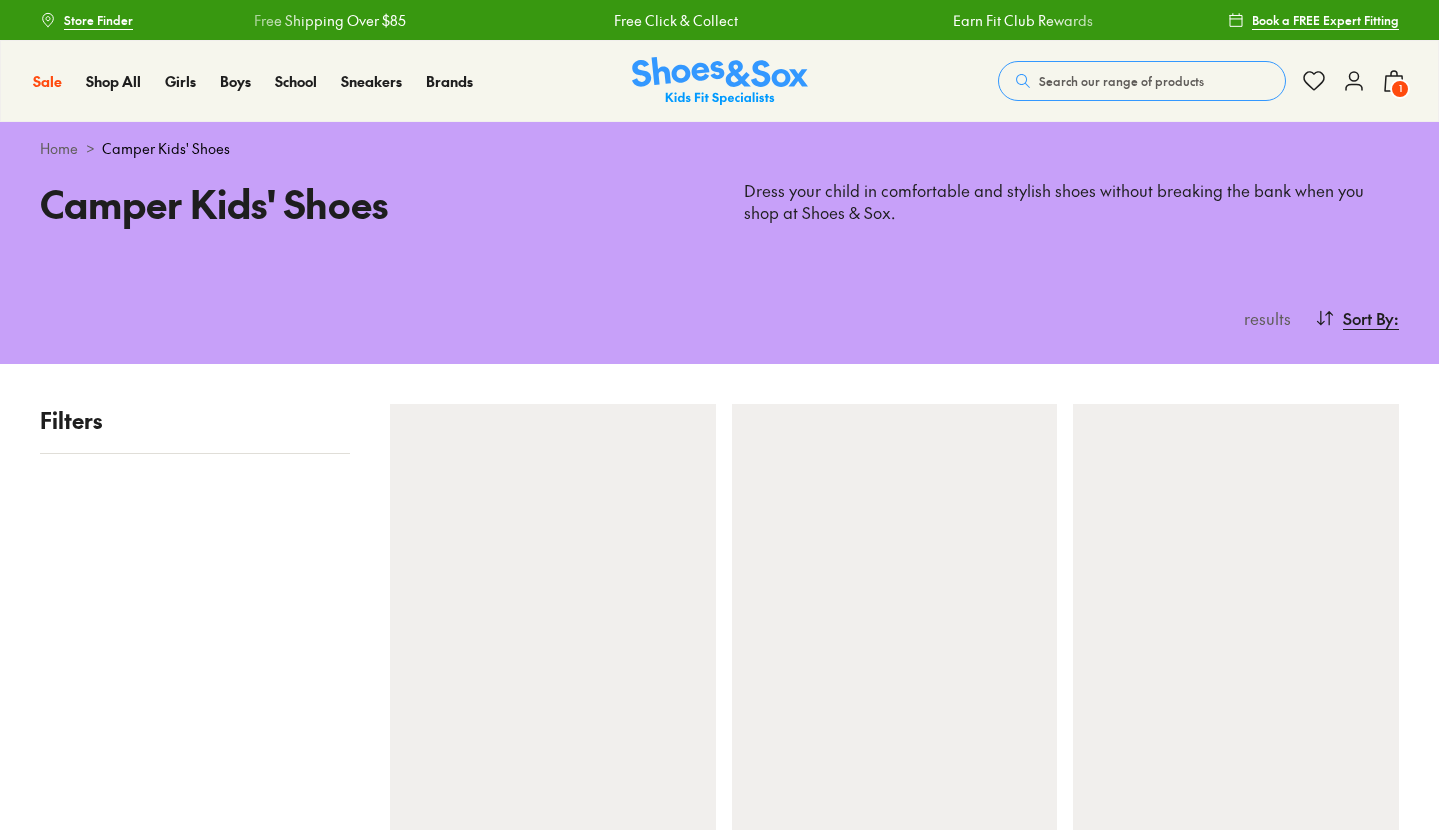 scroll, scrollTop: 0, scrollLeft: 0, axis: both 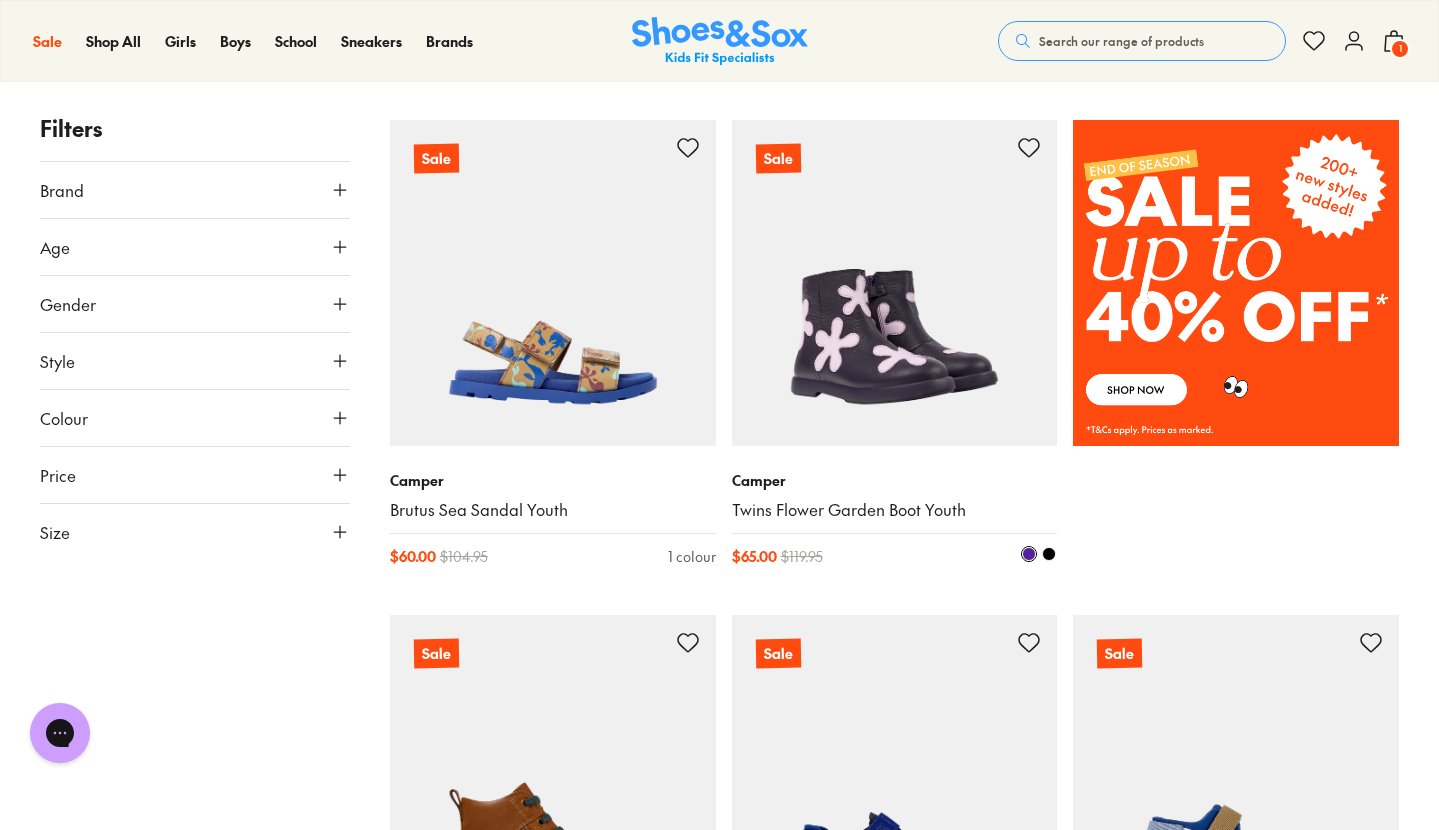 click at bounding box center (895, 283) 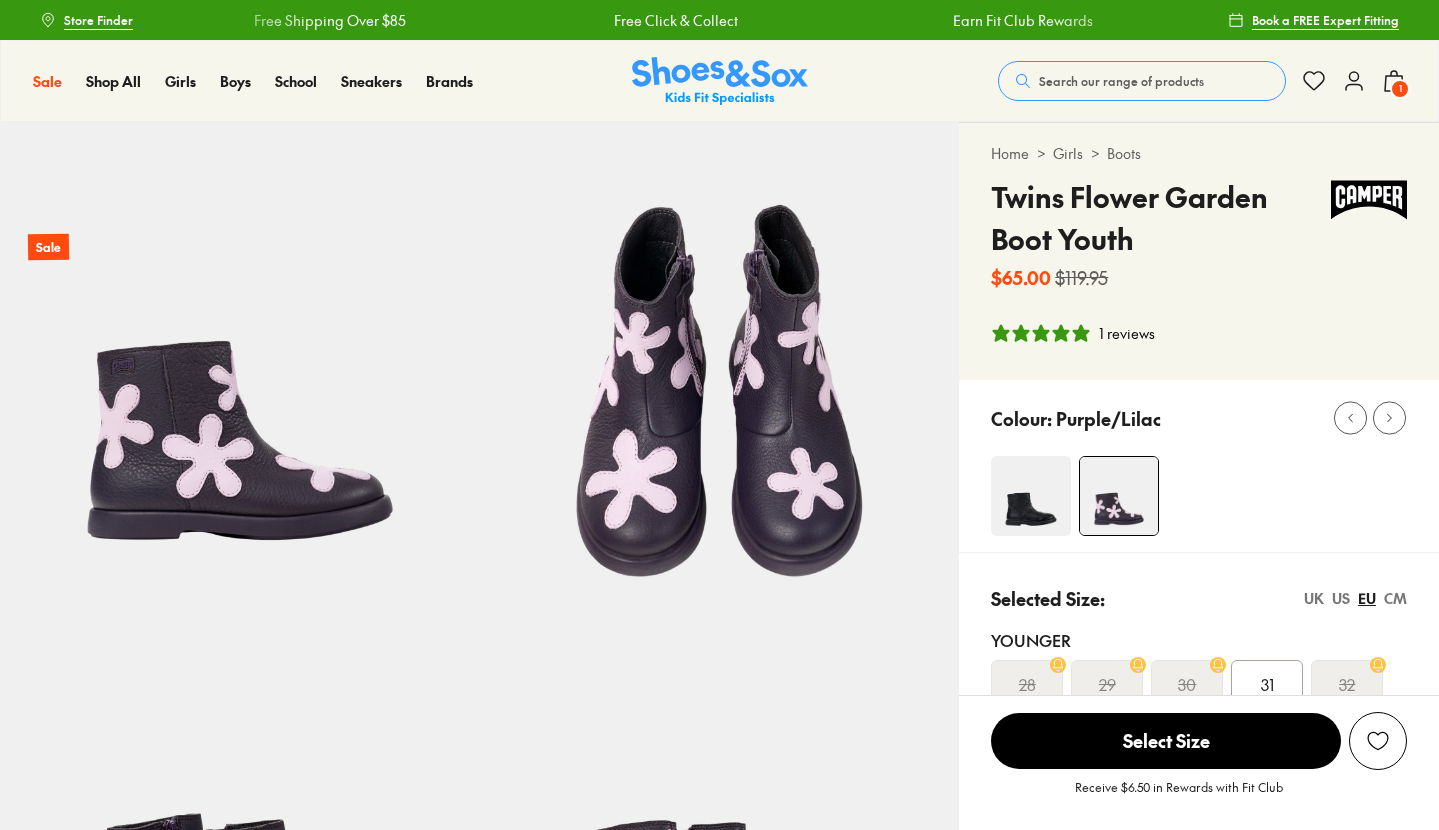 scroll, scrollTop: 0, scrollLeft: 0, axis: both 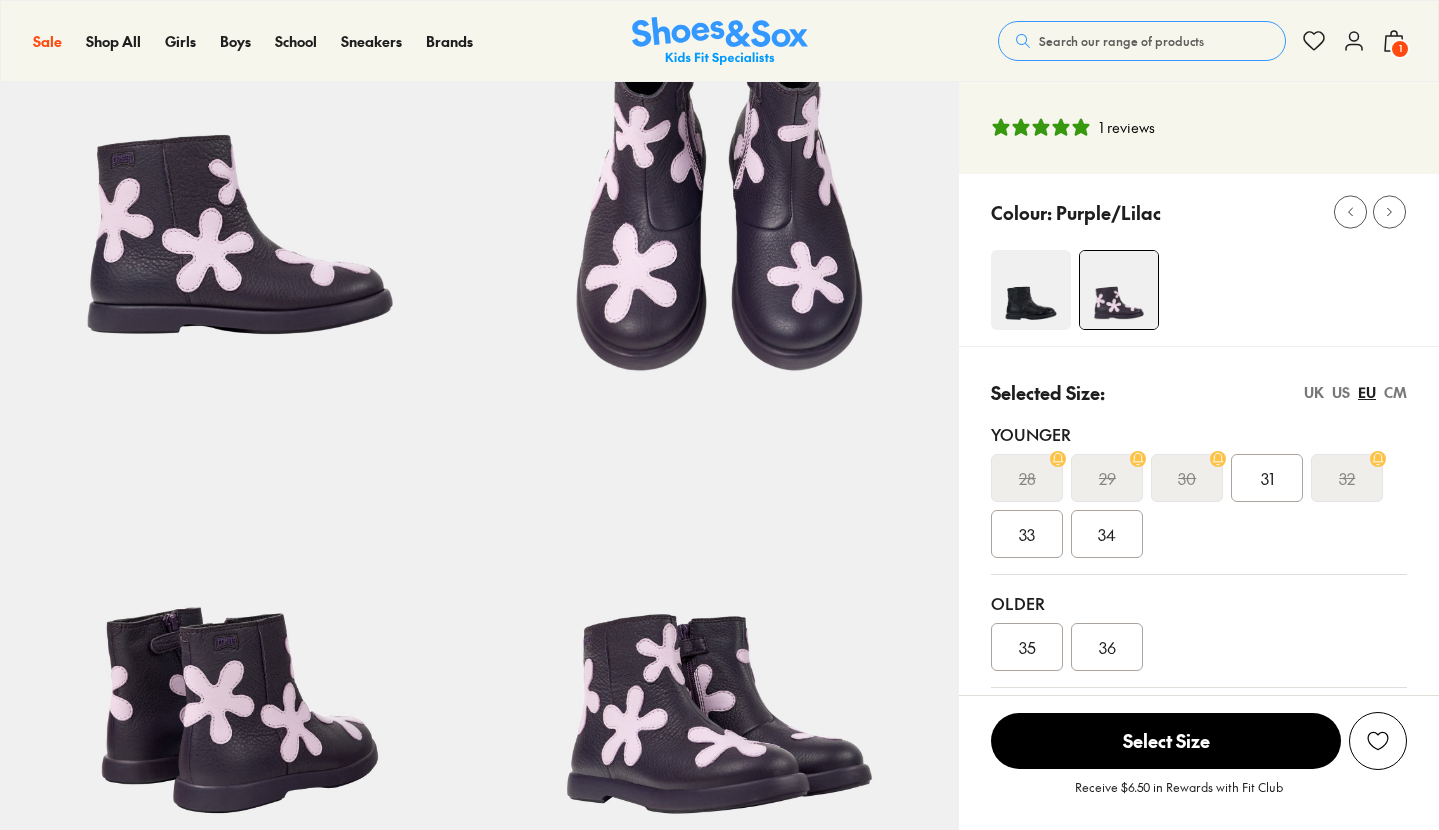 select on "*" 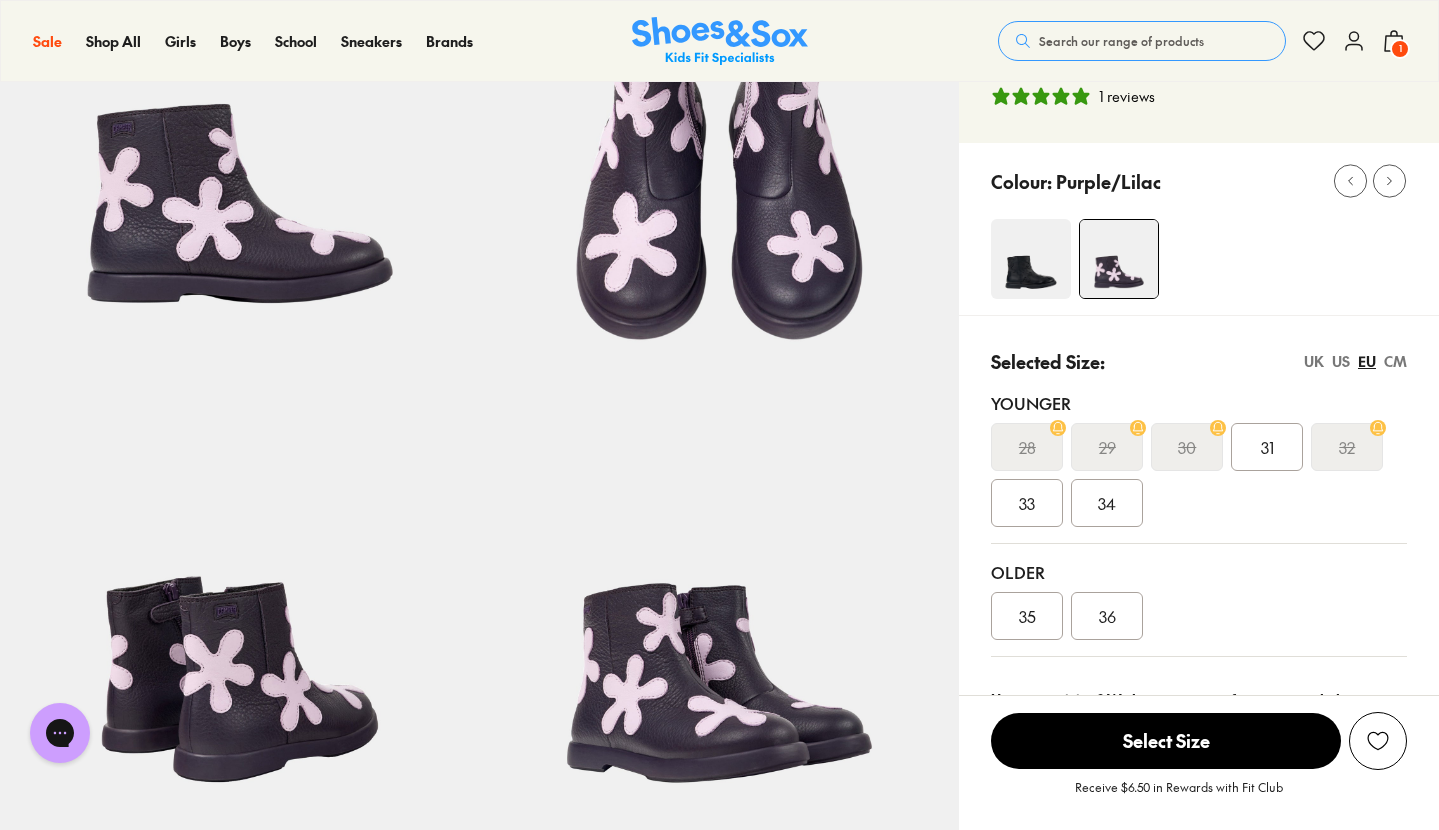 scroll, scrollTop: 0, scrollLeft: 0, axis: both 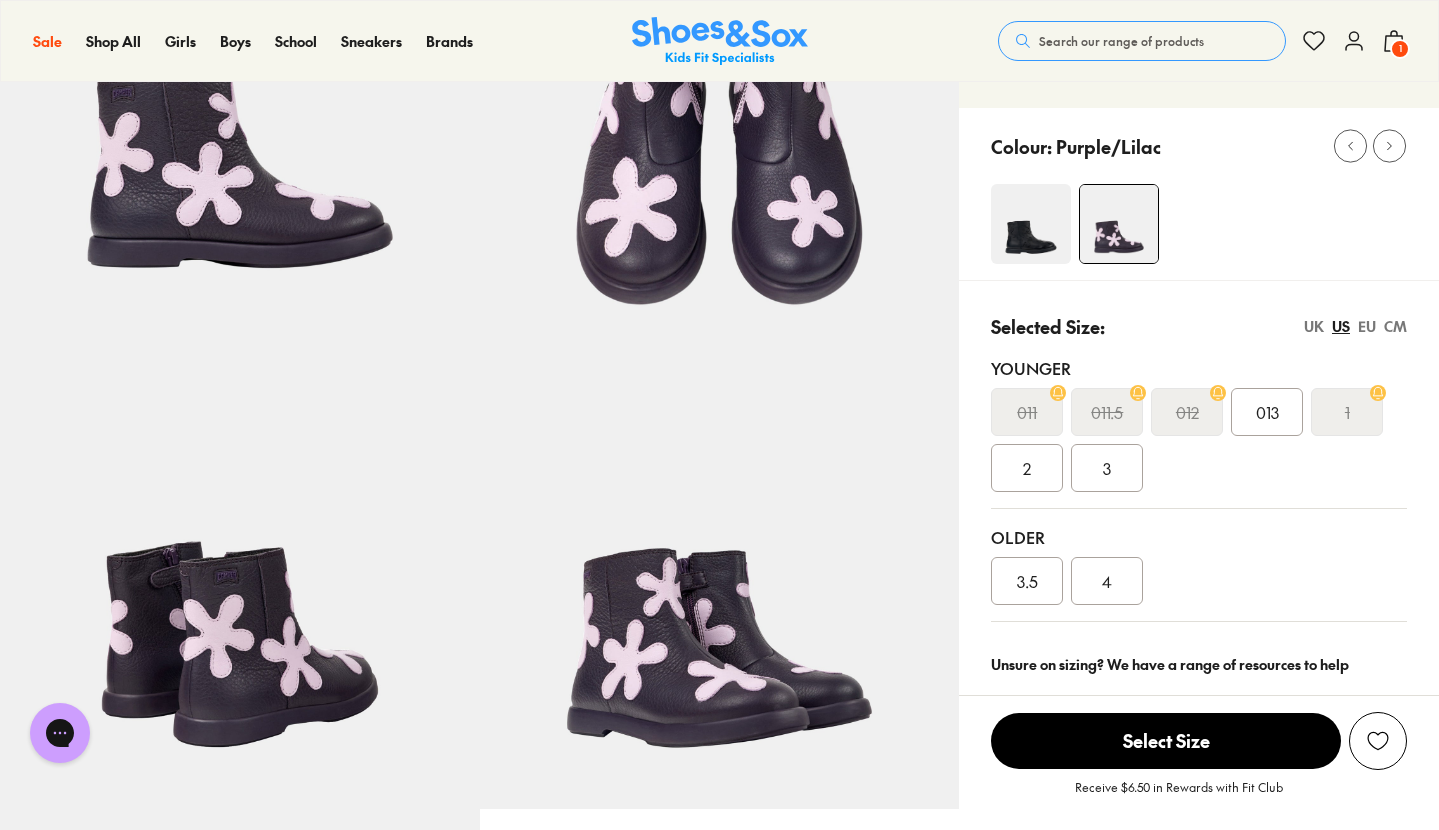 click on "013" at bounding box center [1267, 412] 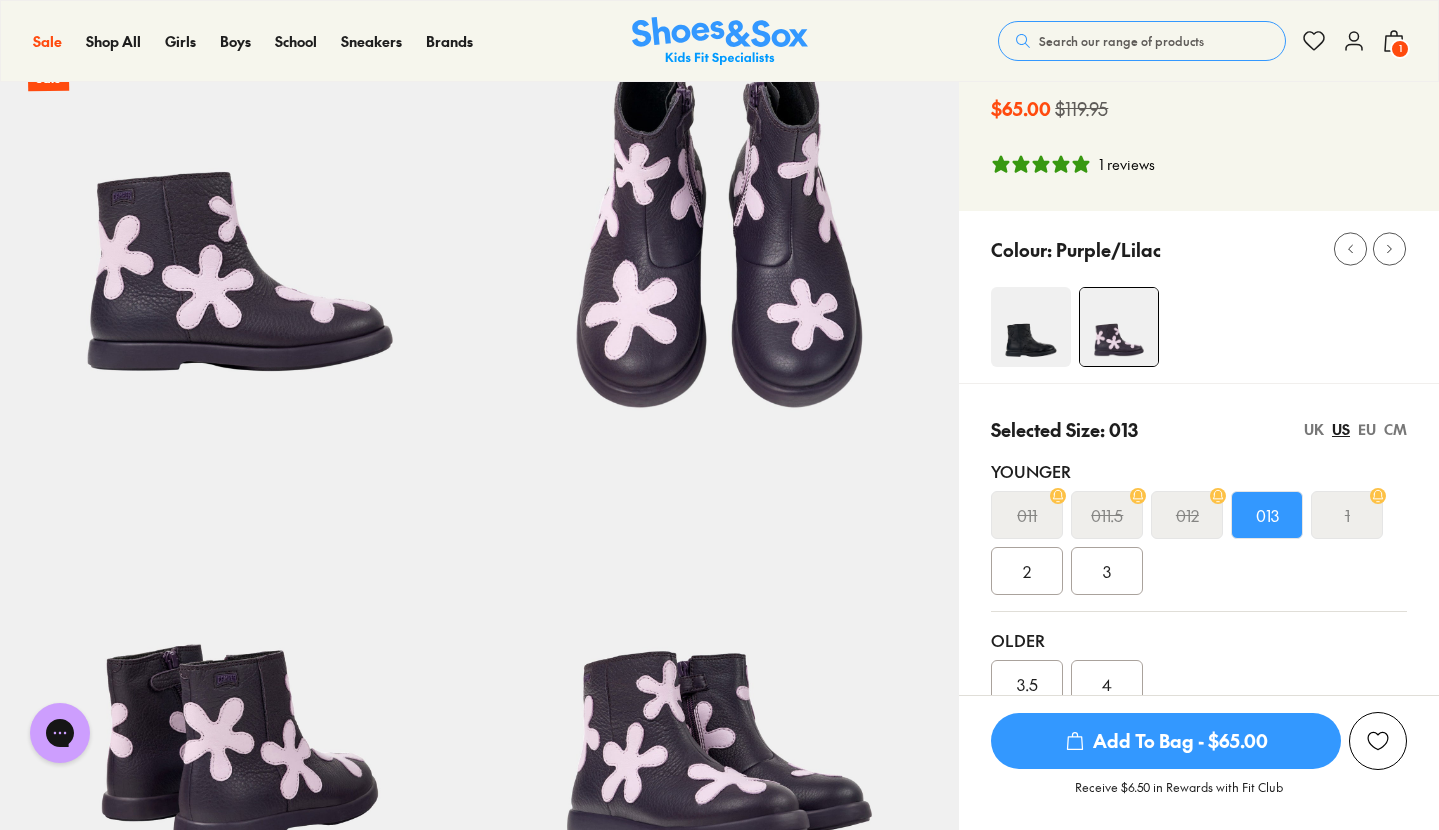 scroll, scrollTop: 172, scrollLeft: 0, axis: vertical 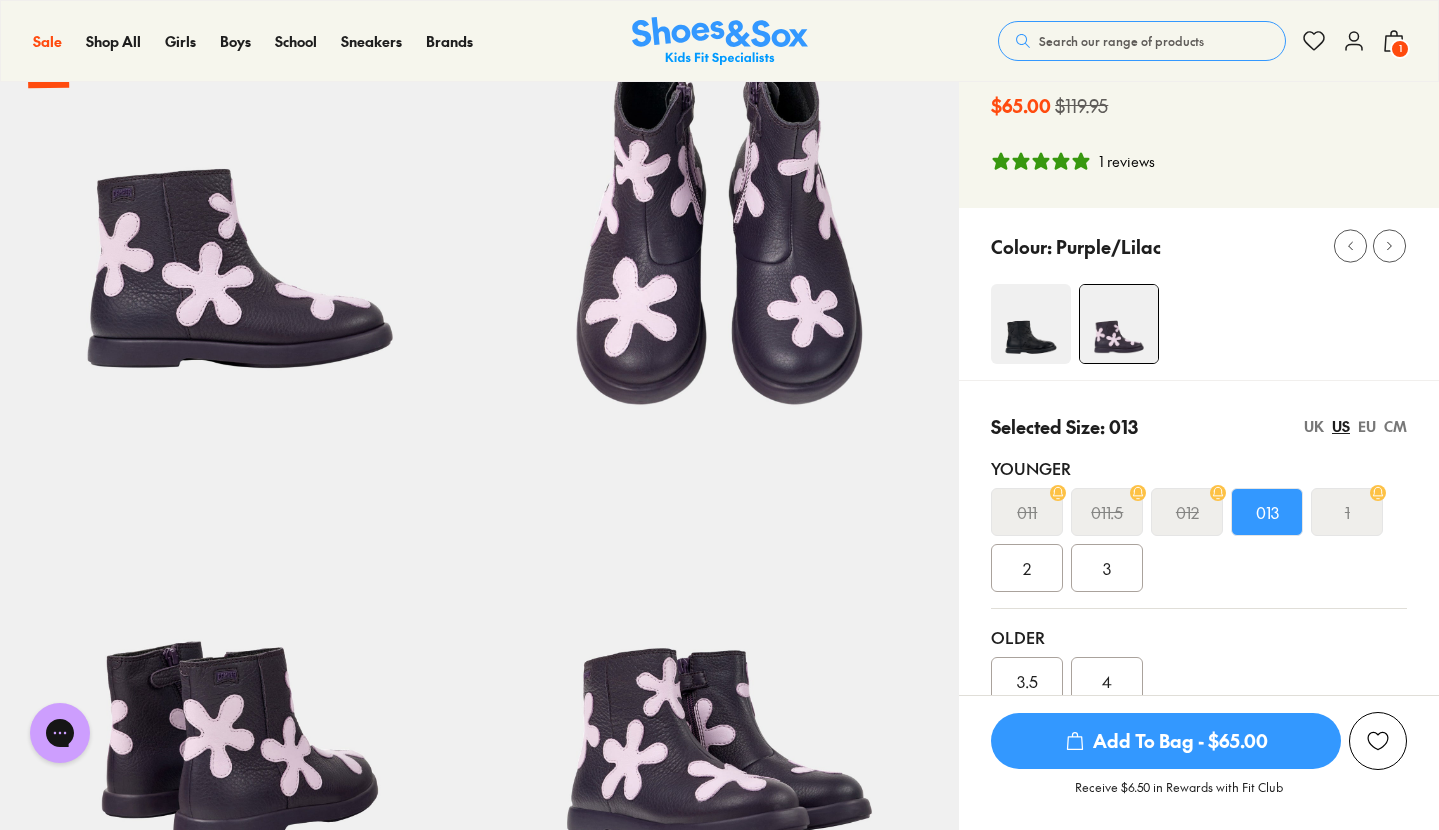 click on "Add To Bag - $65.00" at bounding box center [1166, 741] 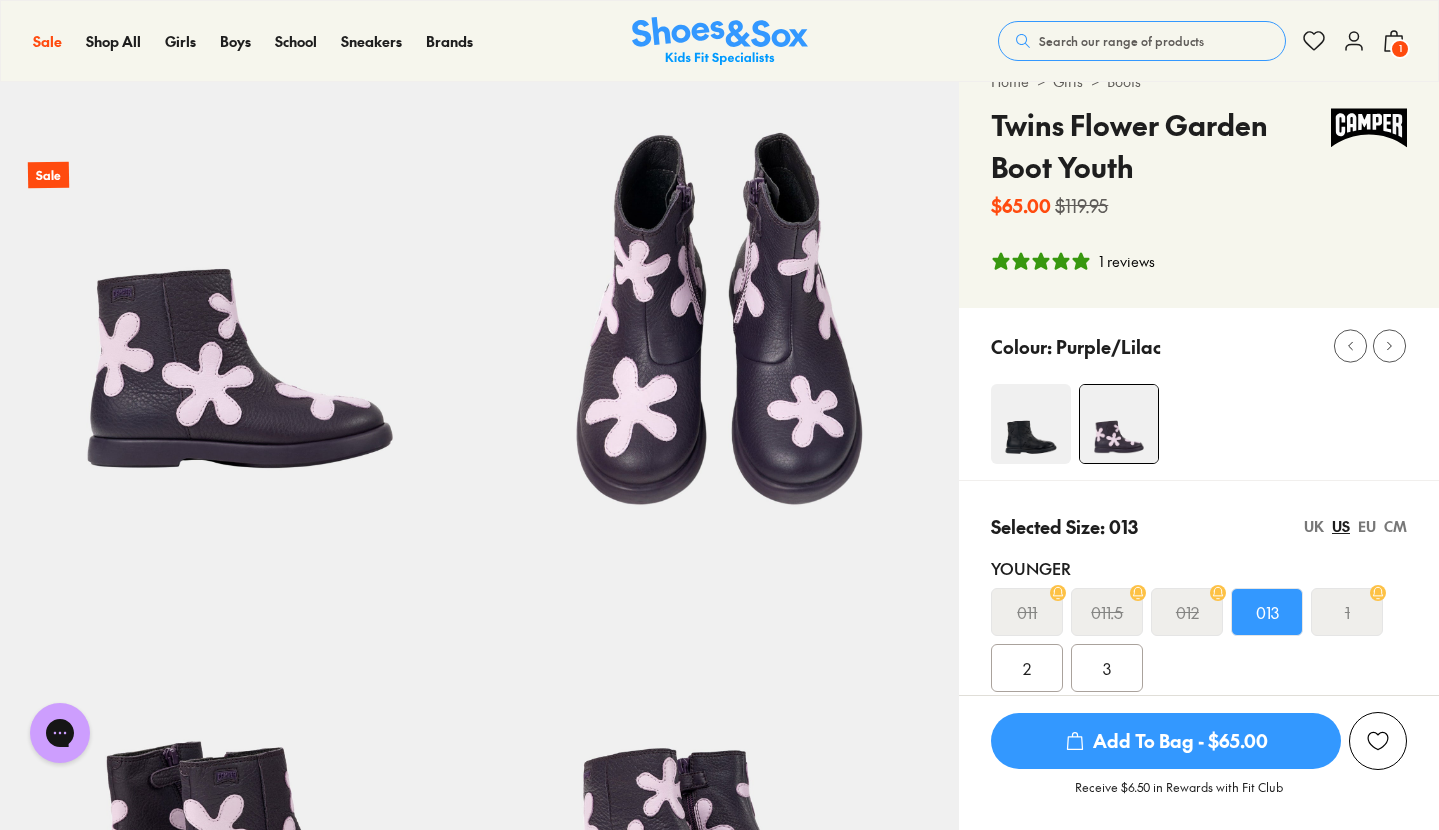scroll, scrollTop: 0, scrollLeft: 0, axis: both 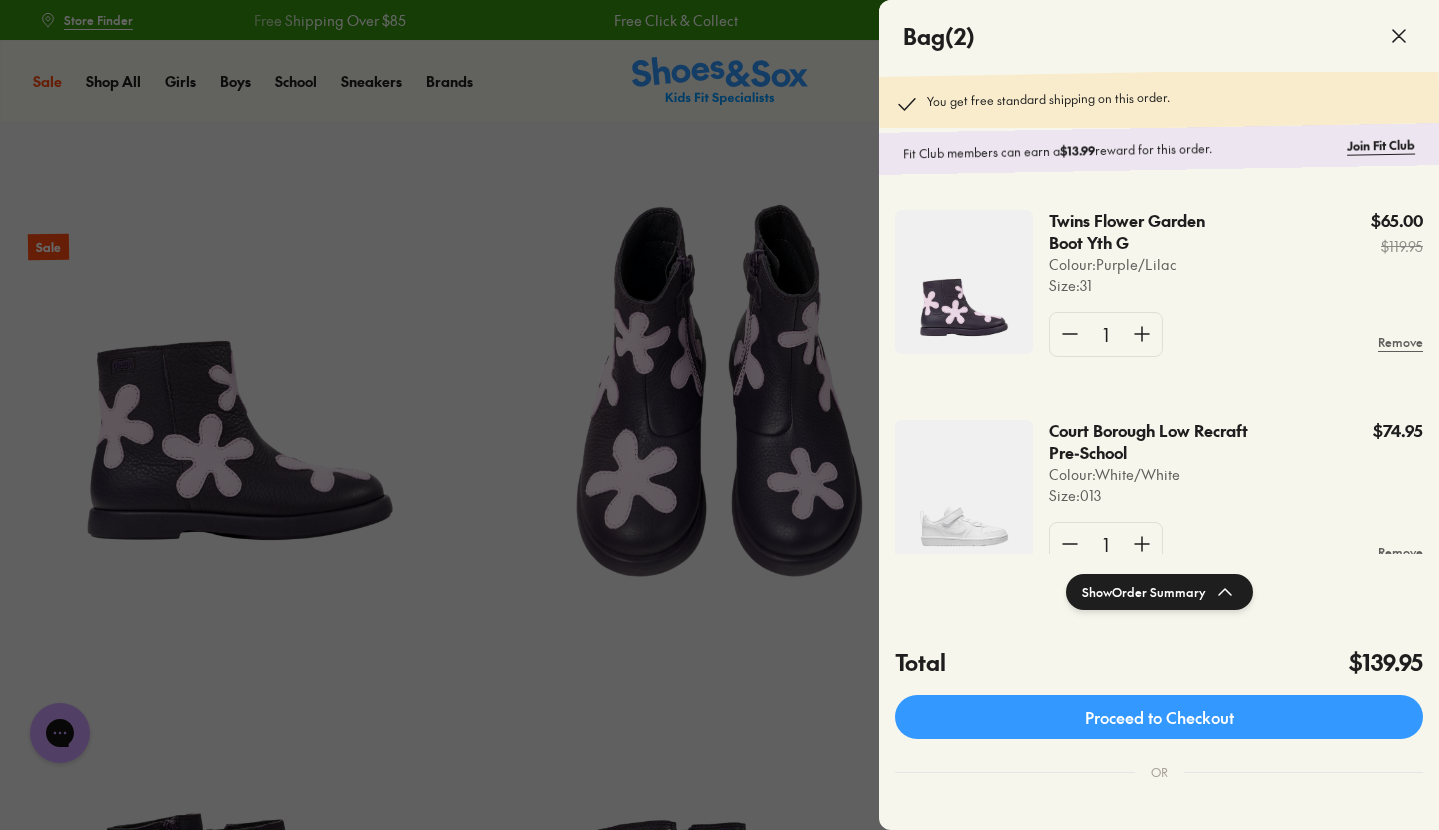 click 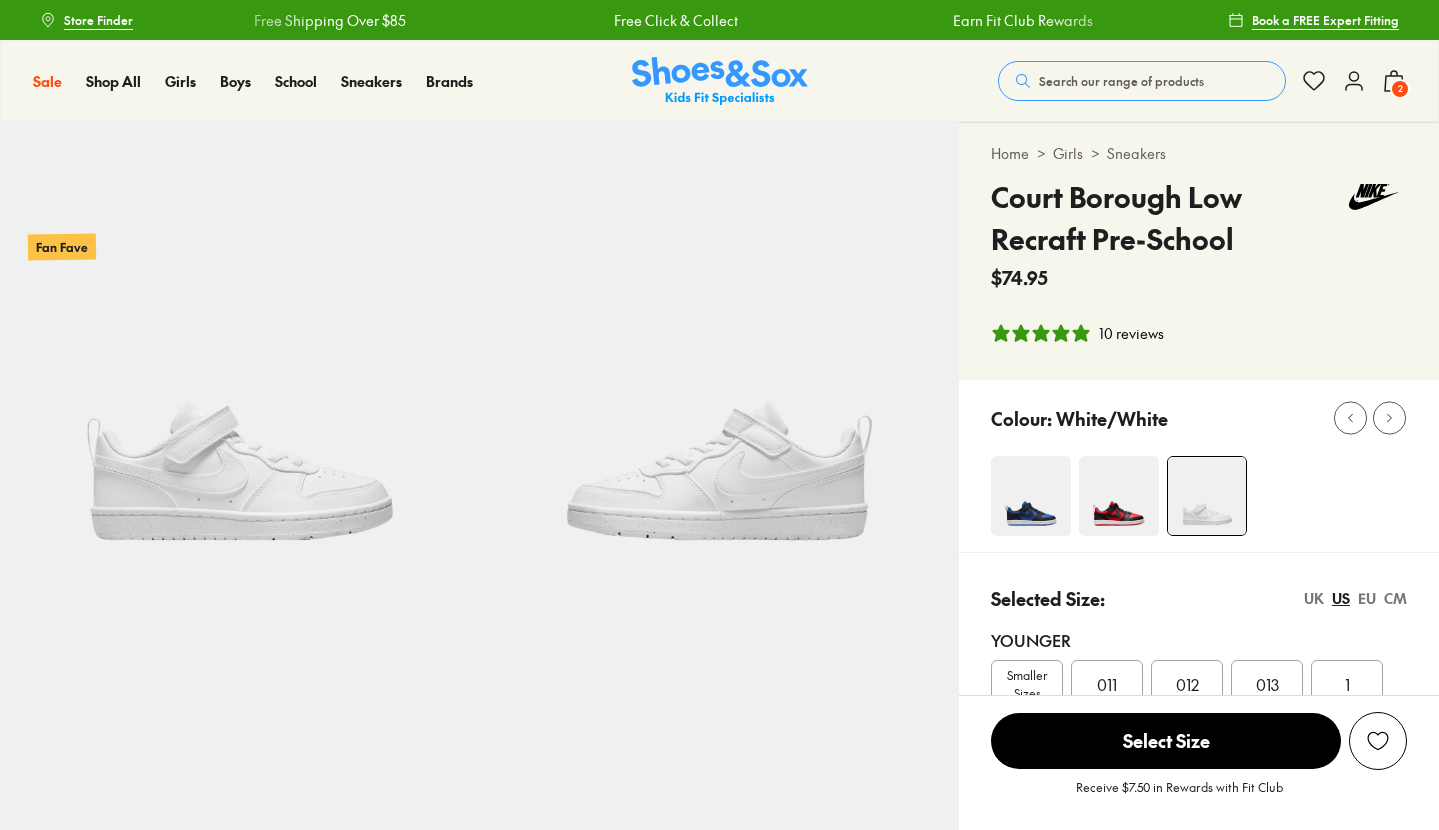 select on "*" 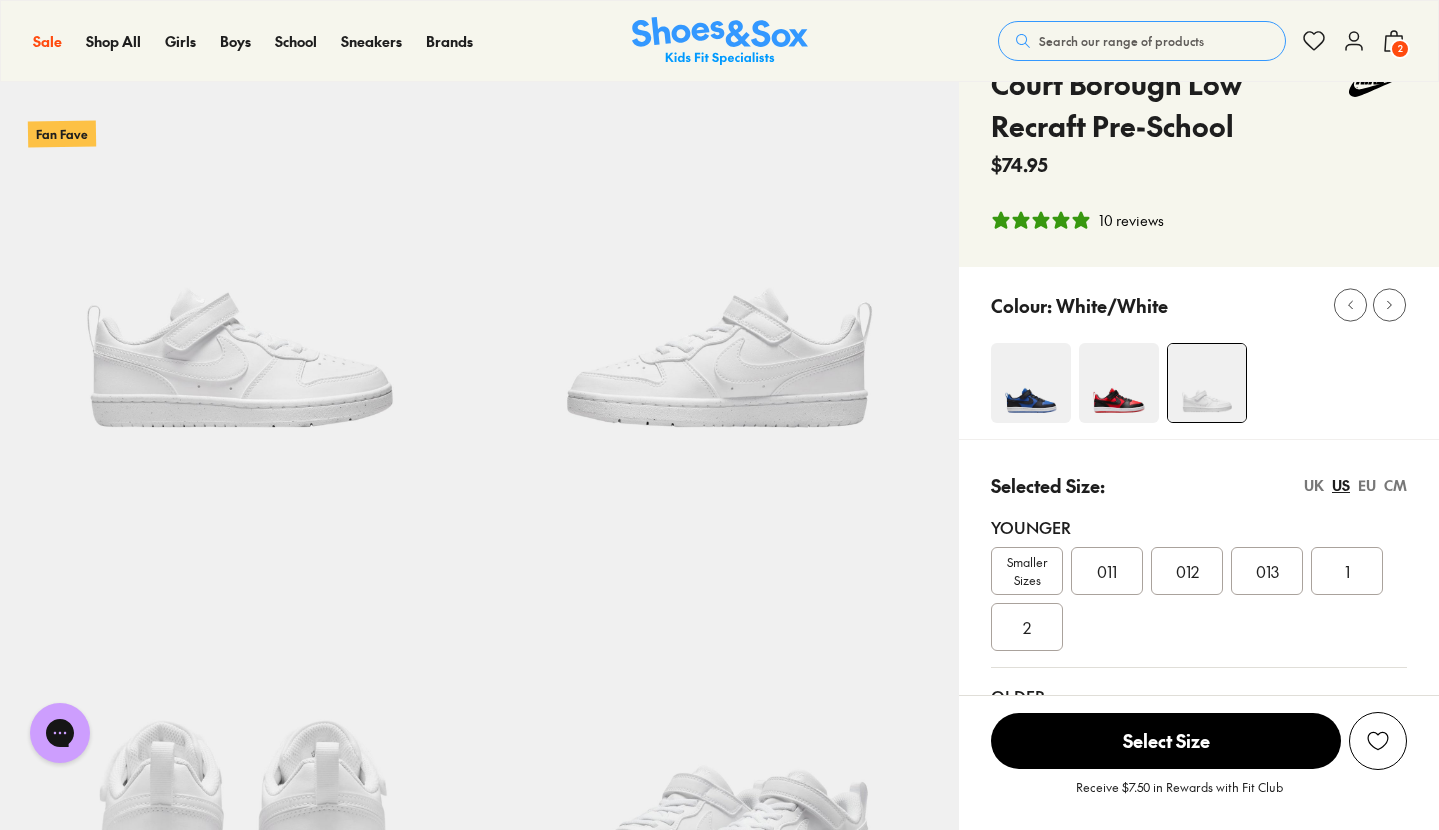 scroll, scrollTop: 114, scrollLeft: 0, axis: vertical 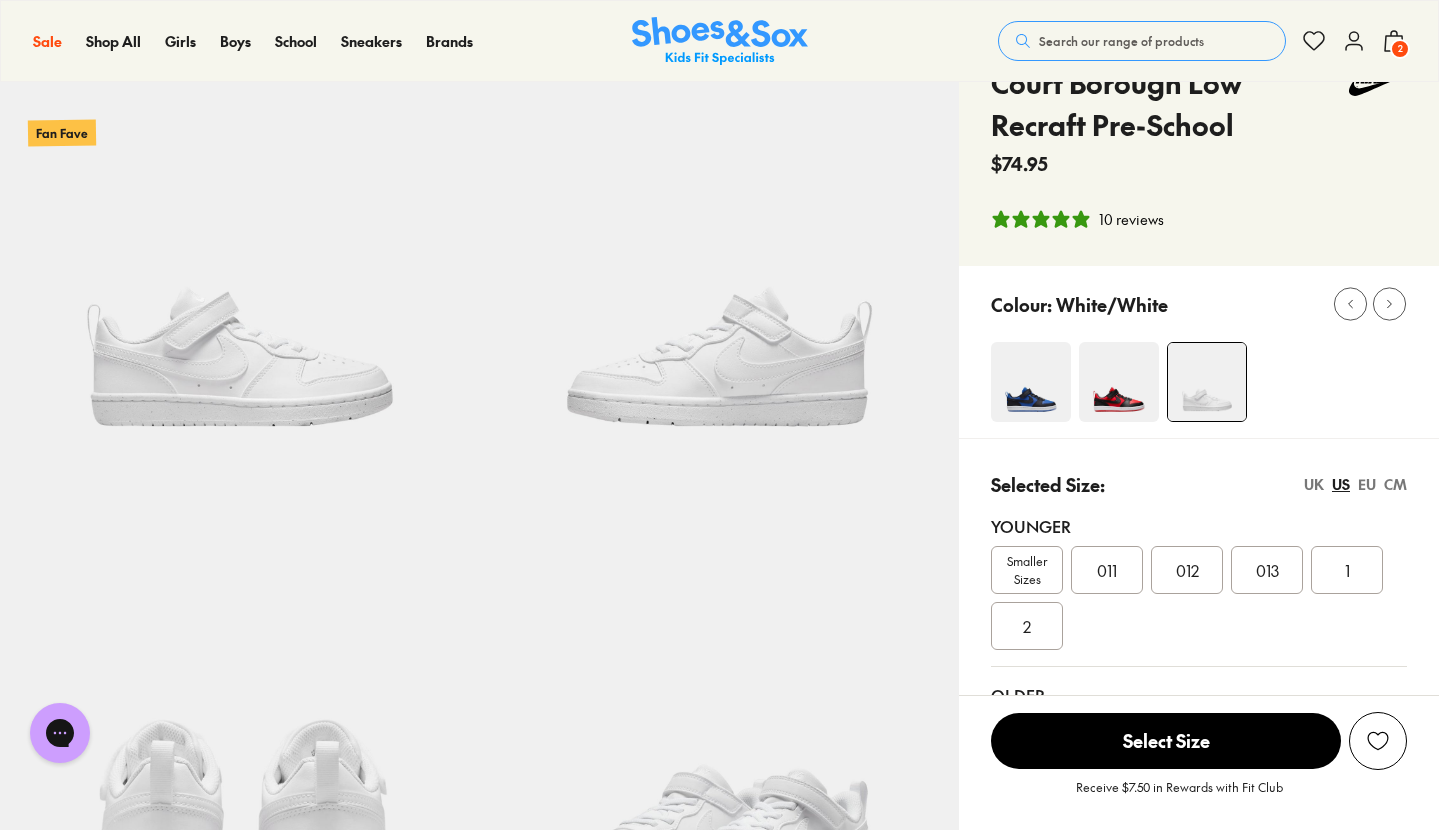 click on "013" at bounding box center [1267, 570] 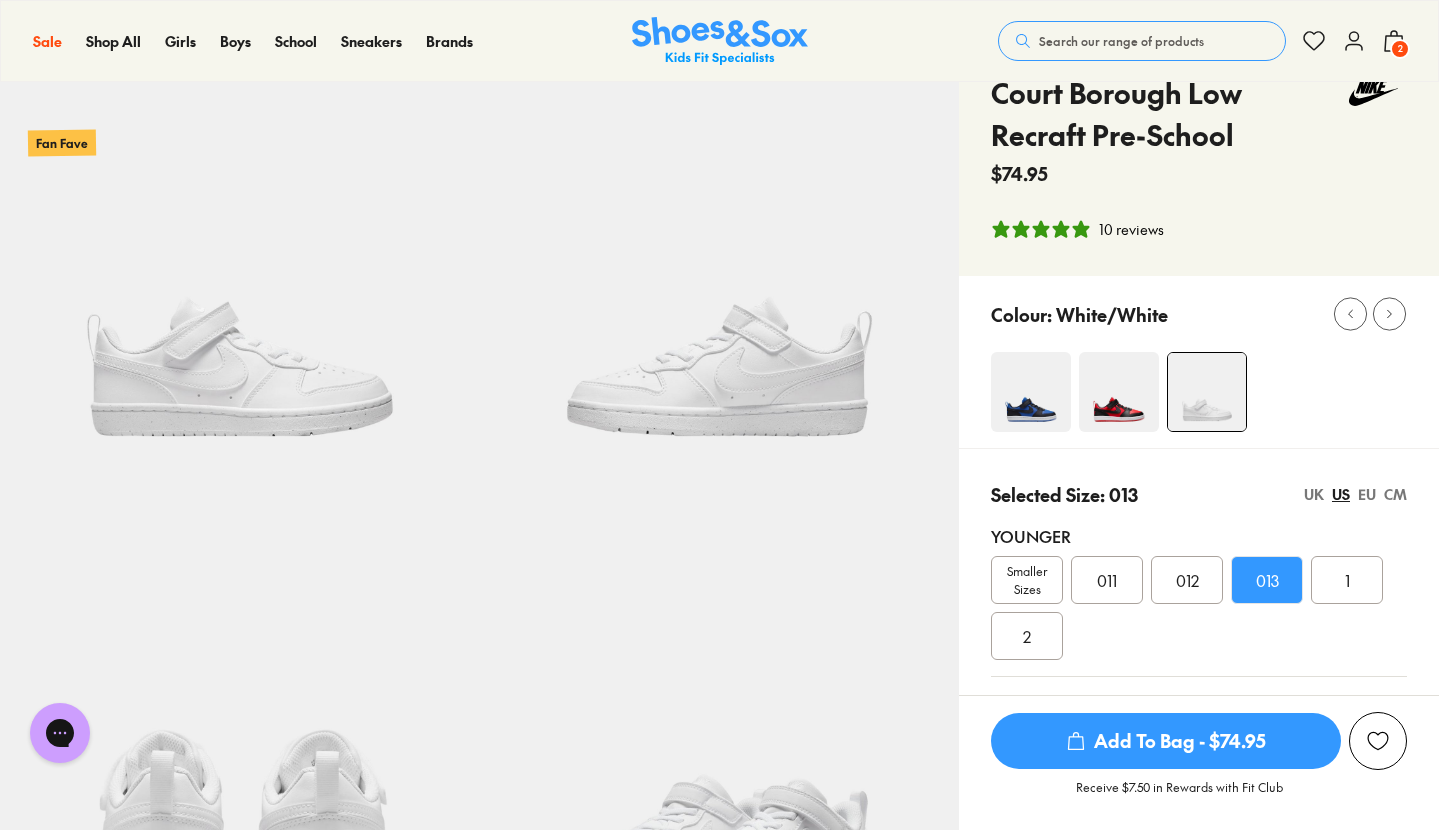 scroll, scrollTop: 0, scrollLeft: 0, axis: both 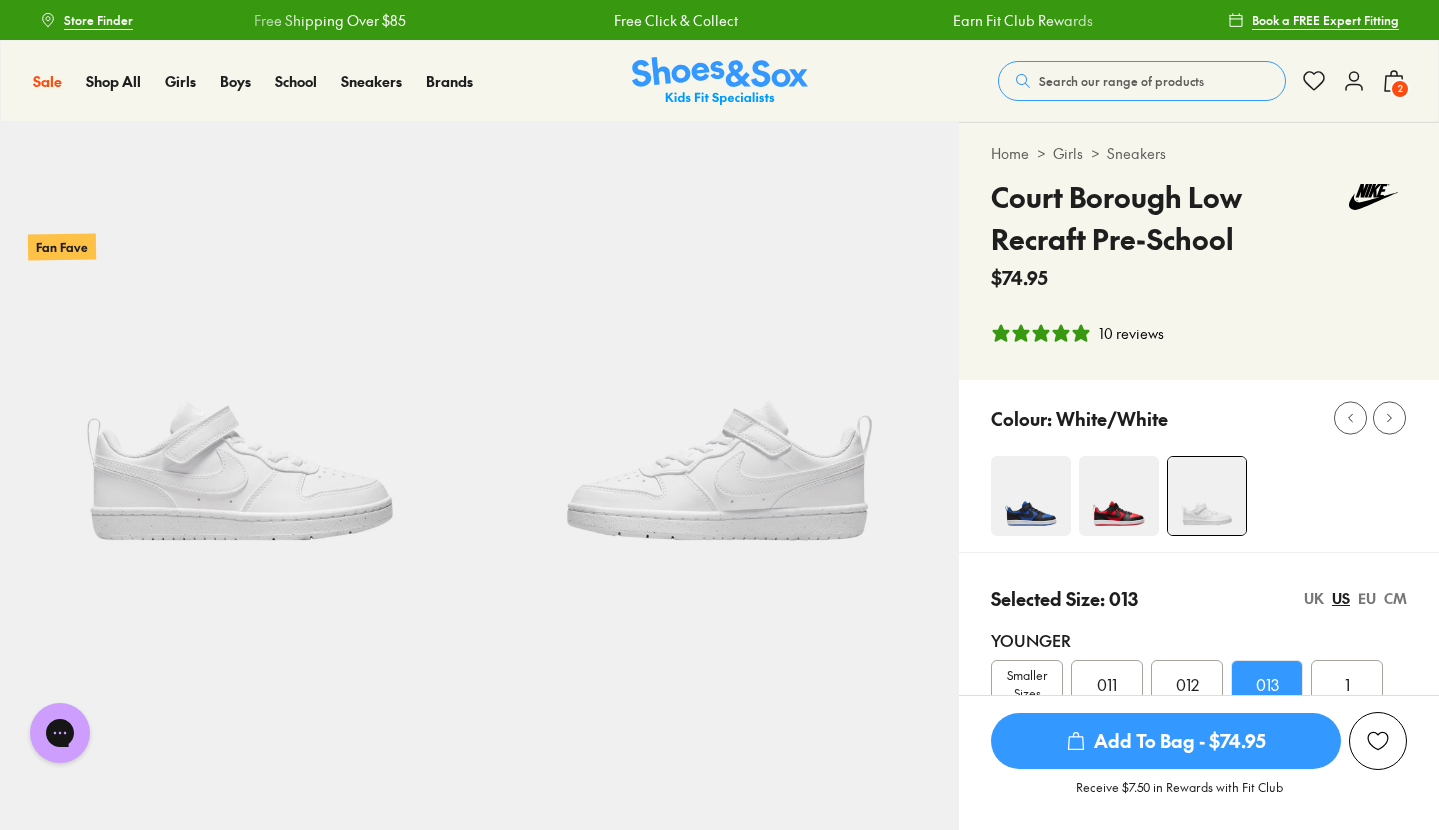 click 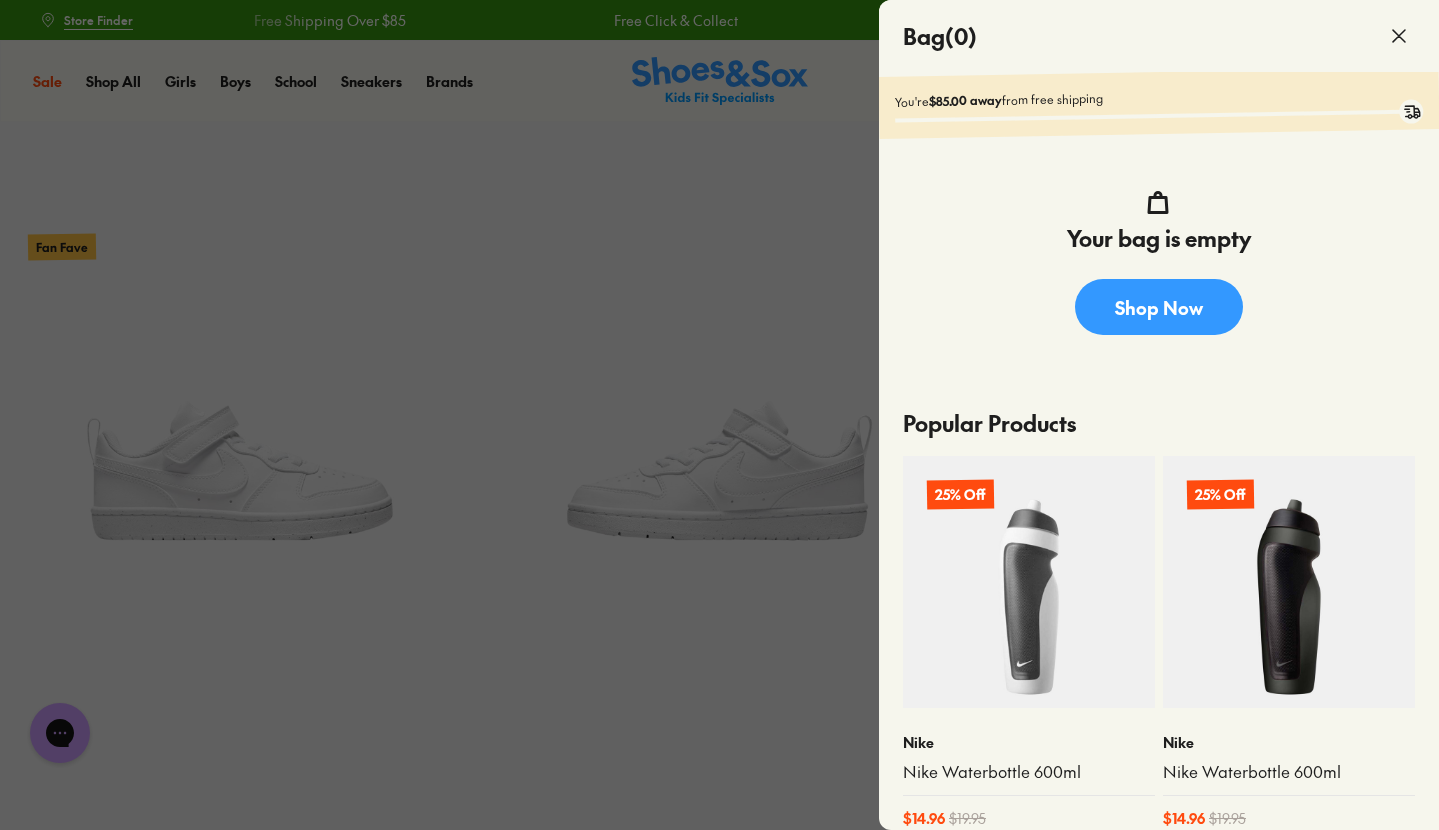 click 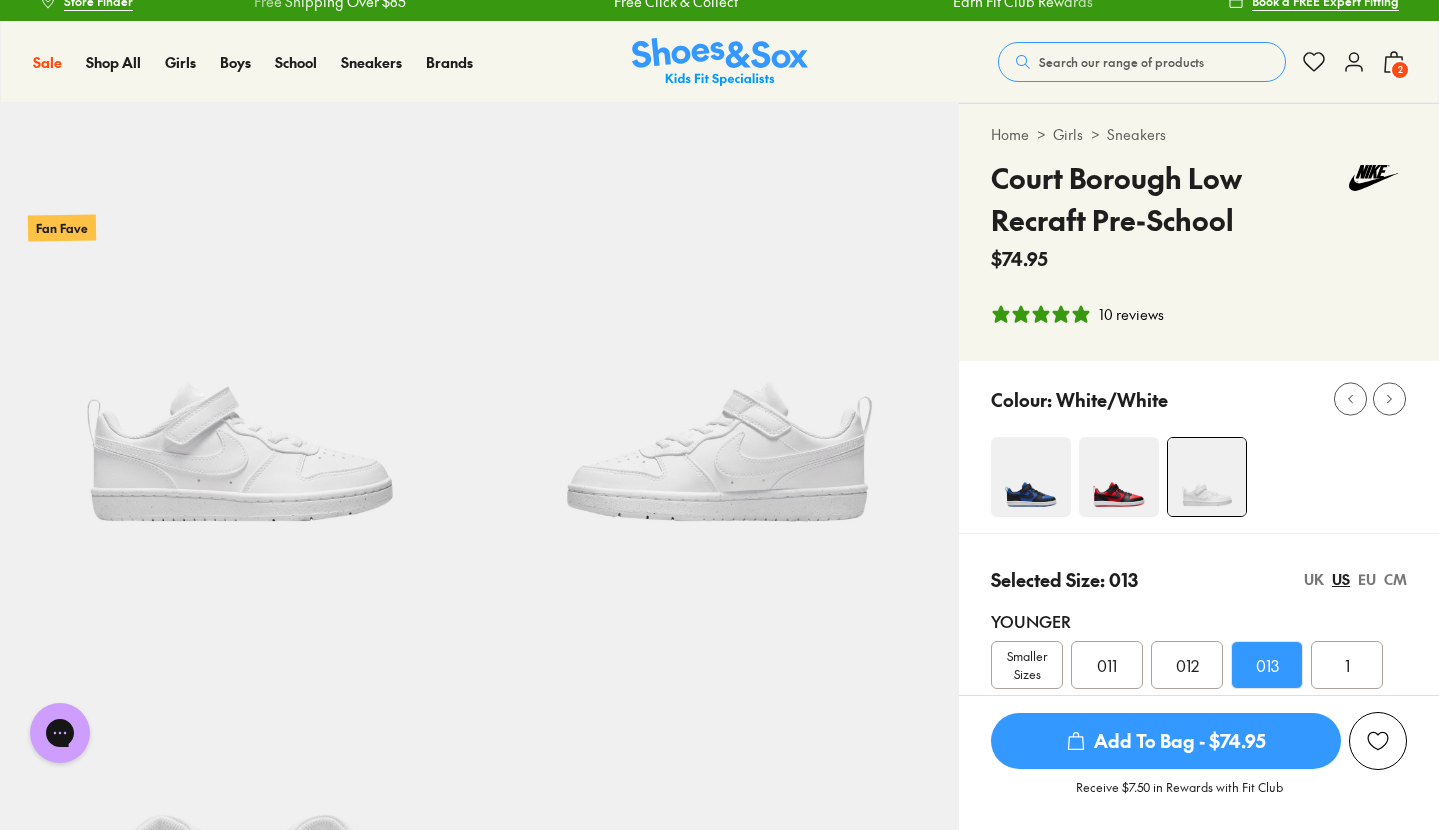scroll, scrollTop: 20, scrollLeft: 0, axis: vertical 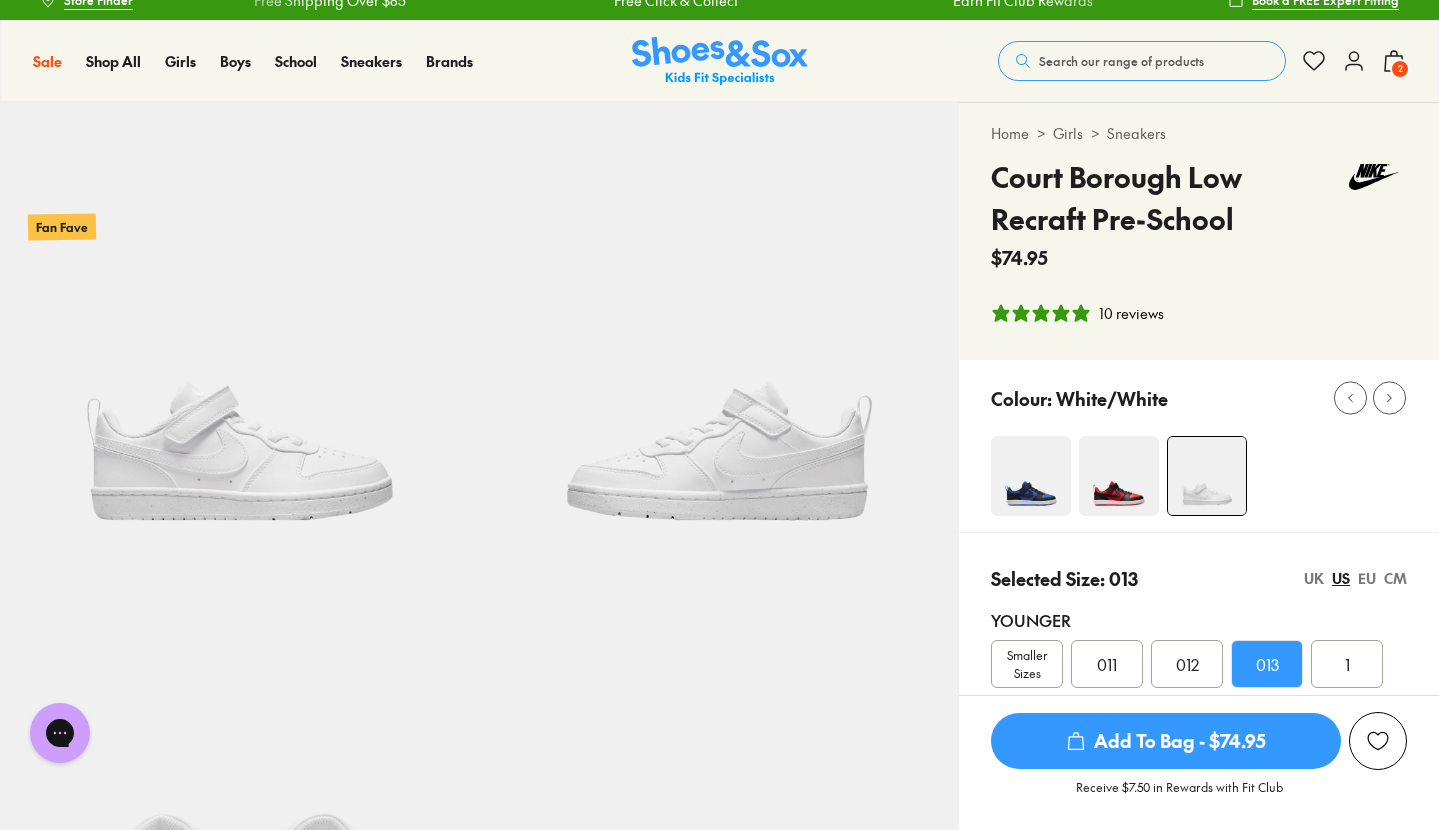 click on "Add To Bag - $74.95" at bounding box center [1166, 741] 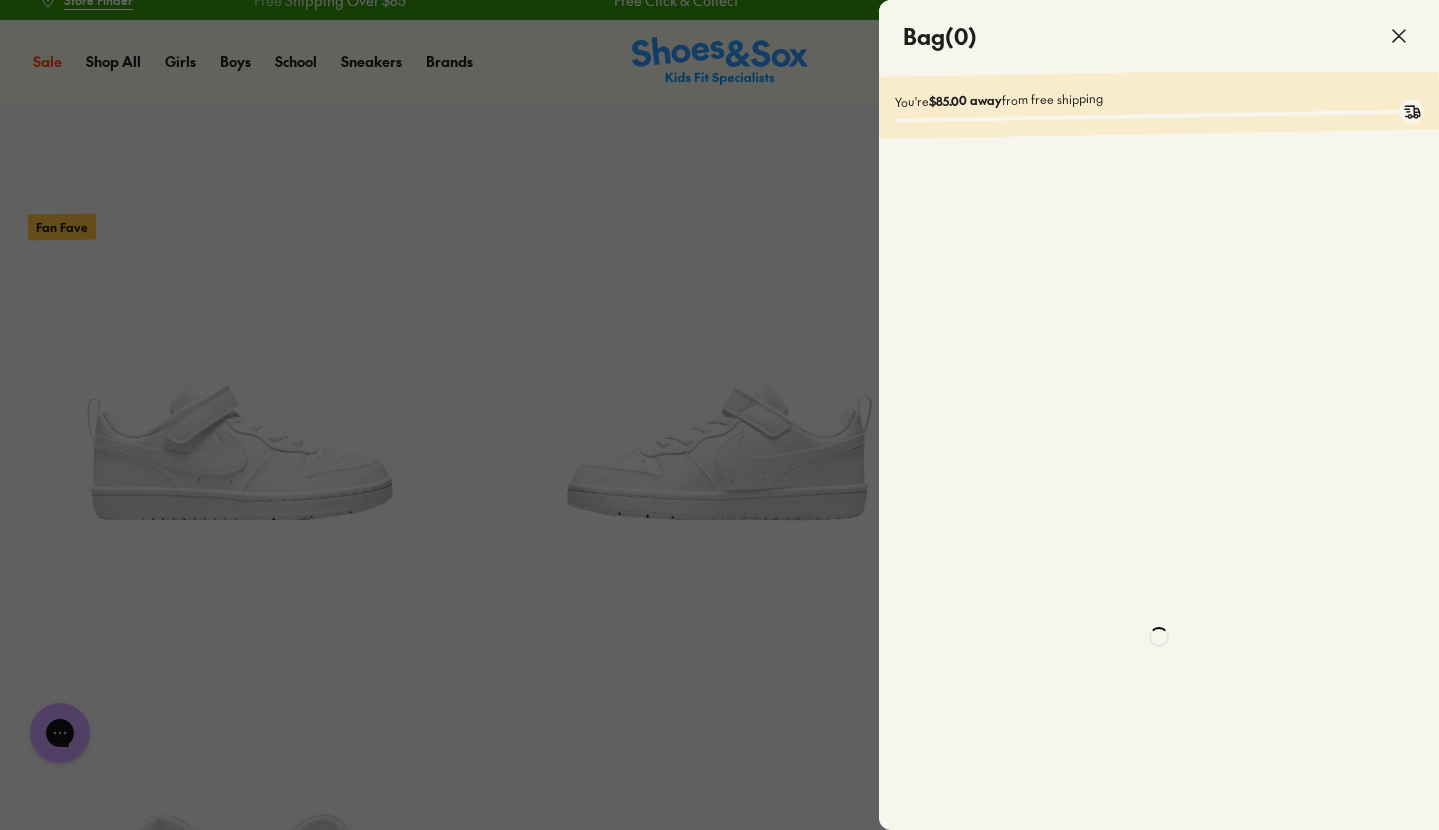 scroll, scrollTop: 0, scrollLeft: 0, axis: both 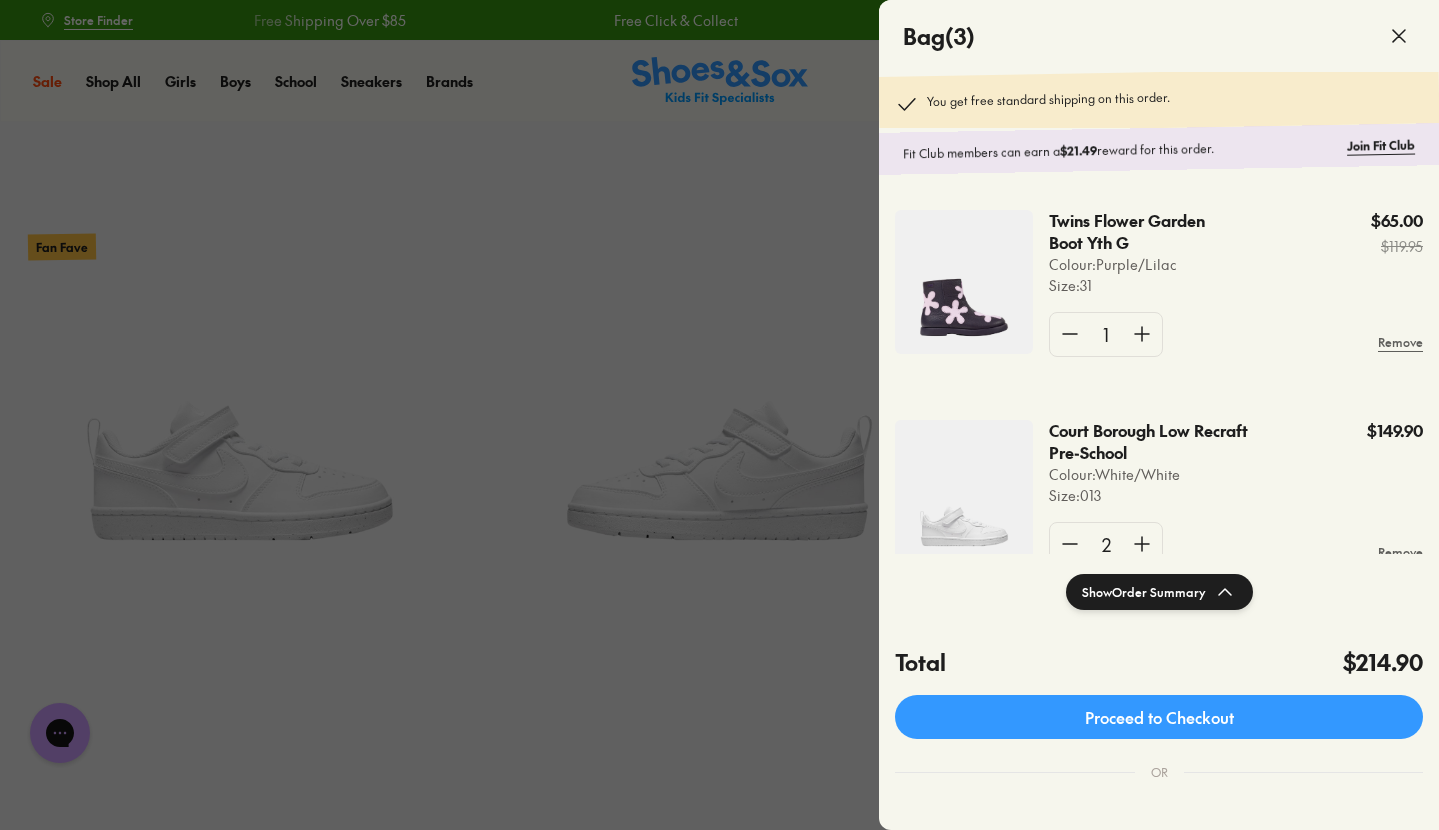 click 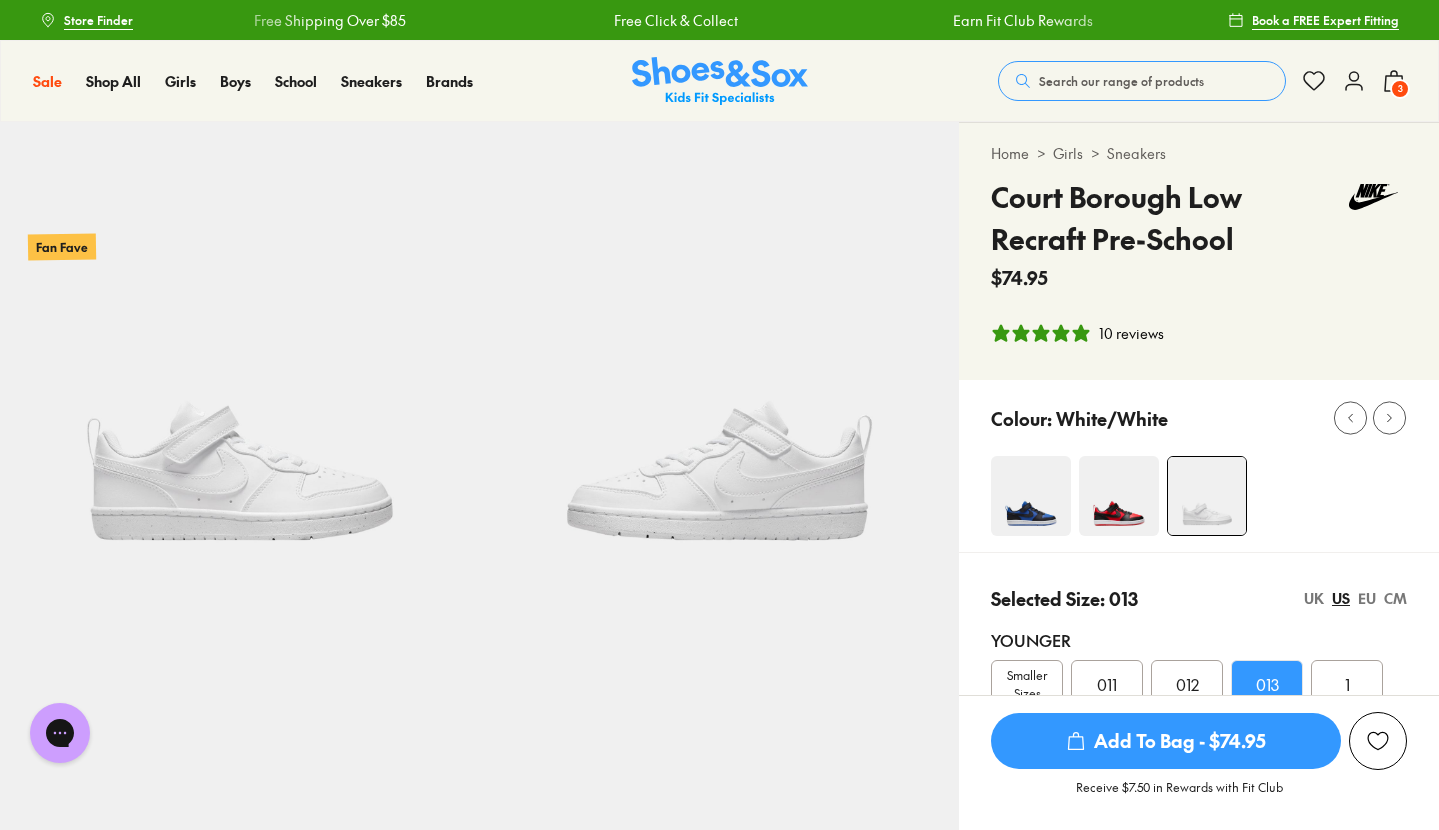 click on "3" at bounding box center [1400, 89] 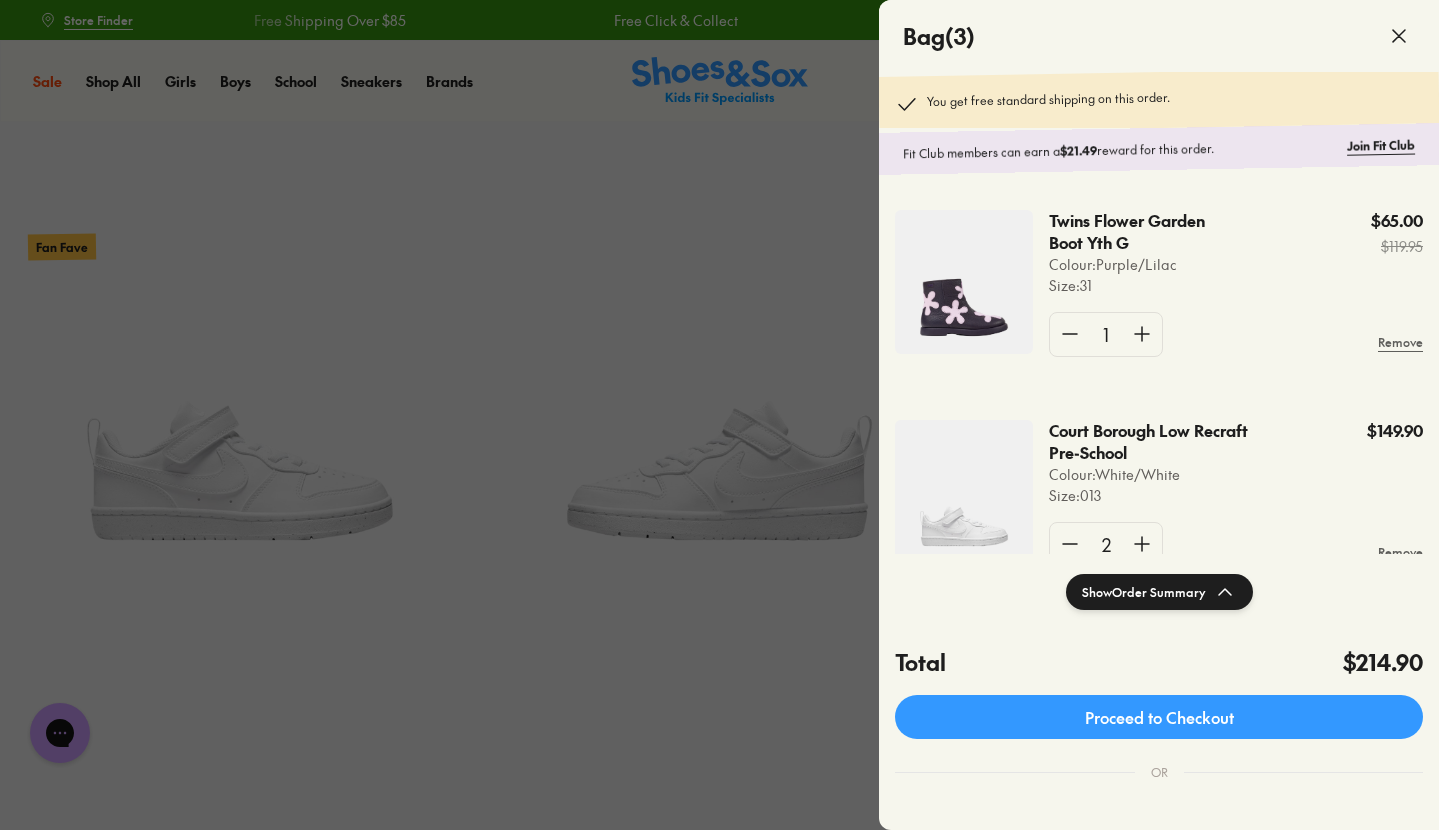 scroll, scrollTop: 59, scrollLeft: 0, axis: vertical 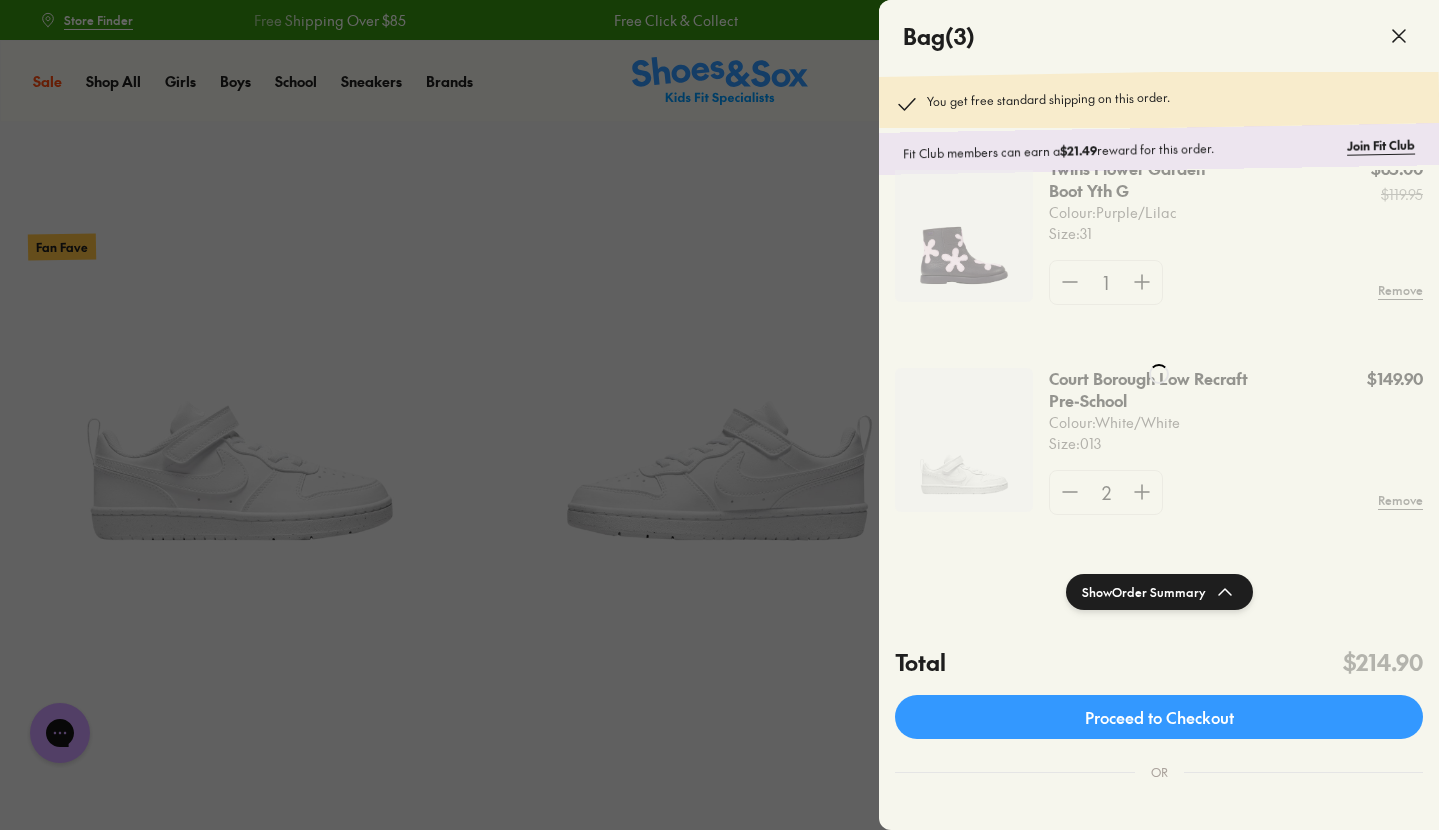 click 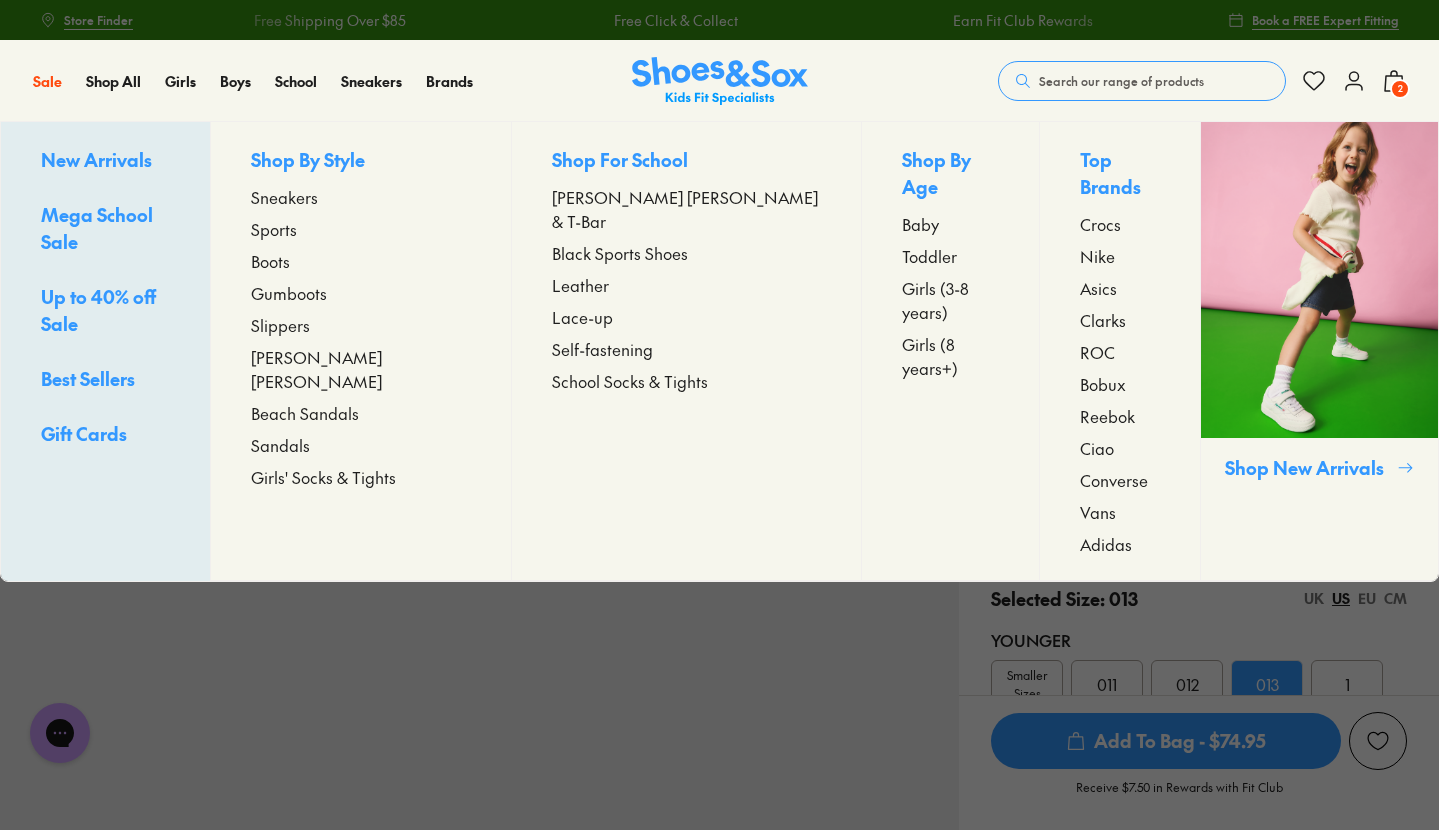 click on "Sneakers" at bounding box center (284, 197) 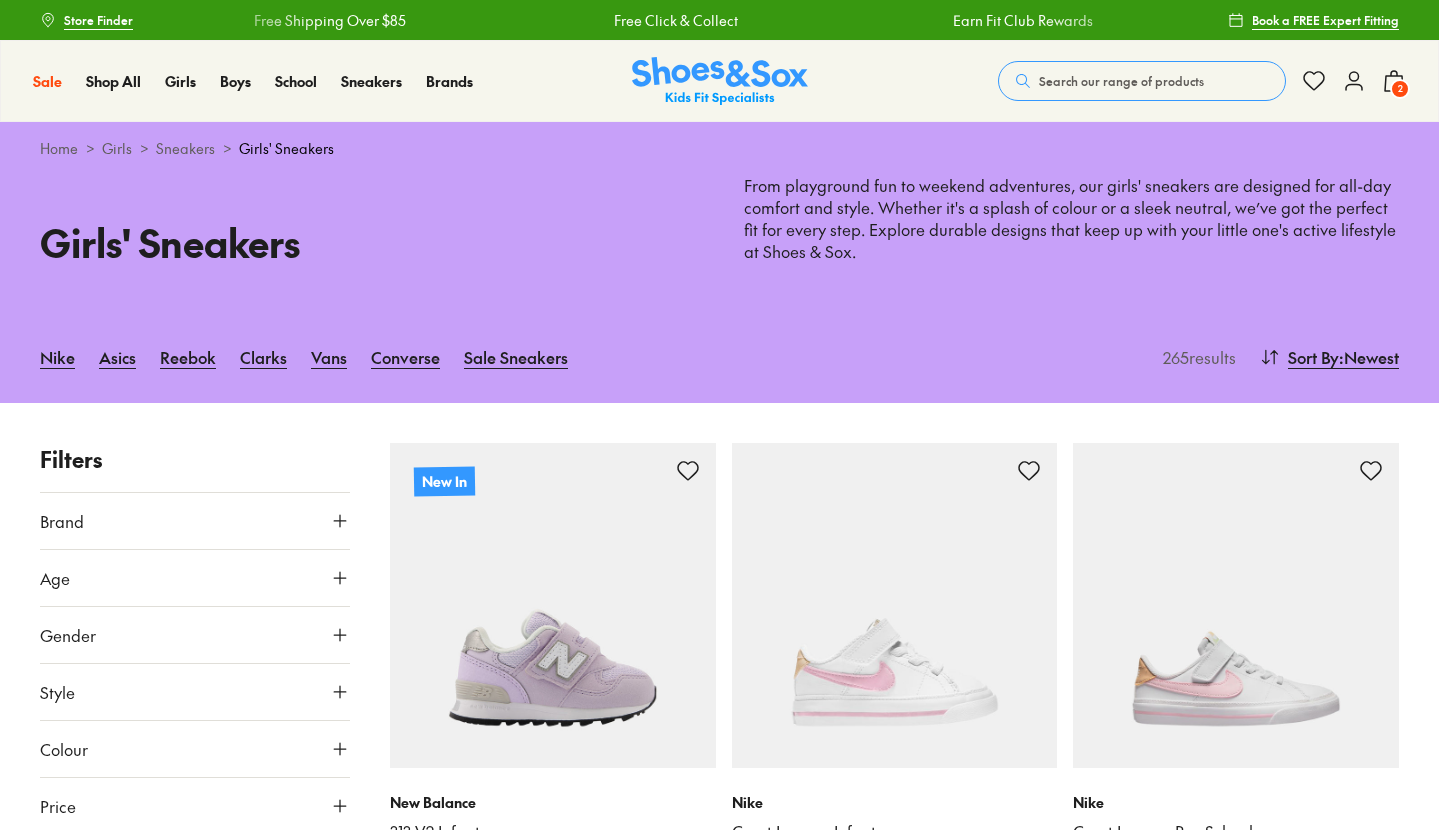 scroll, scrollTop: 0, scrollLeft: 0, axis: both 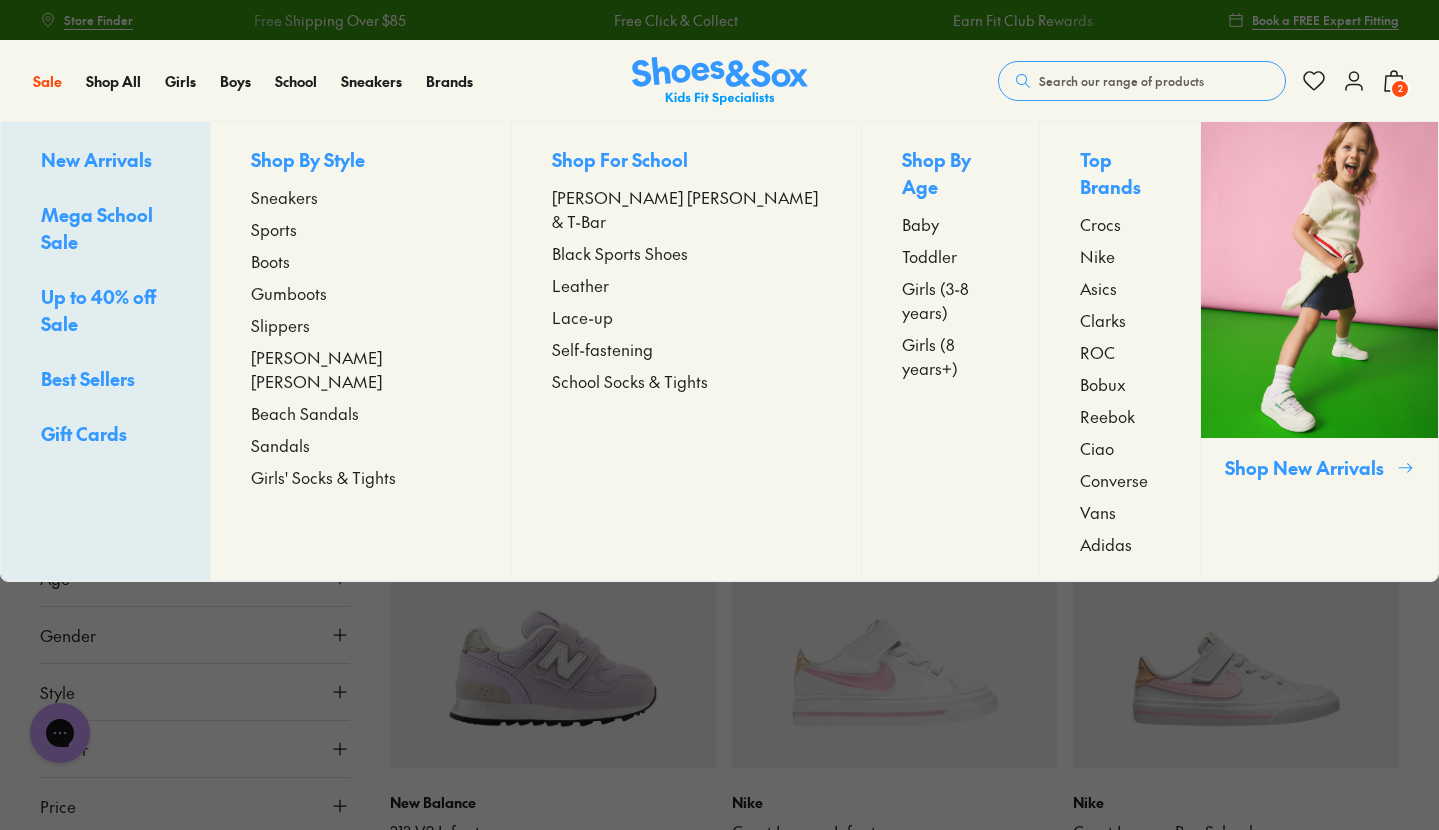 click on "Boots" at bounding box center [270, 261] 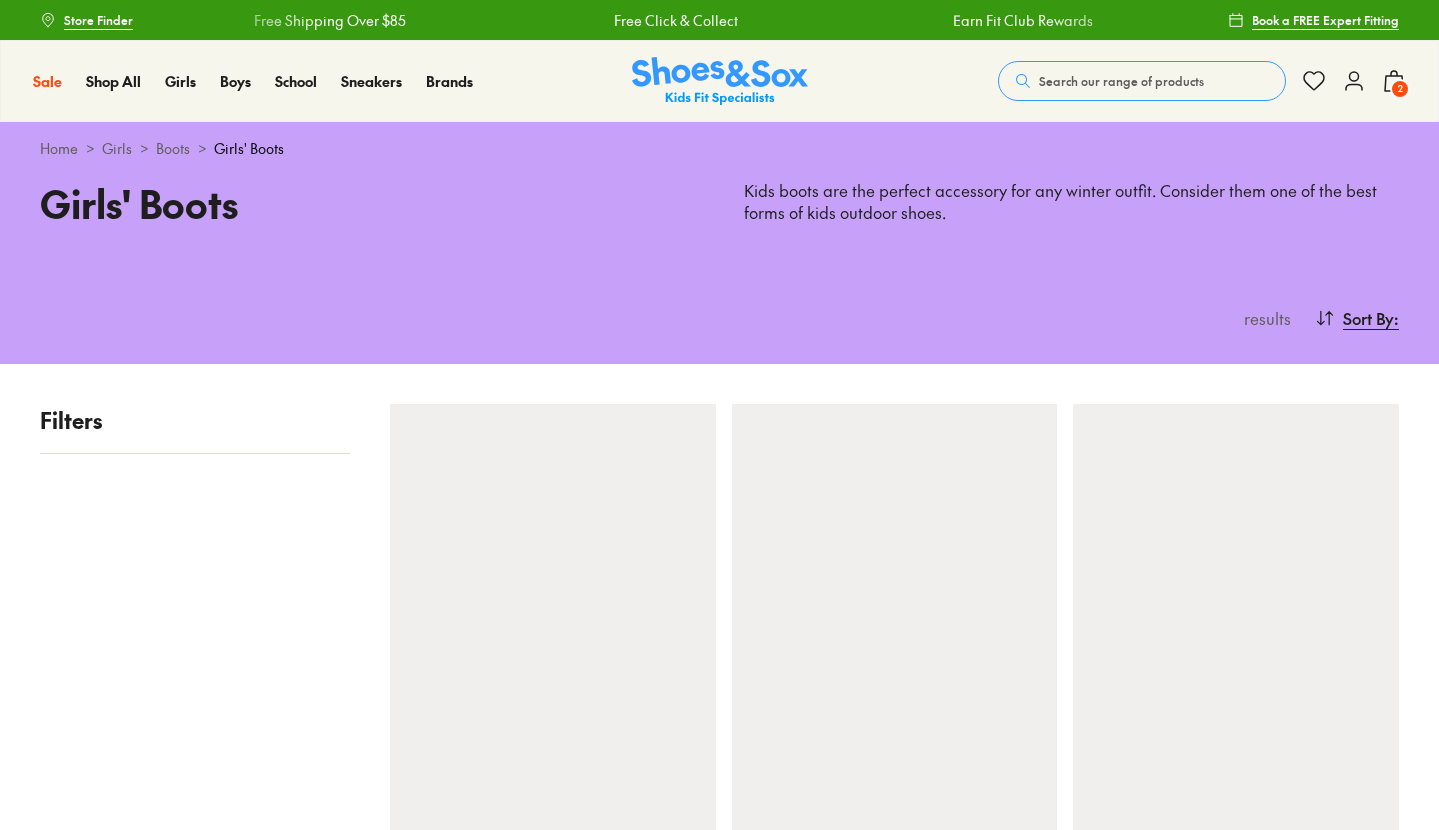 scroll, scrollTop: 0, scrollLeft: 0, axis: both 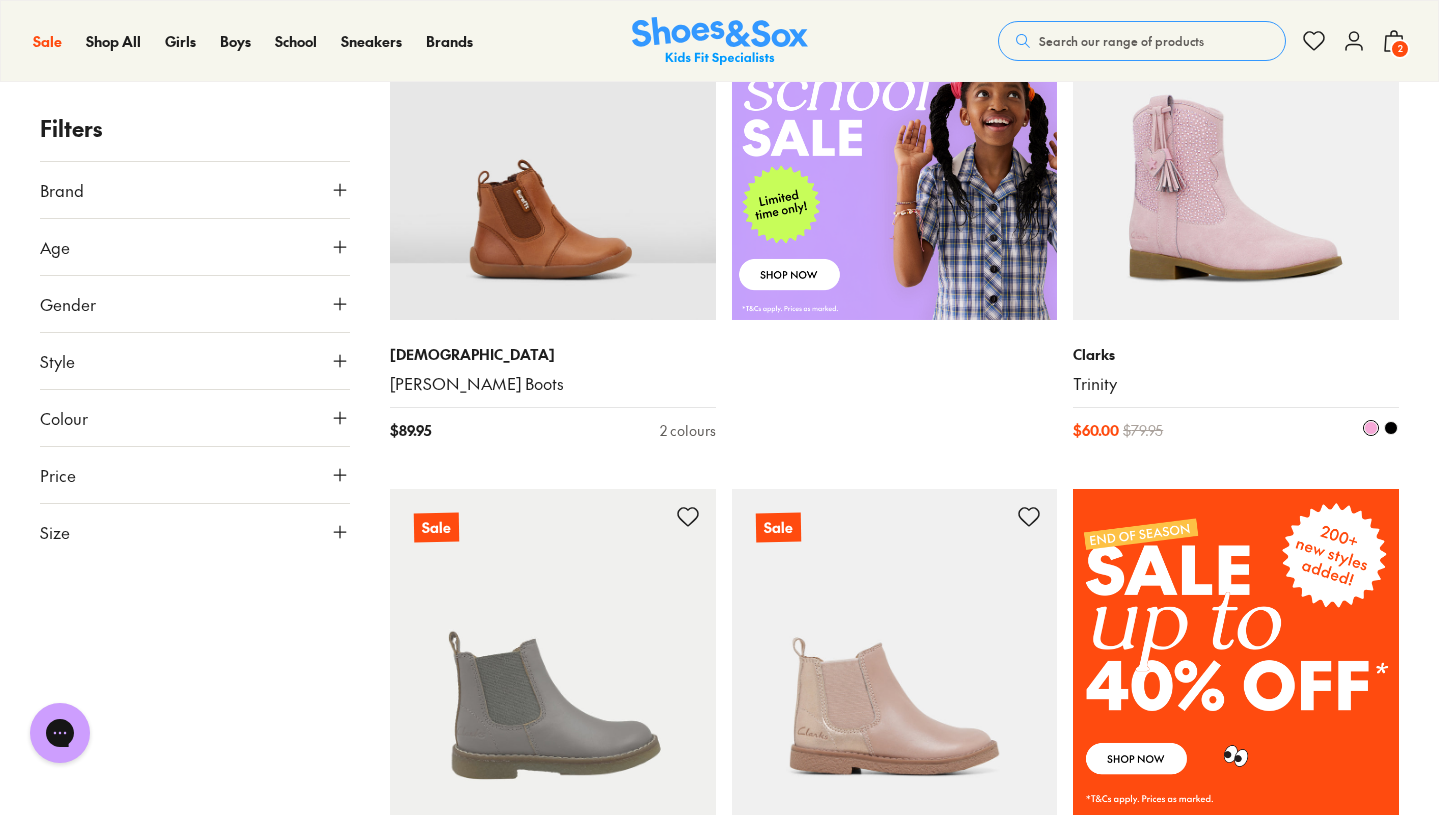 click at bounding box center (1236, 158) 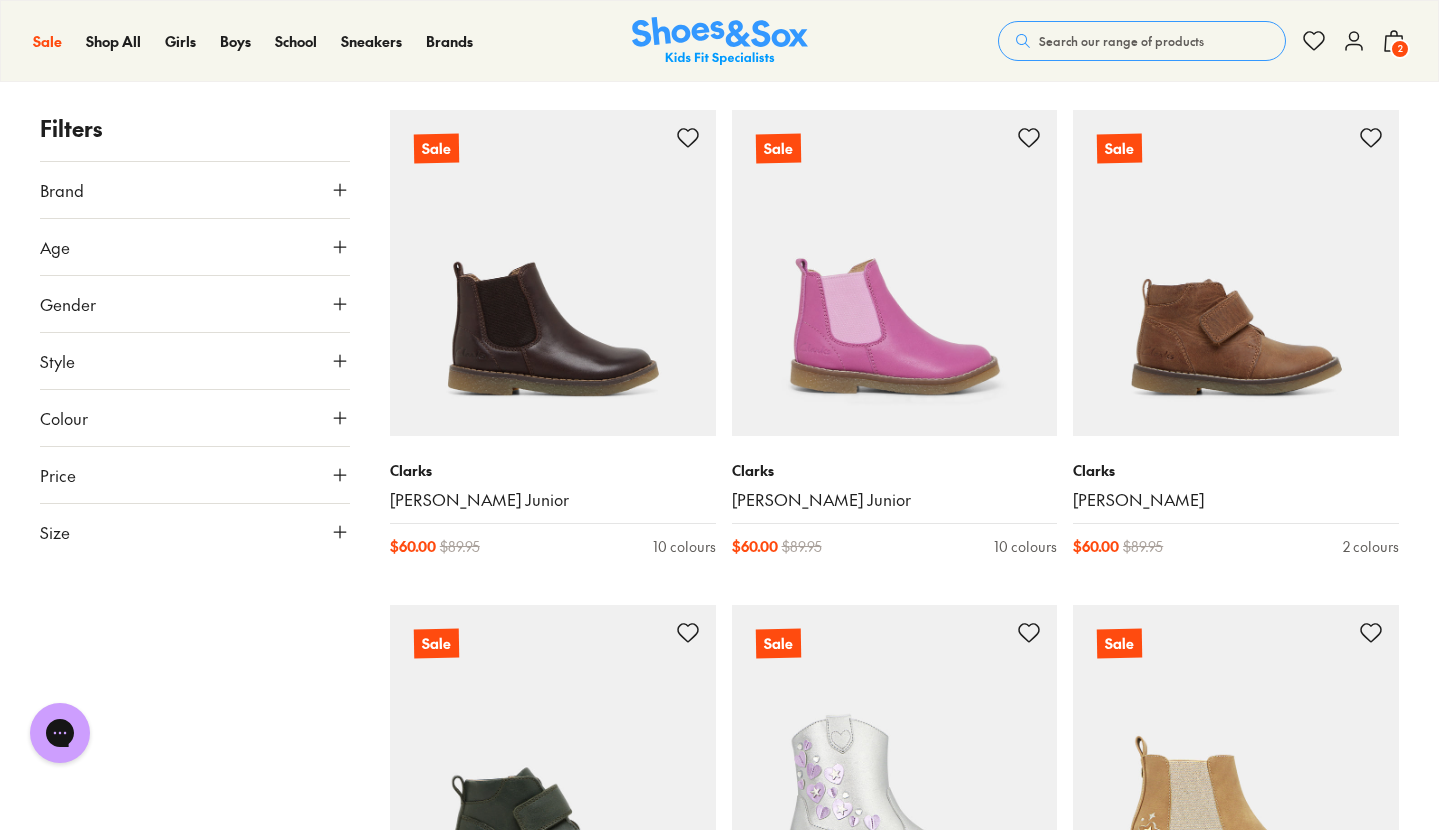 scroll, scrollTop: 1890, scrollLeft: 0, axis: vertical 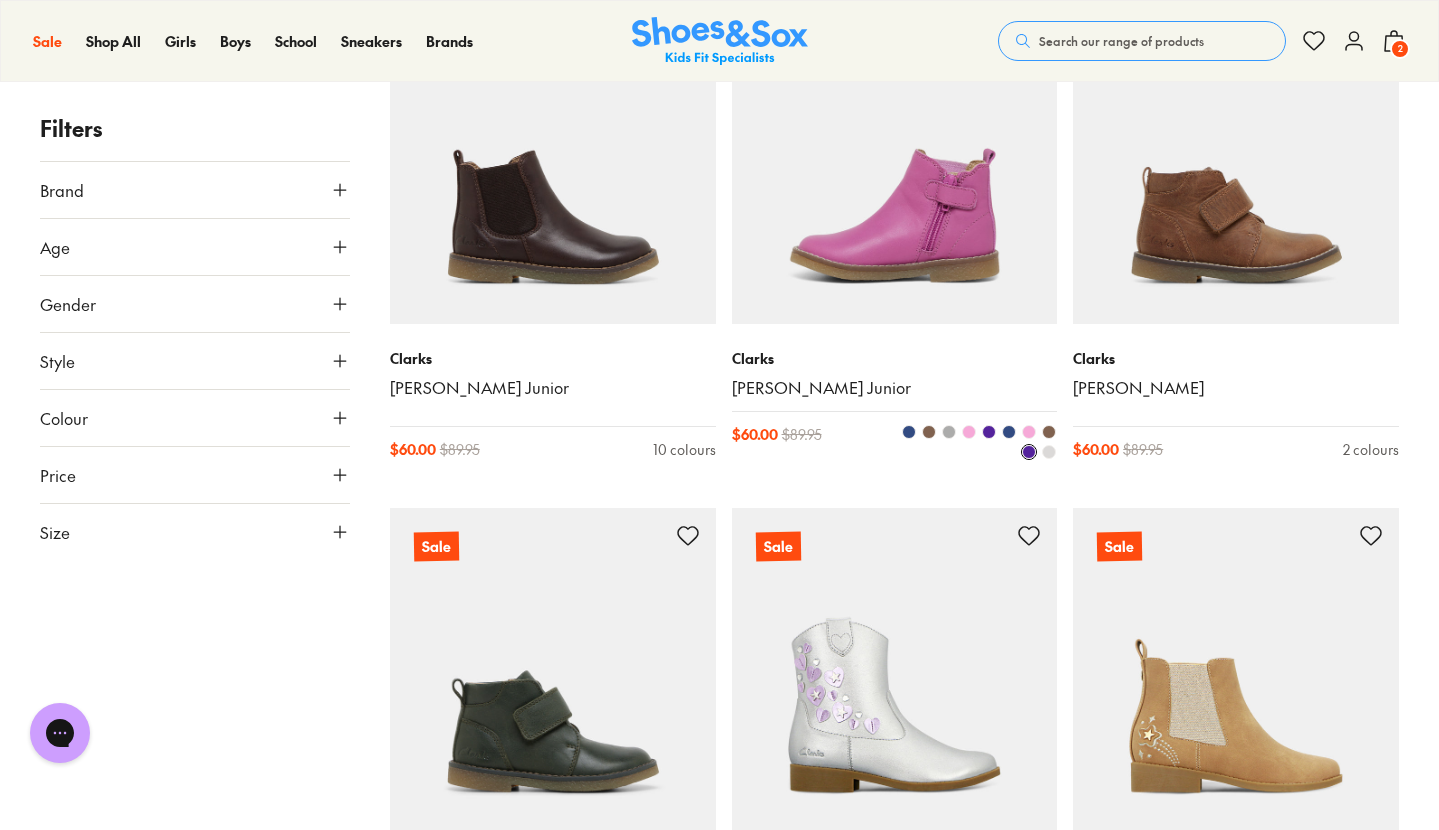 click at bounding box center (895, 161) 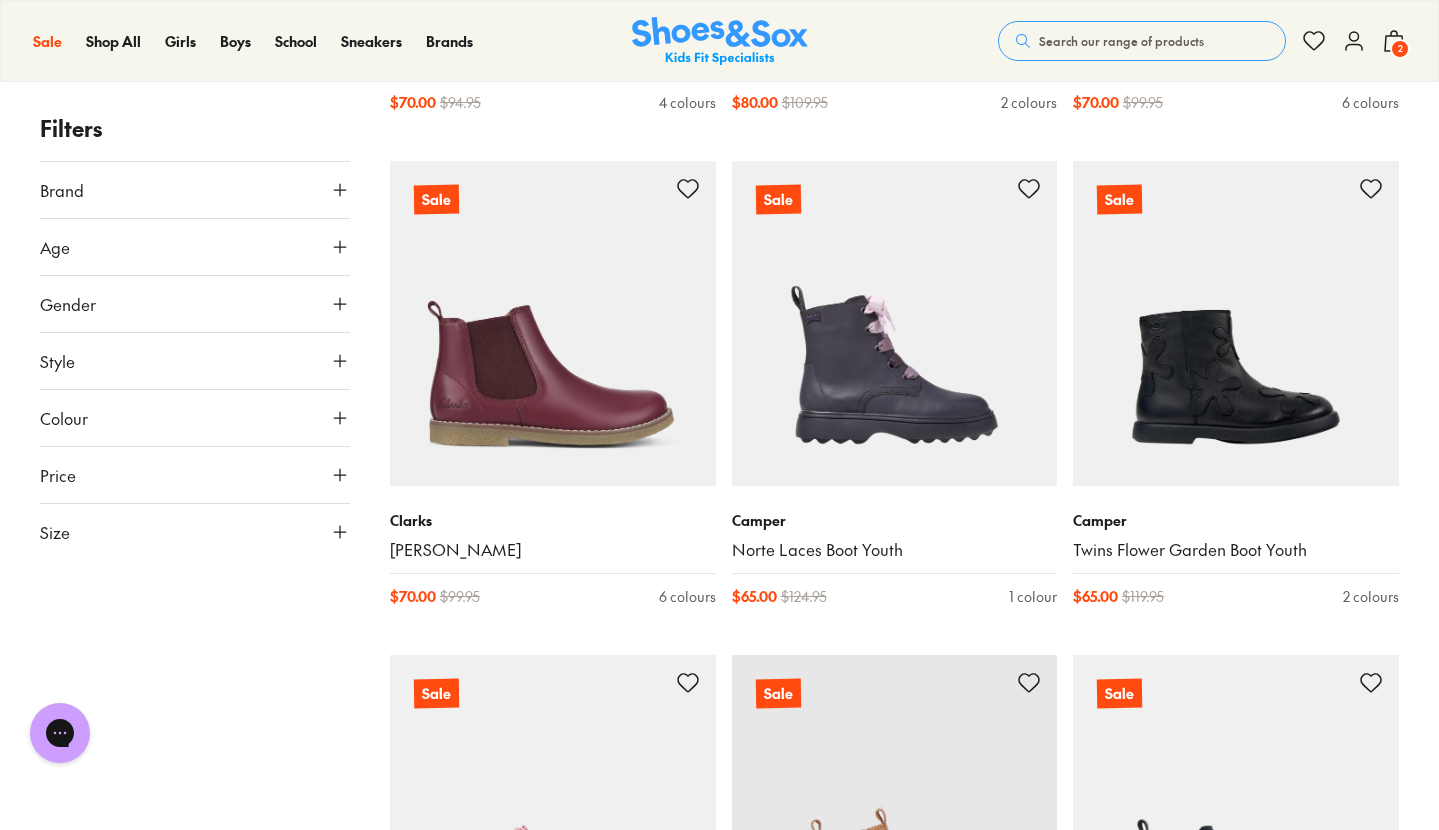 scroll, scrollTop: 3708, scrollLeft: 0, axis: vertical 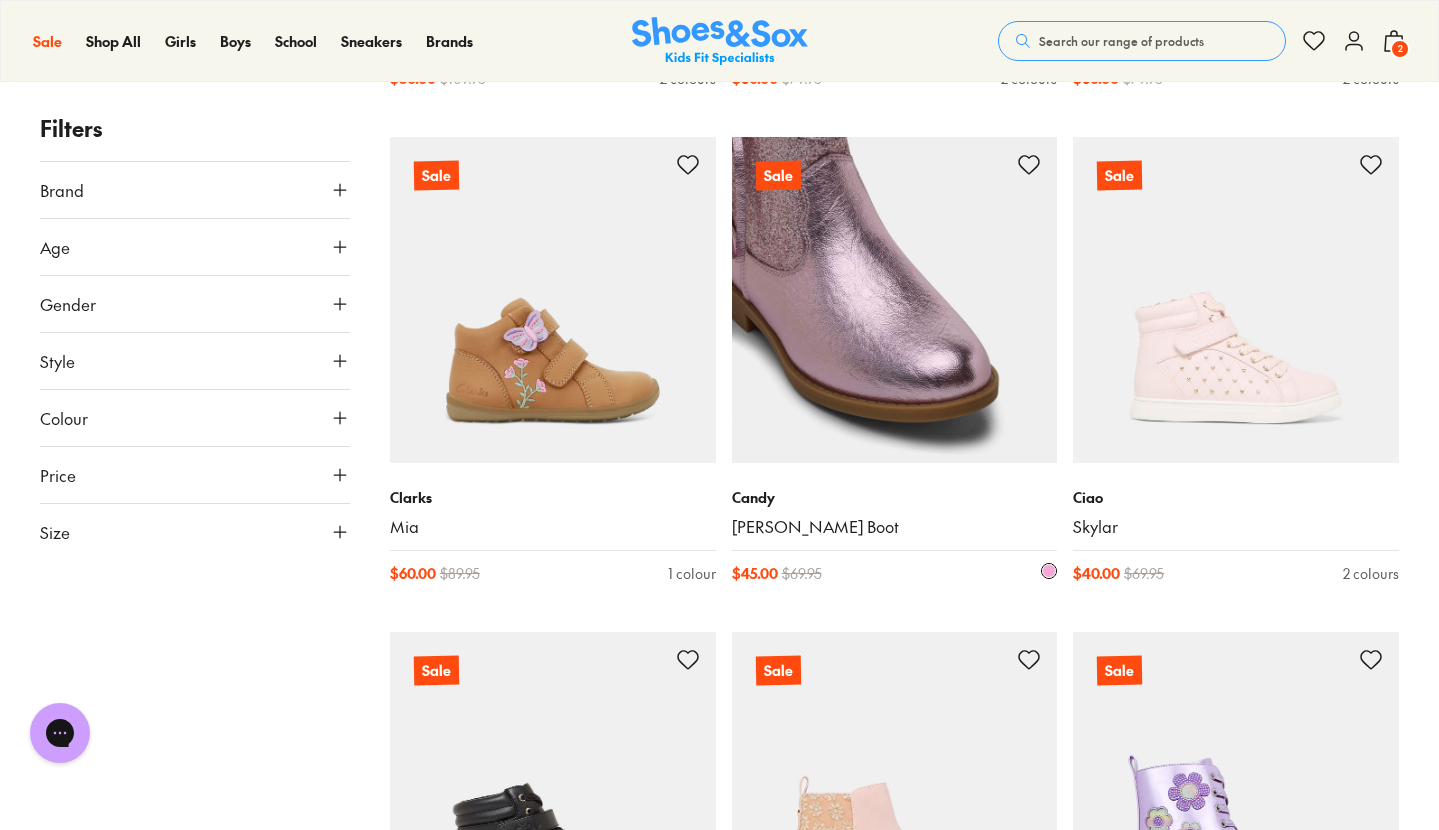 click at bounding box center (895, 300) 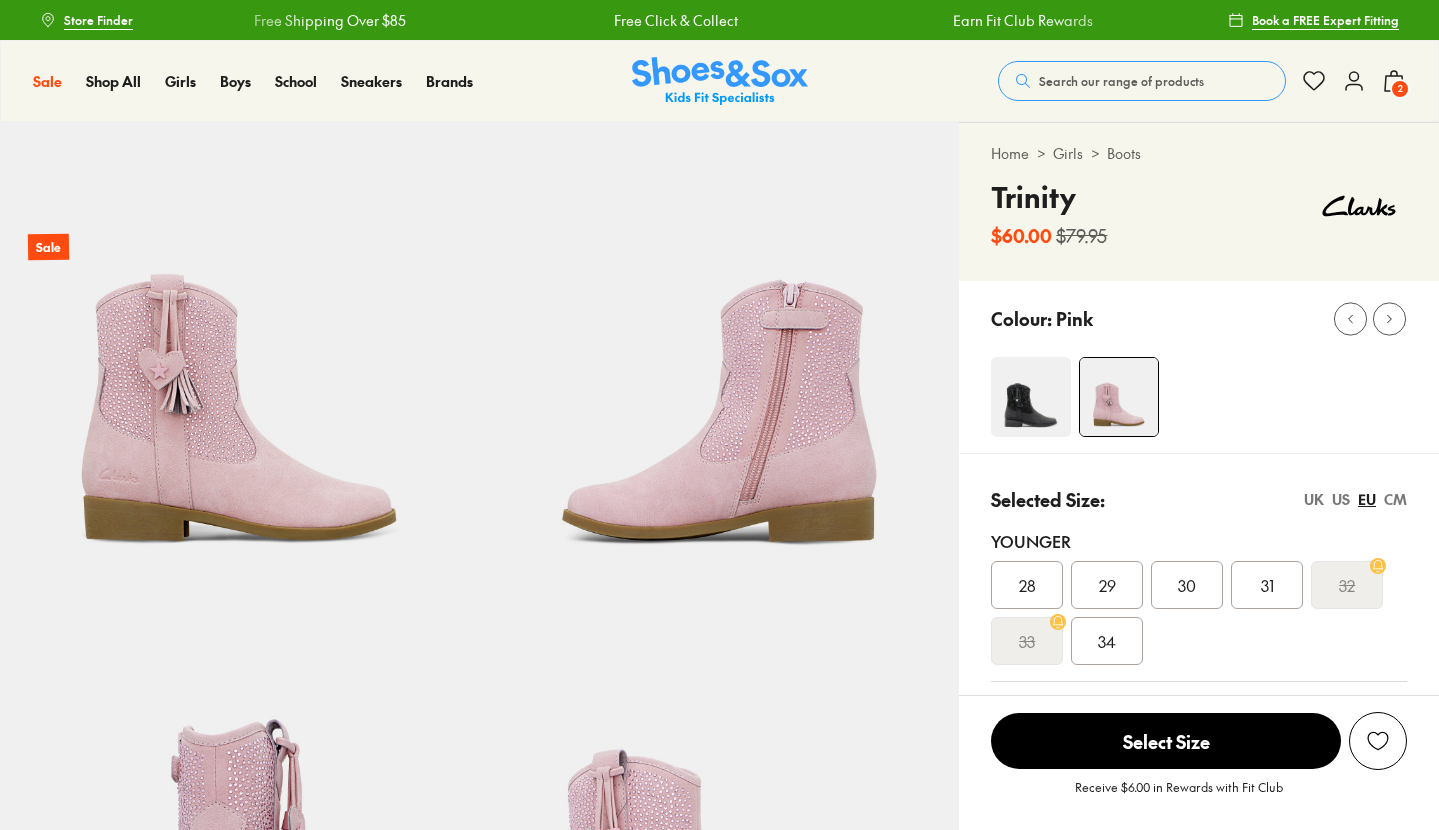 select on "*" 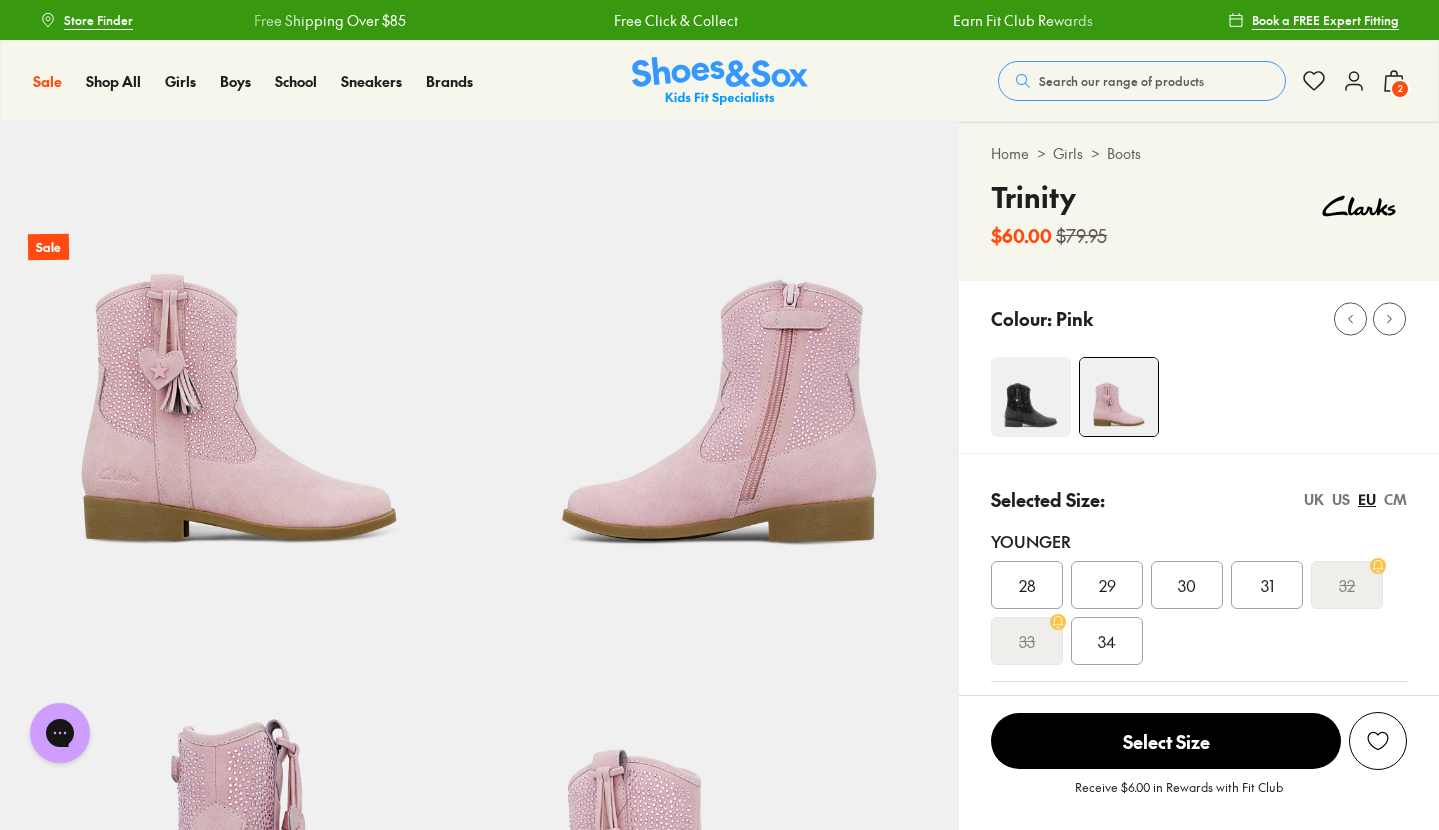 scroll, scrollTop: 0, scrollLeft: 0, axis: both 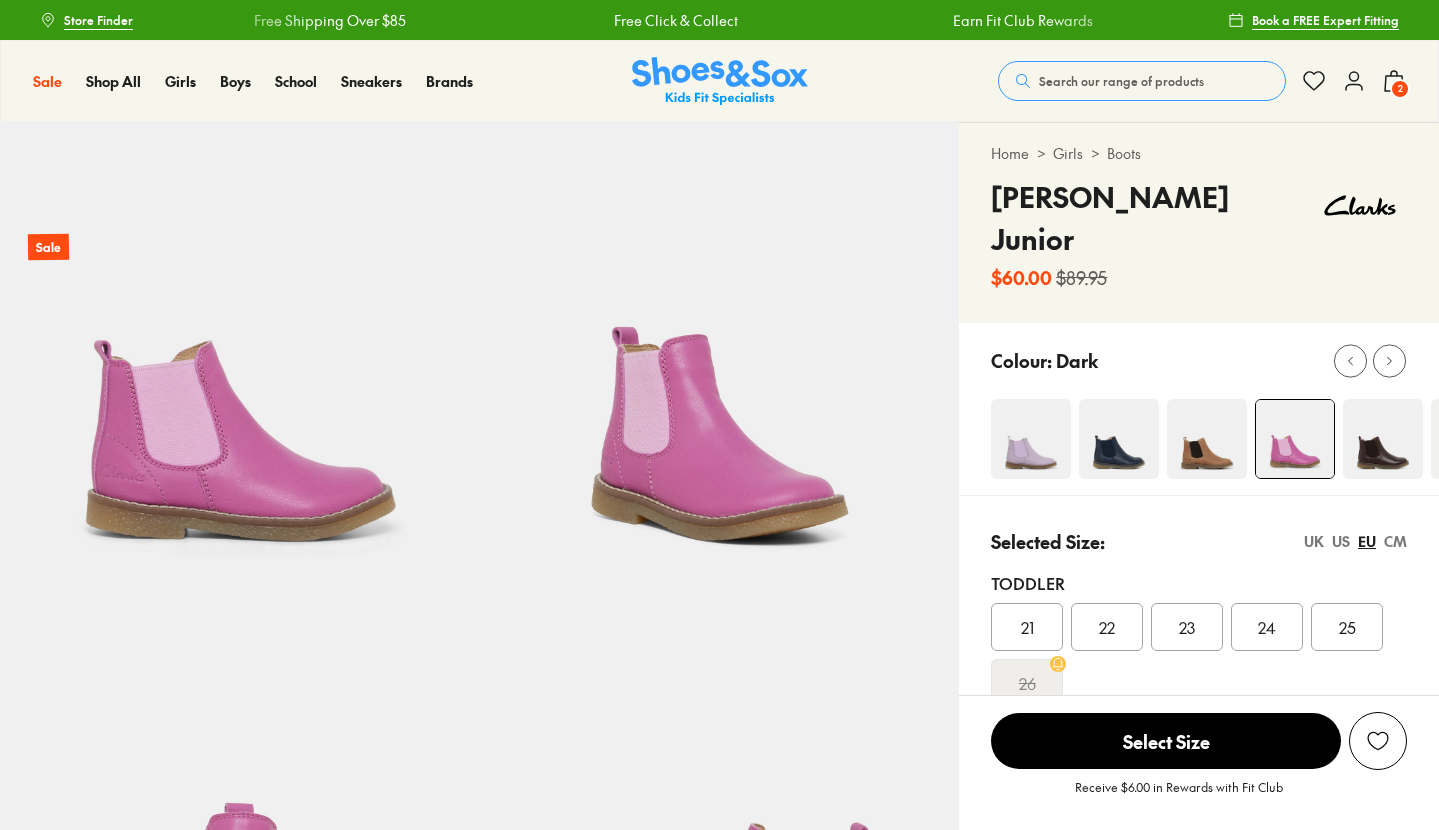select on "*" 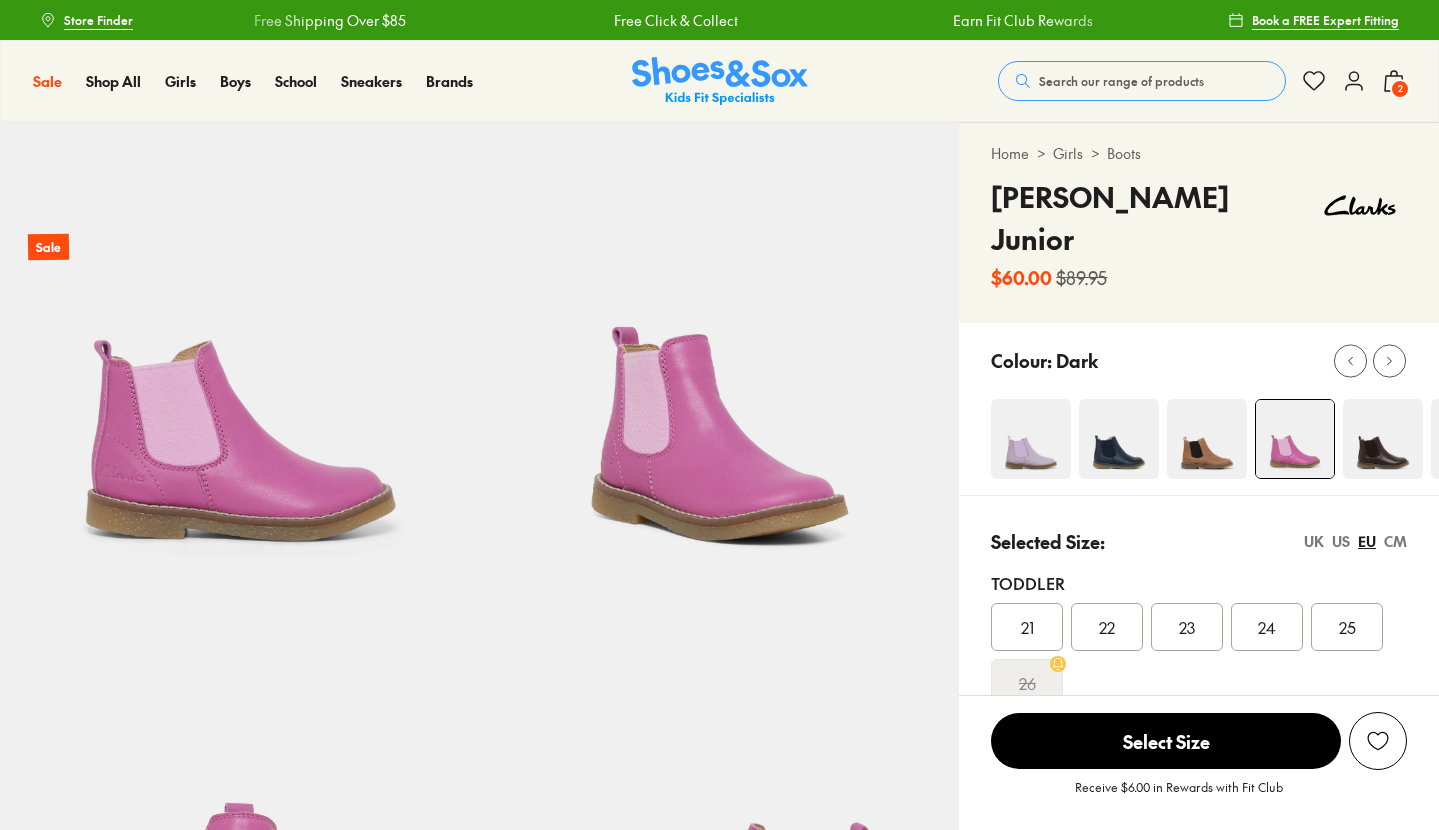 scroll, scrollTop: 0, scrollLeft: 0, axis: both 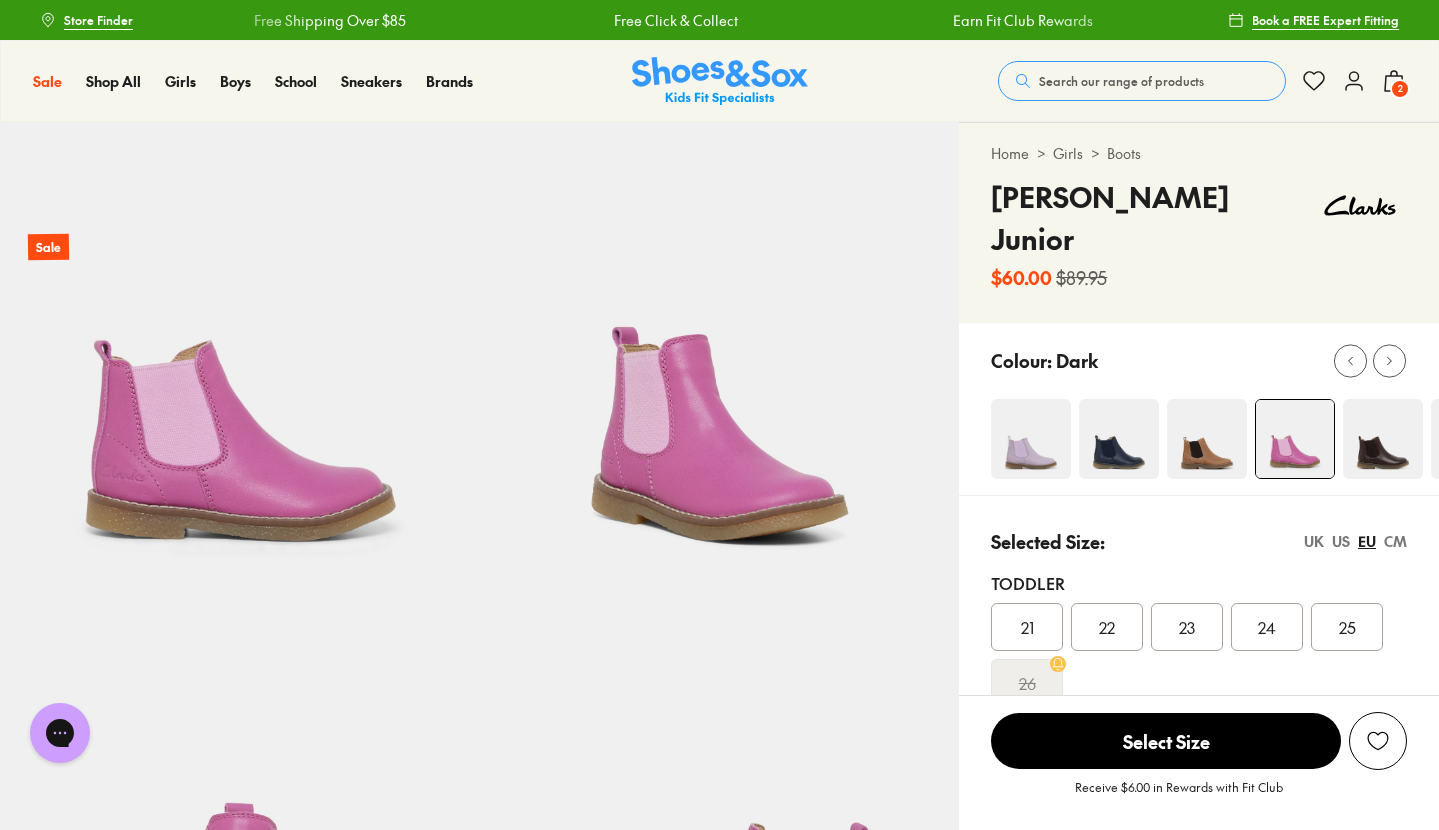 click on "US" at bounding box center [1341, 541] 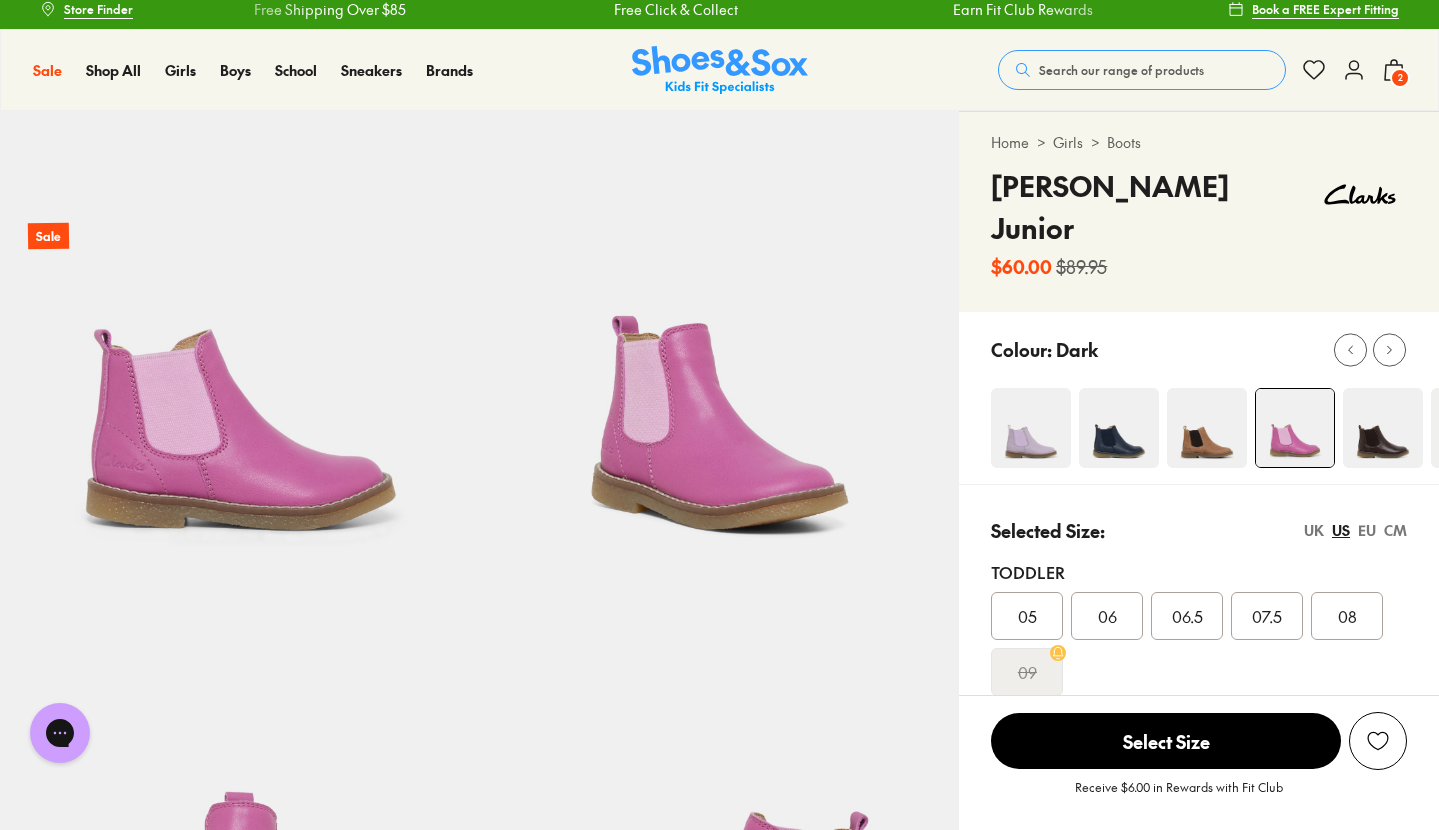 scroll, scrollTop: 13, scrollLeft: 0, axis: vertical 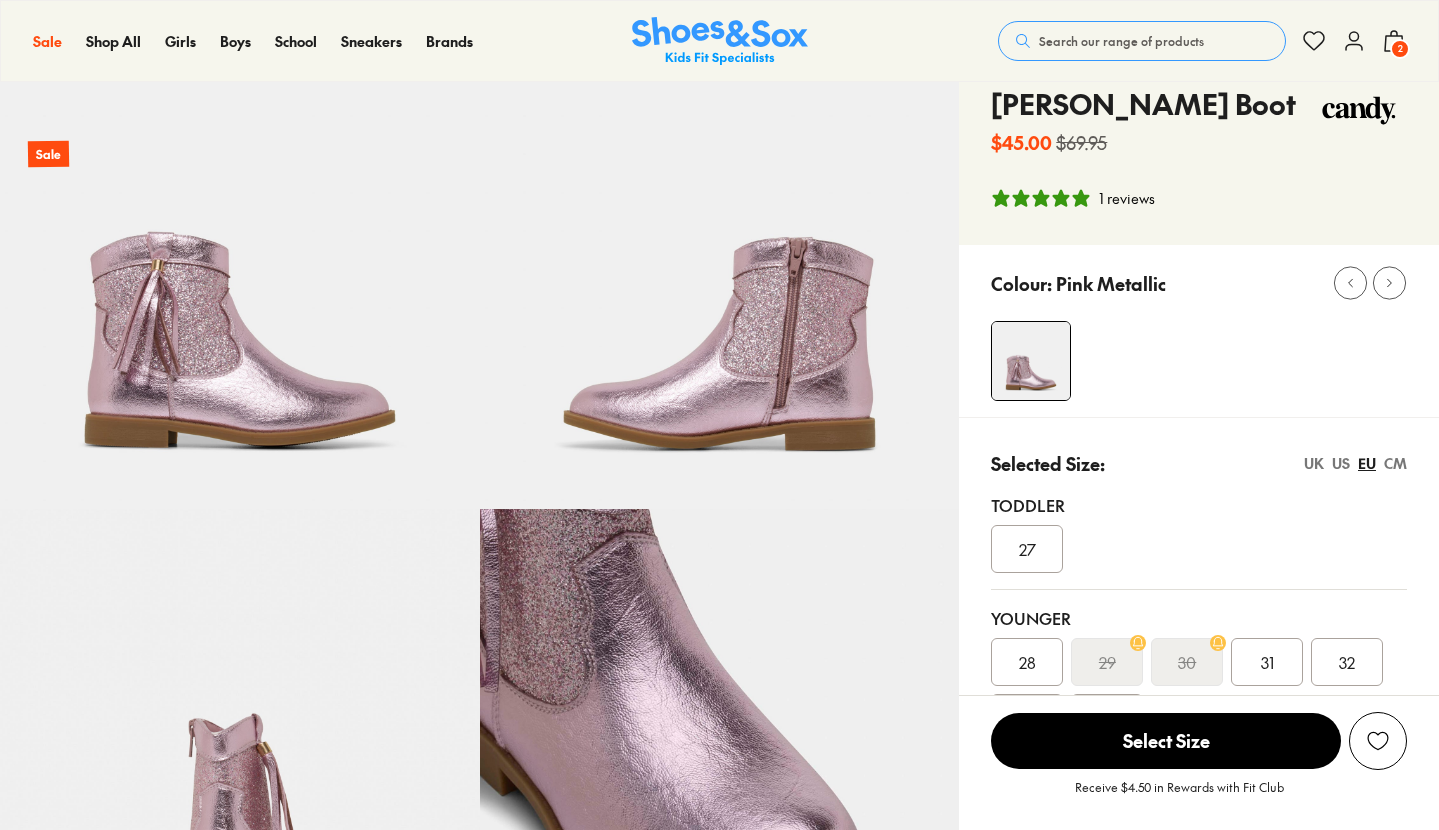 select on "*" 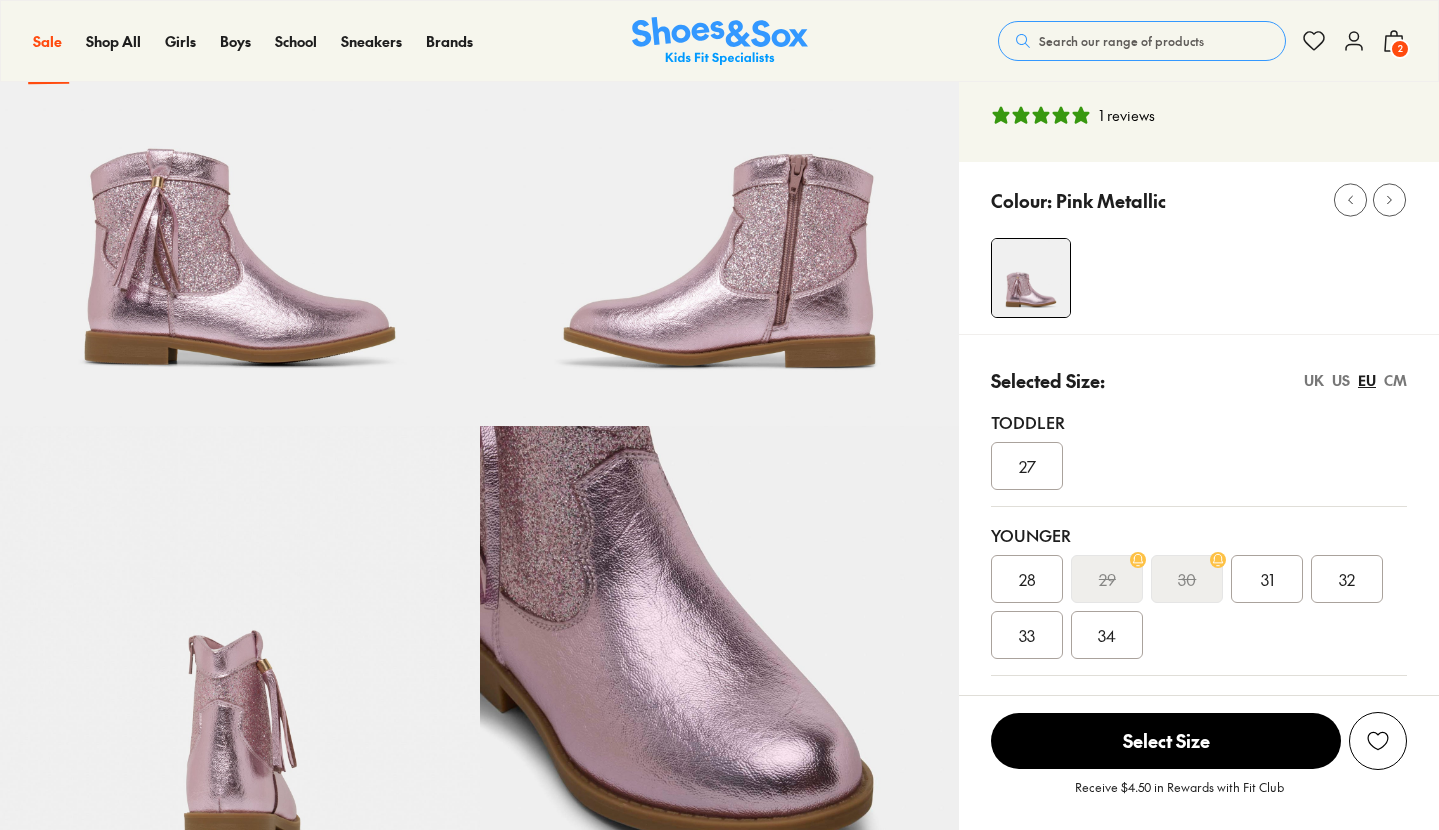 scroll, scrollTop: 177, scrollLeft: 0, axis: vertical 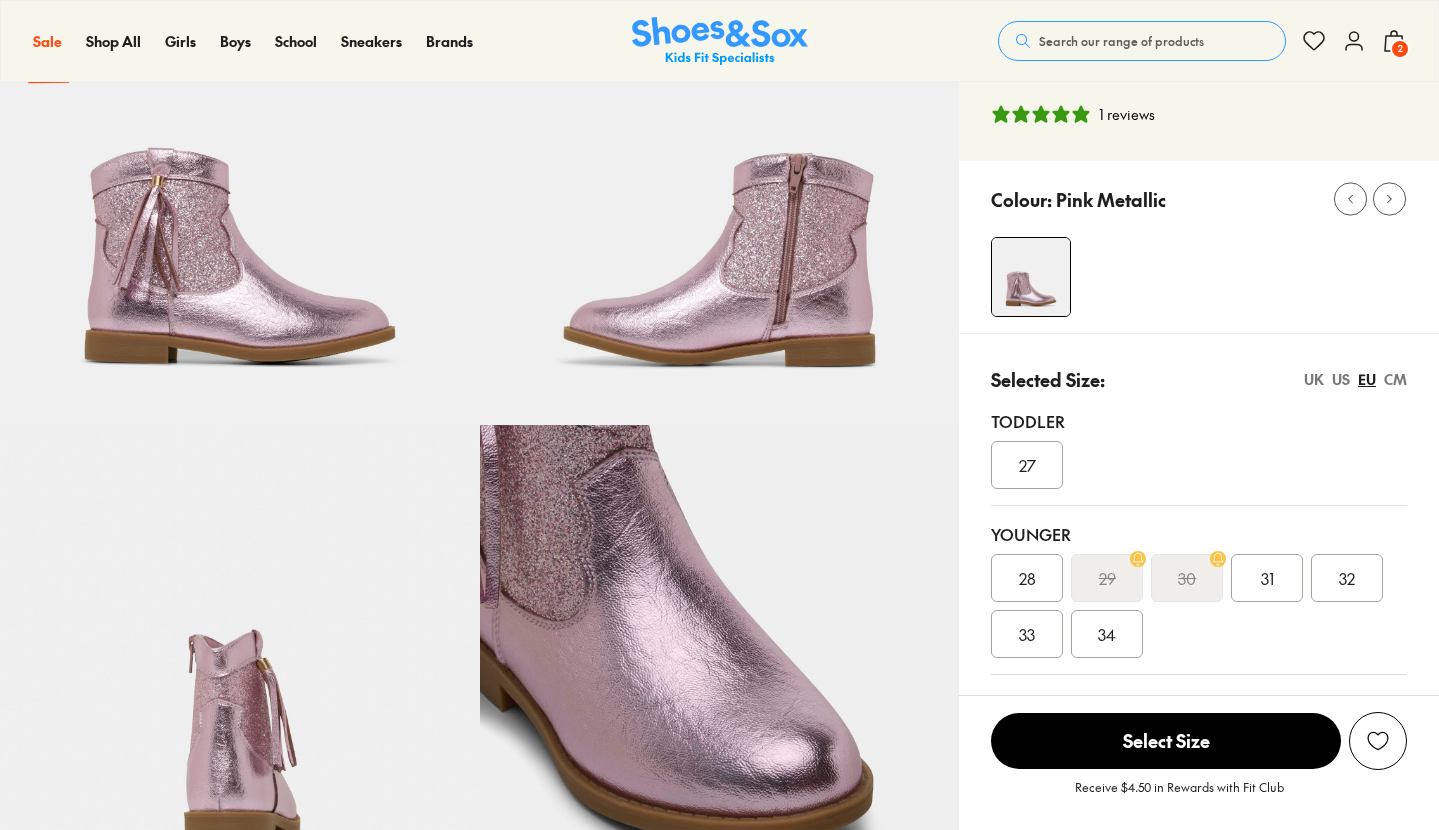 click on "US" at bounding box center (1341, 379) 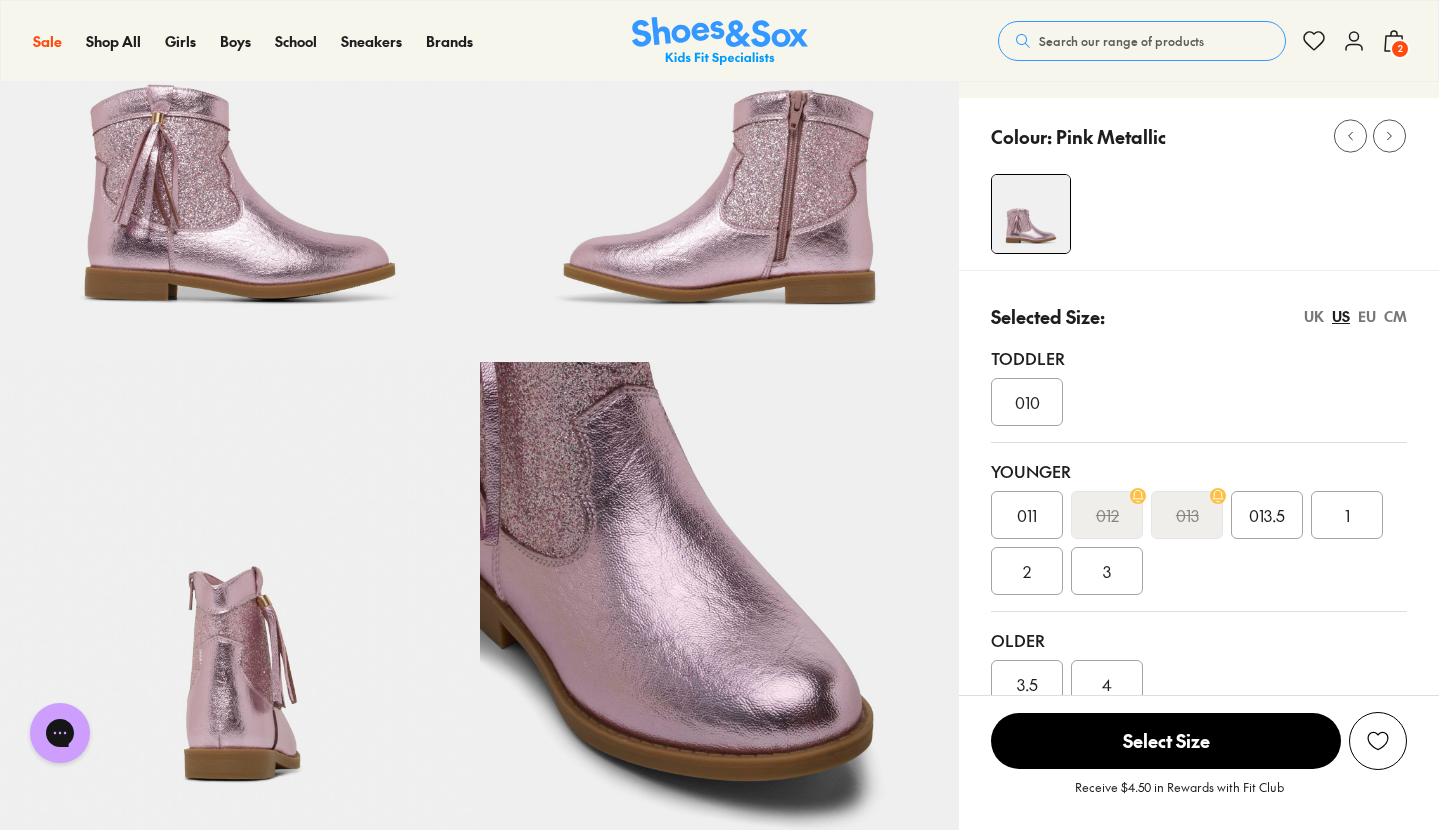 scroll, scrollTop: 0, scrollLeft: 0, axis: both 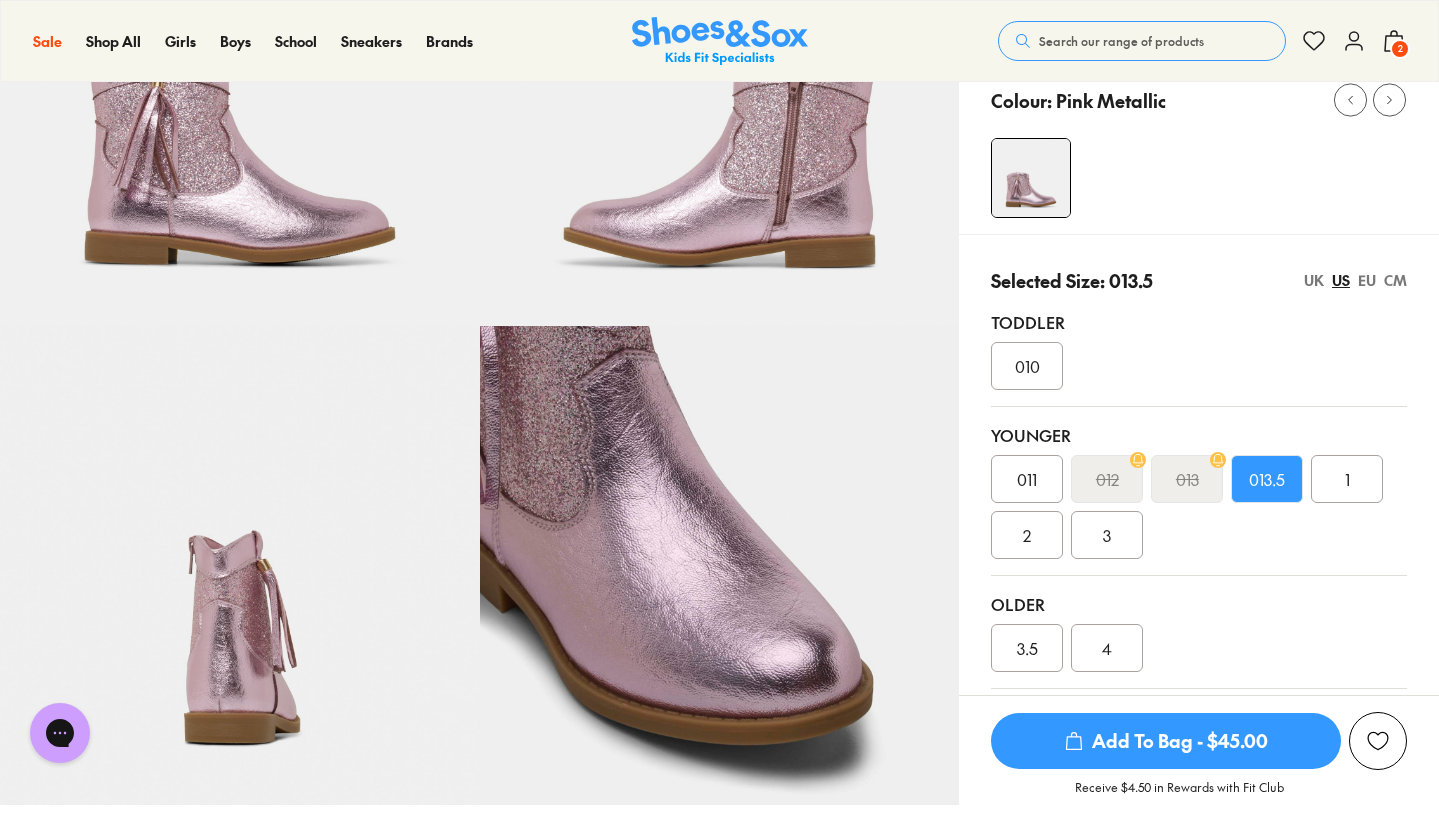 click on "Add To Bag - $45.00" at bounding box center [1166, 741] 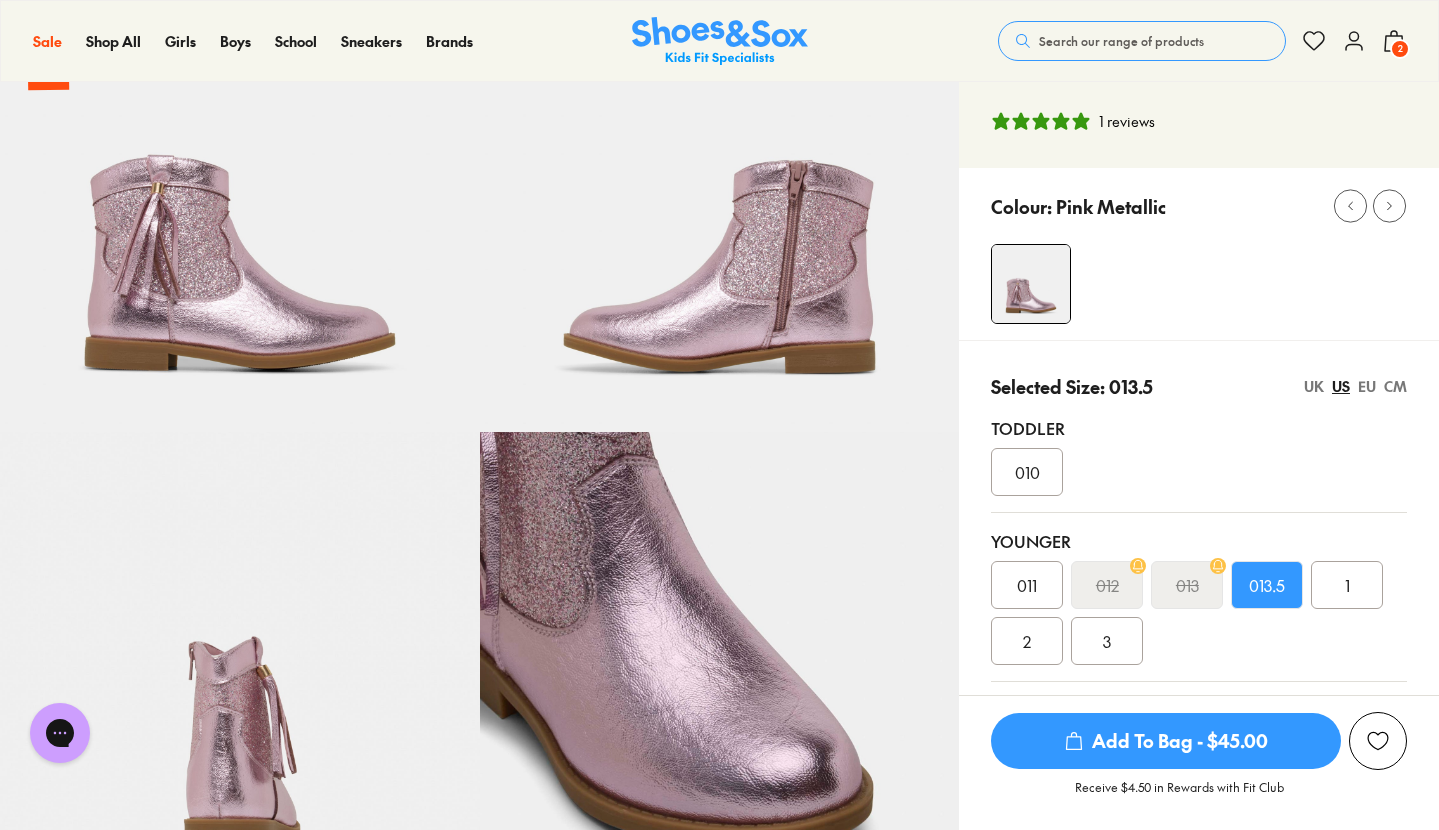 scroll, scrollTop: 0, scrollLeft: 0, axis: both 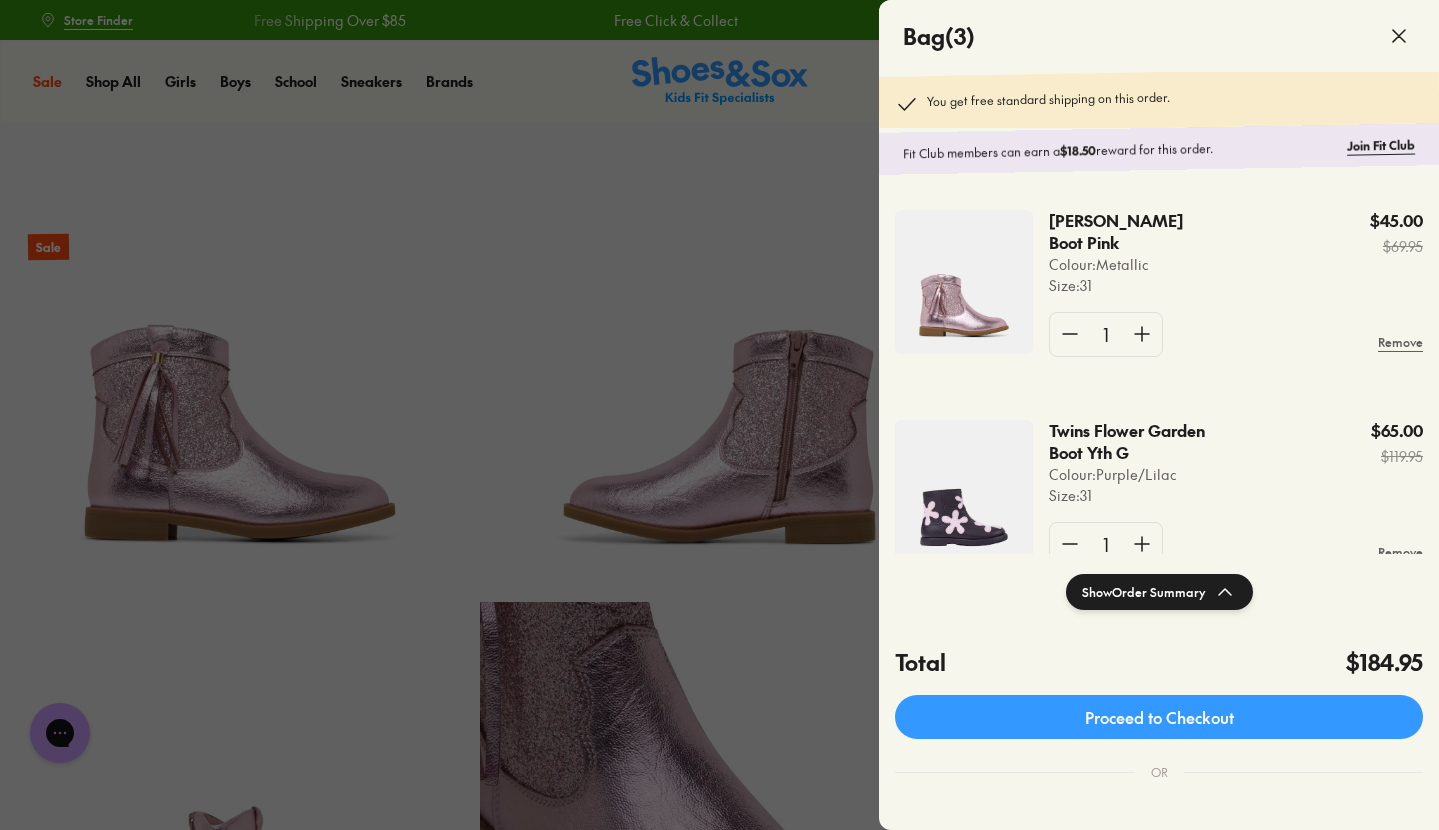 click 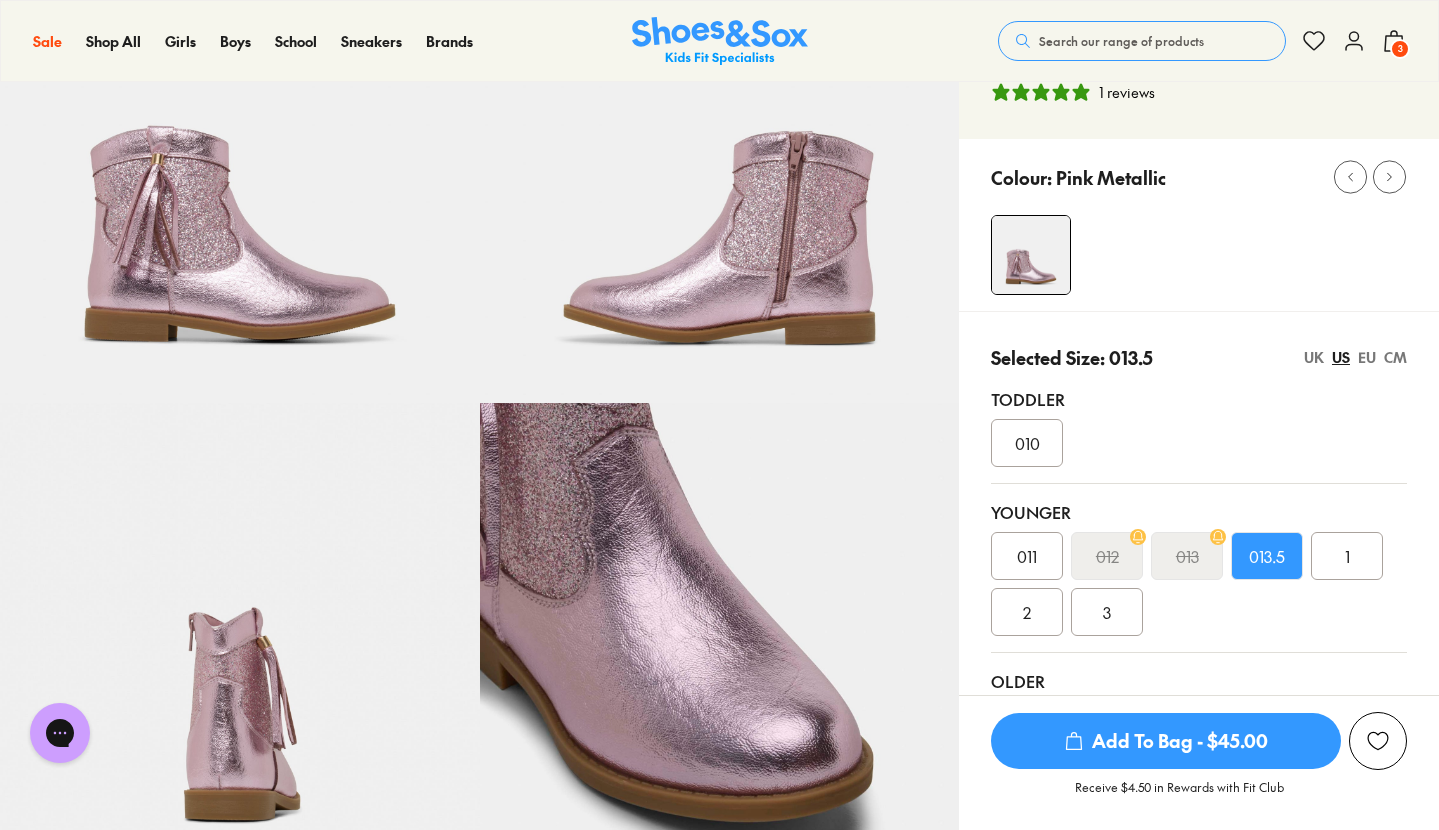 scroll, scrollTop: 0, scrollLeft: 0, axis: both 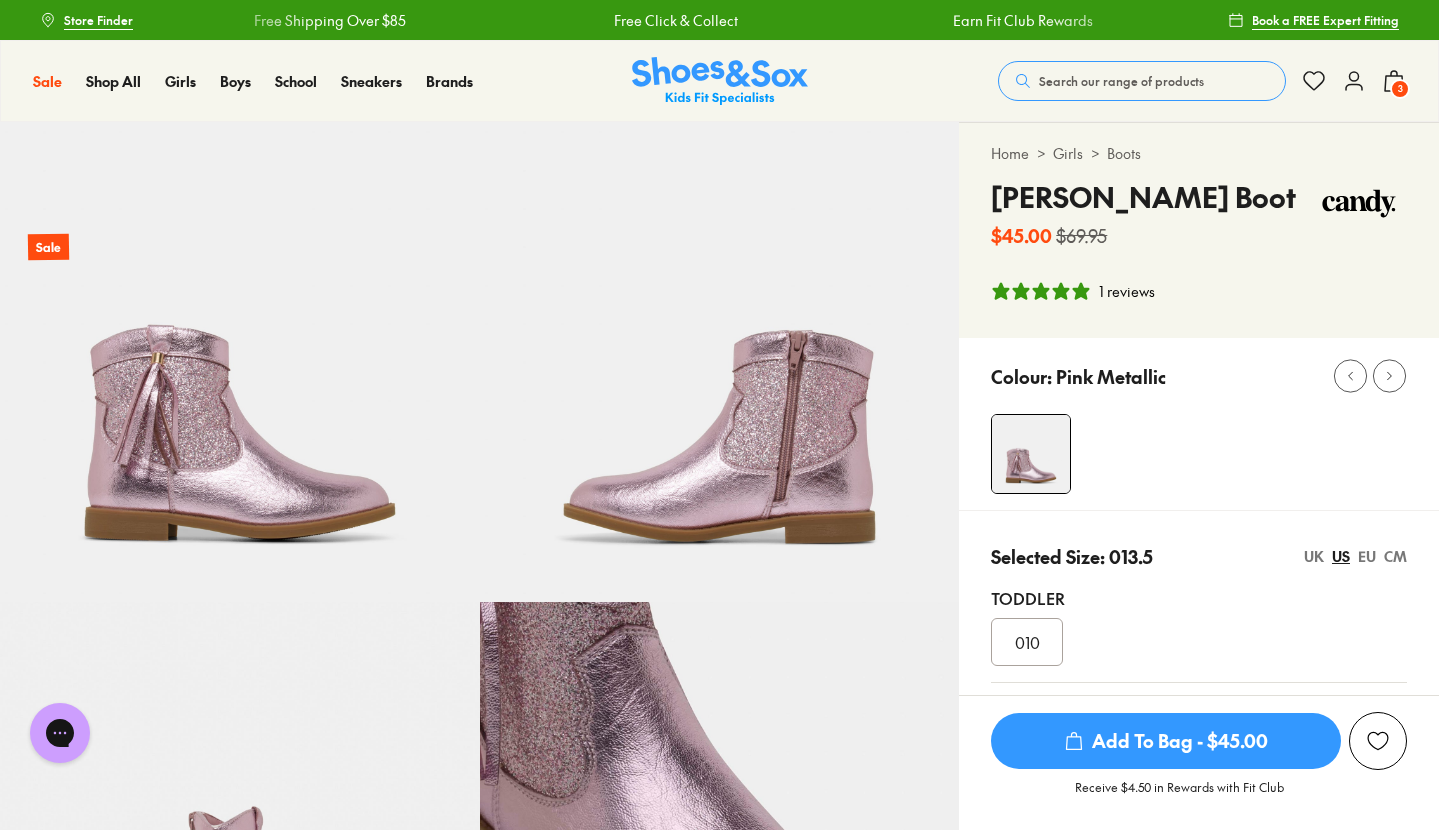 click on "3" at bounding box center (1400, 89) 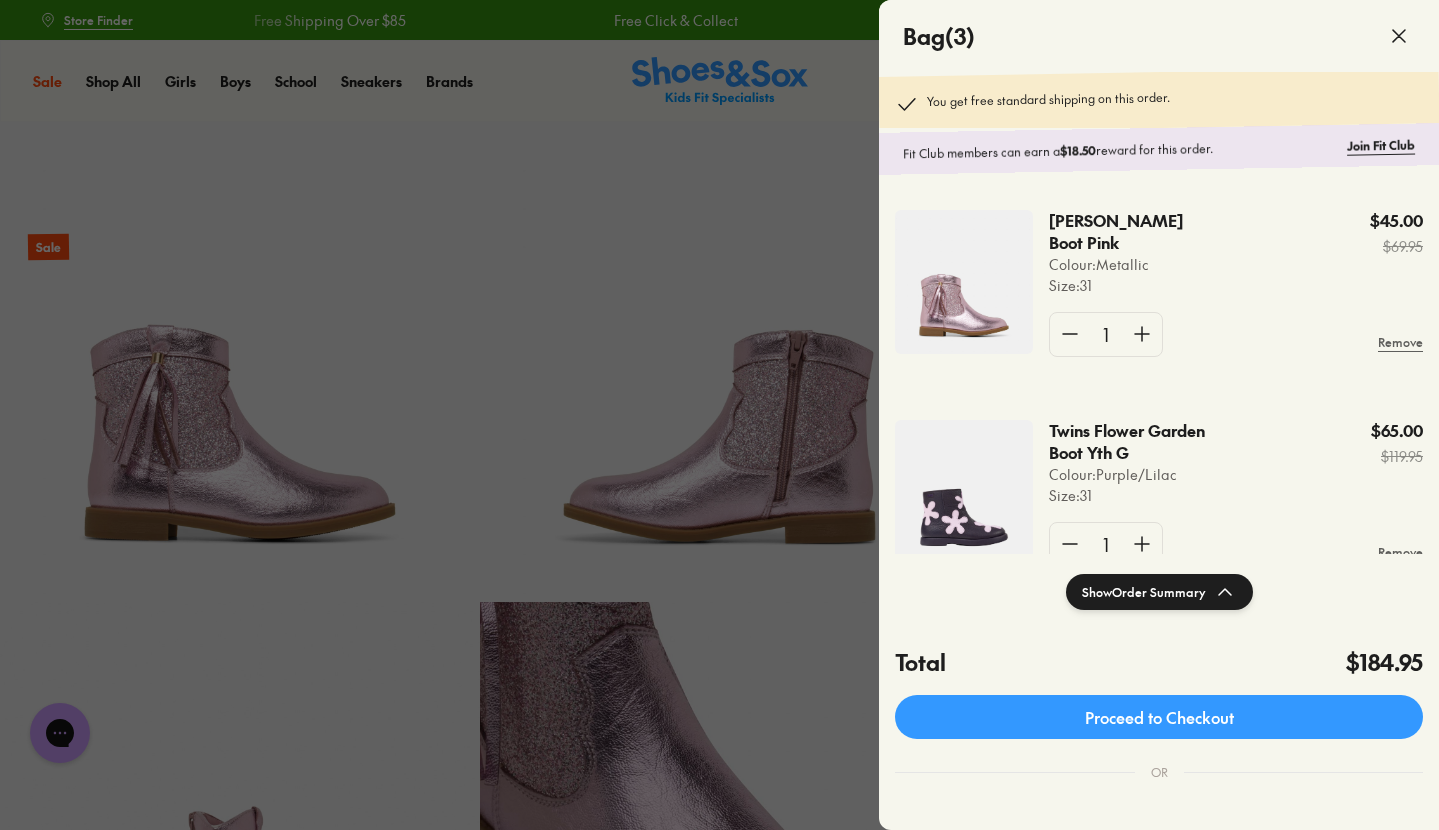 scroll, scrollTop: 130, scrollLeft: 0, axis: vertical 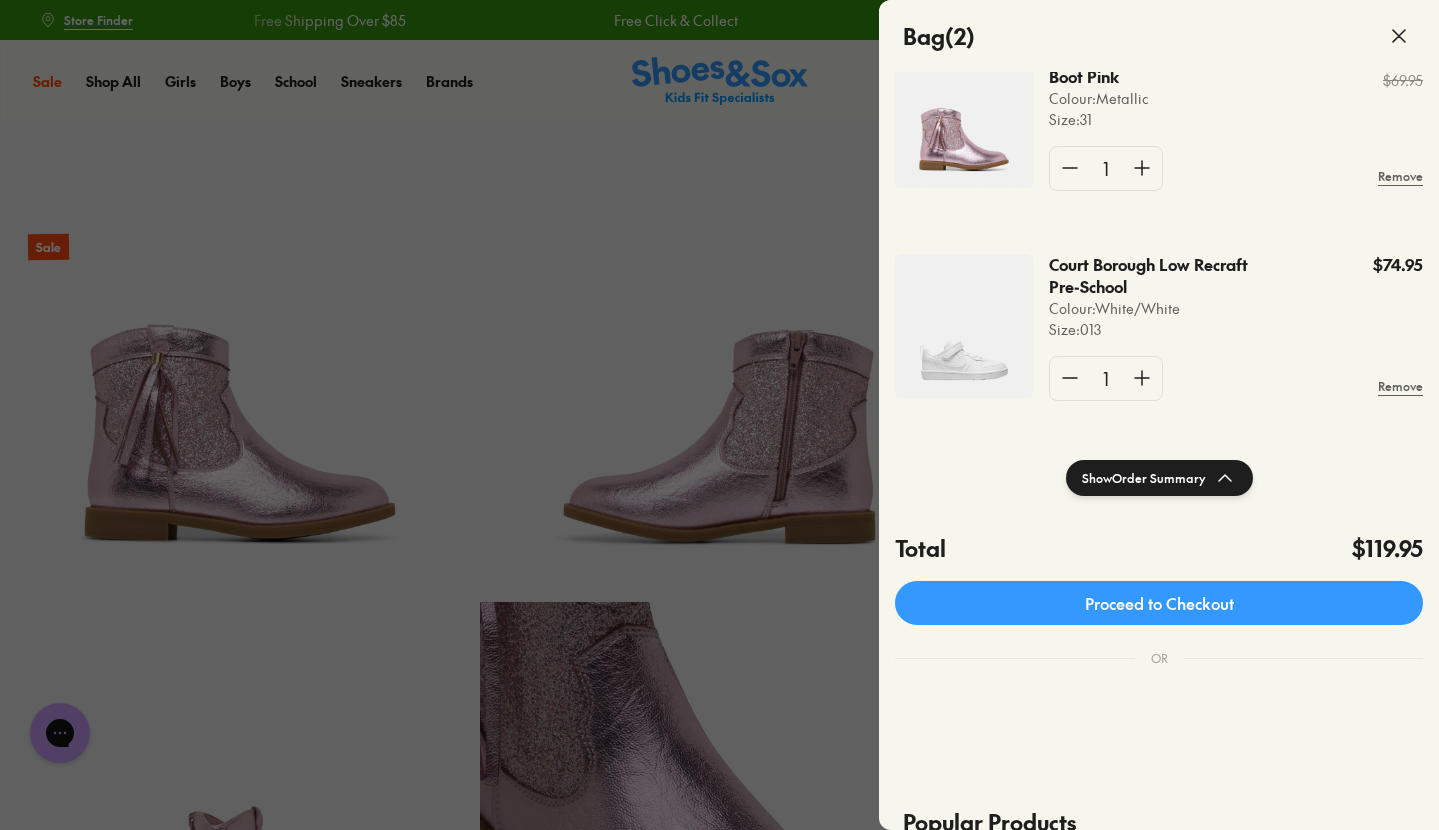 click 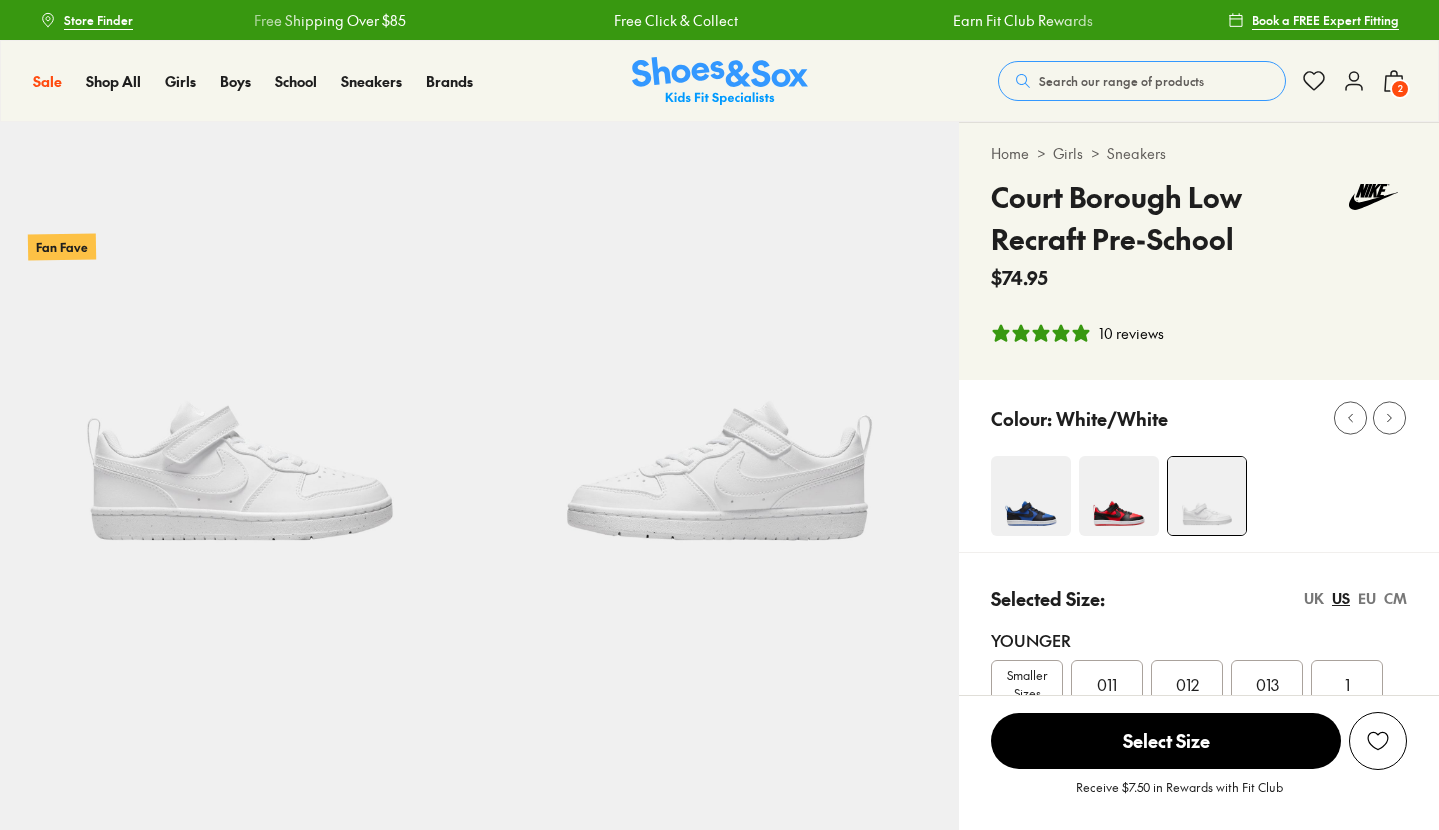 select on "*" 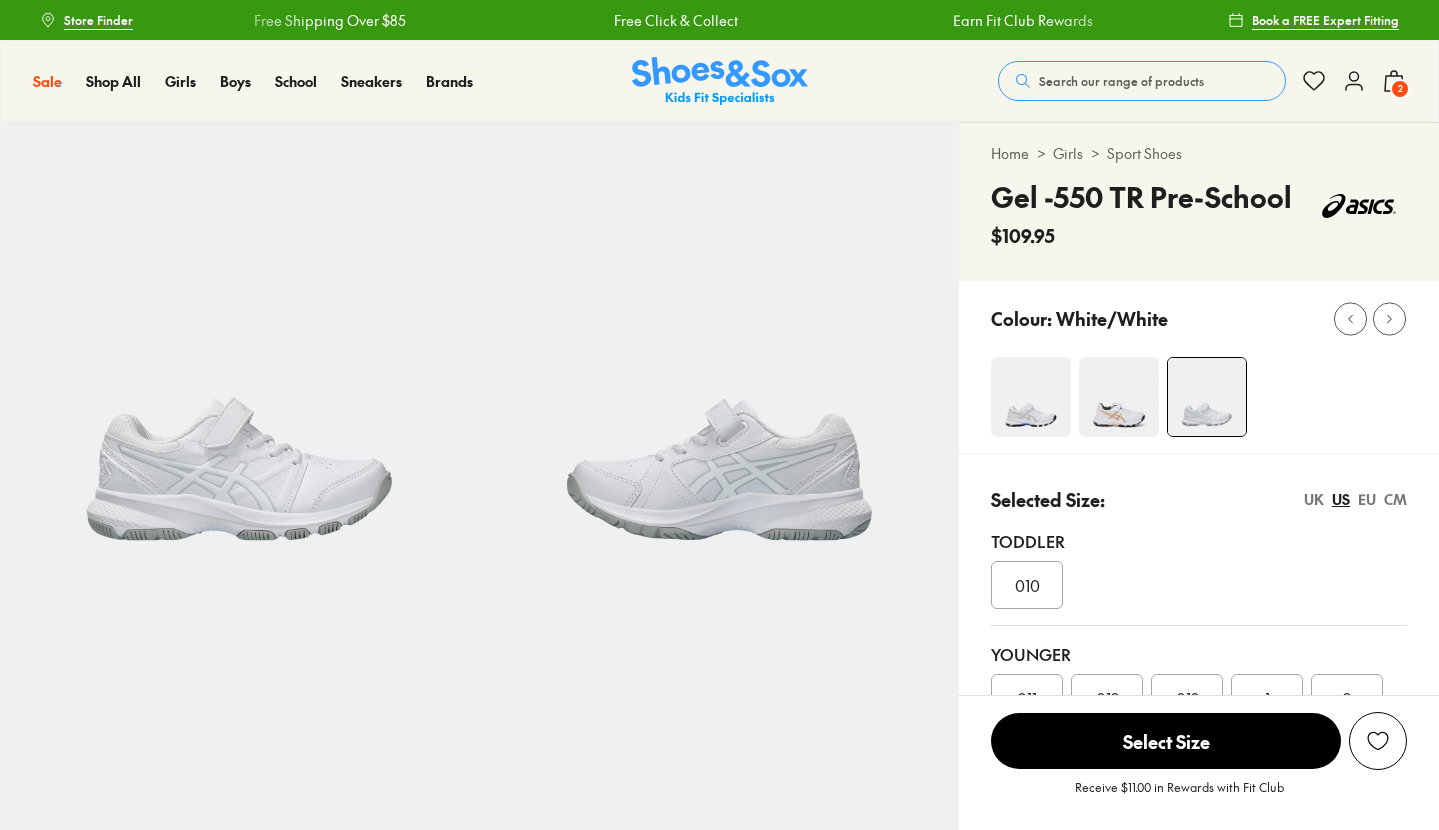 scroll, scrollTop: 0, scrollLeft: 0, axis: both 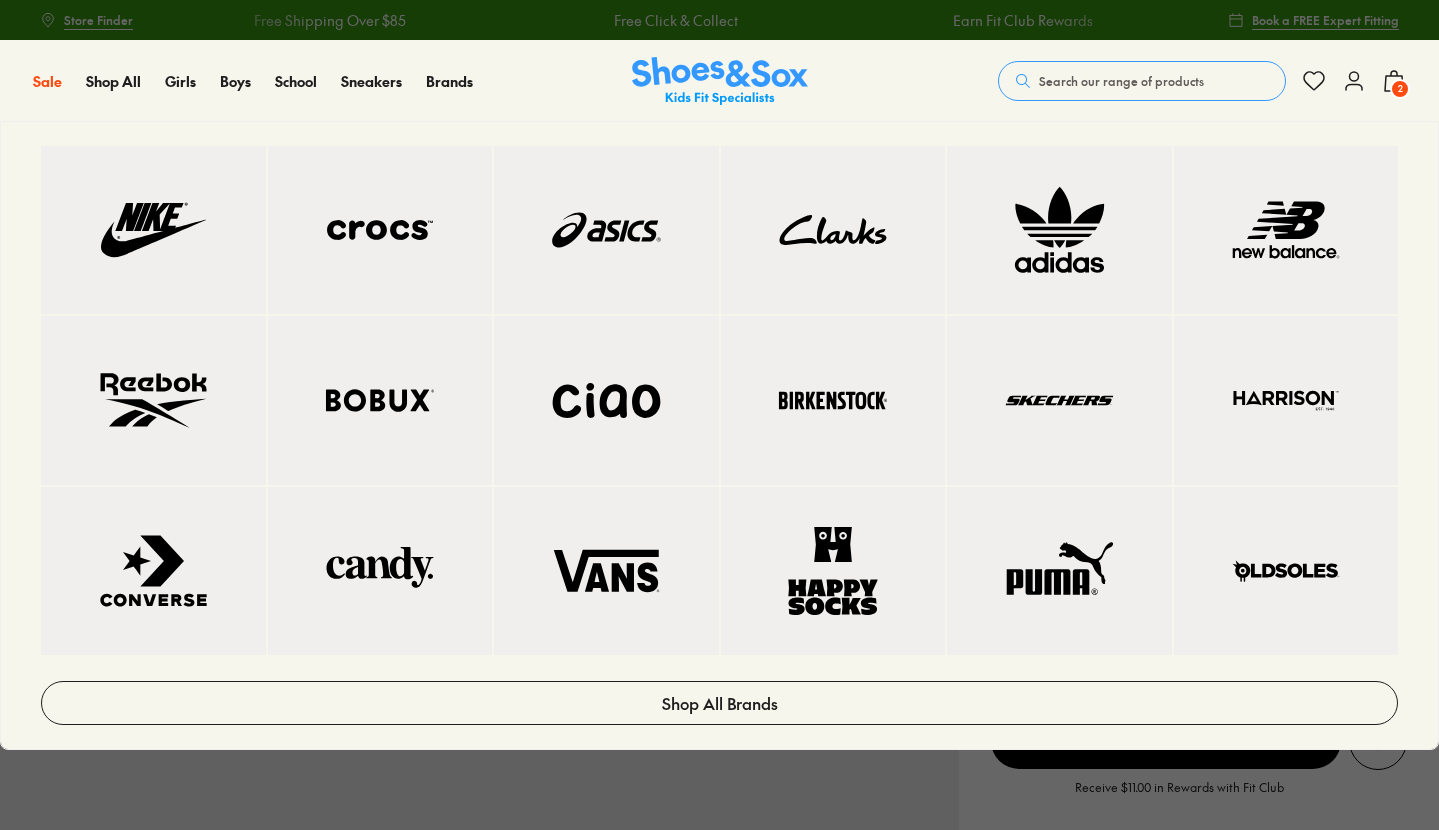 select on "*" 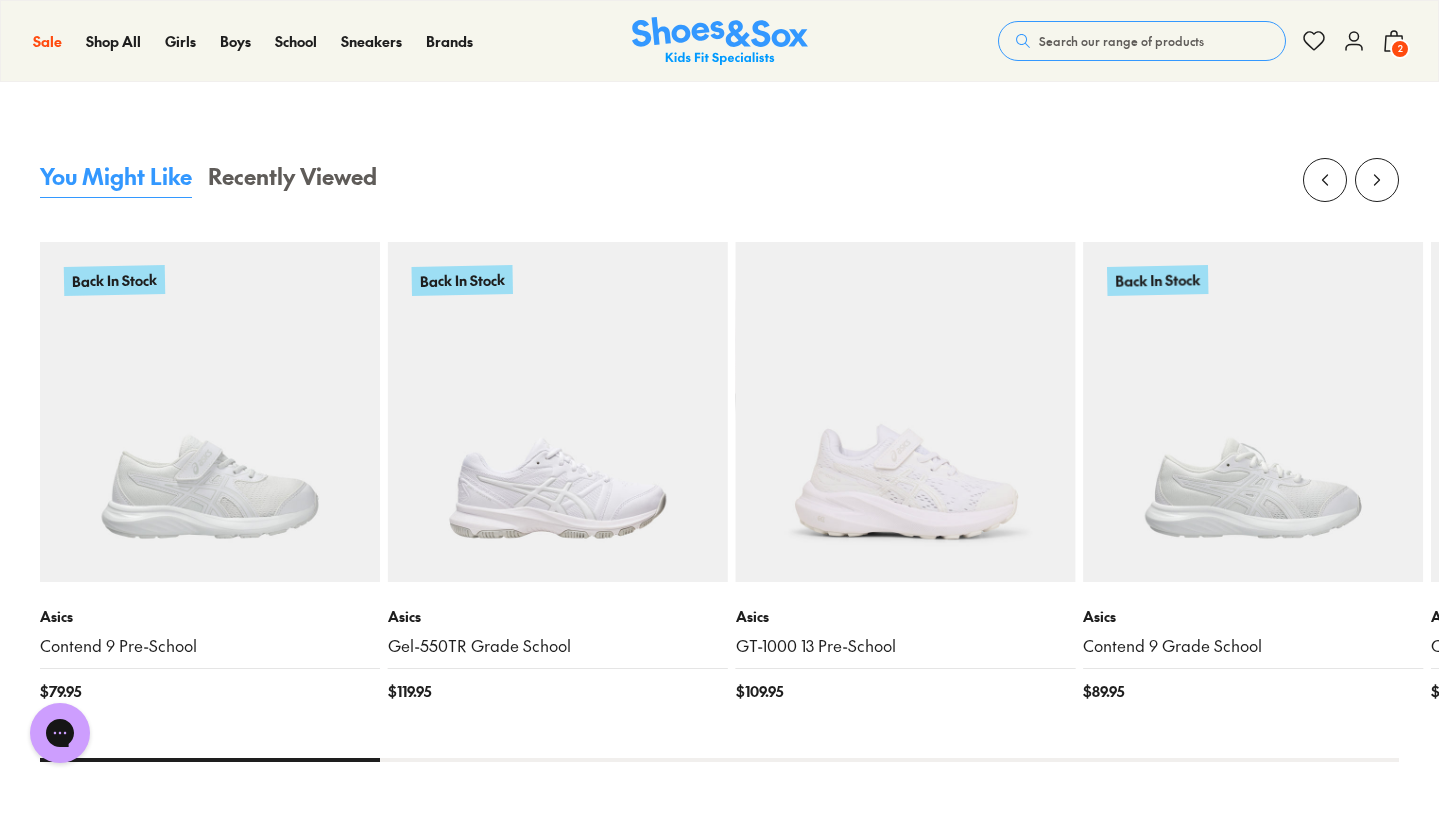 scroll, scrollTop: 1989, scrollLeft: 0, axis: vertical 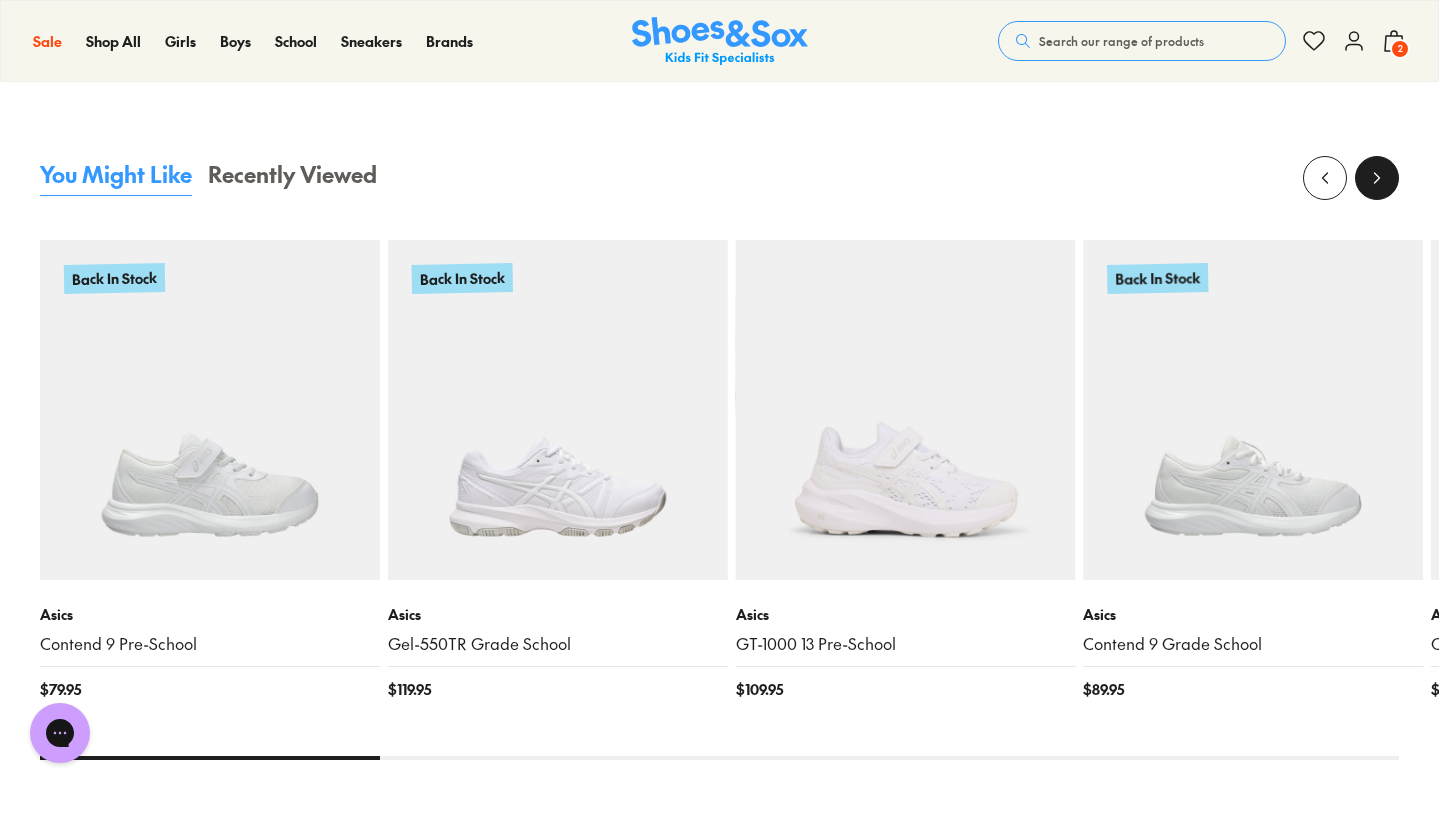click 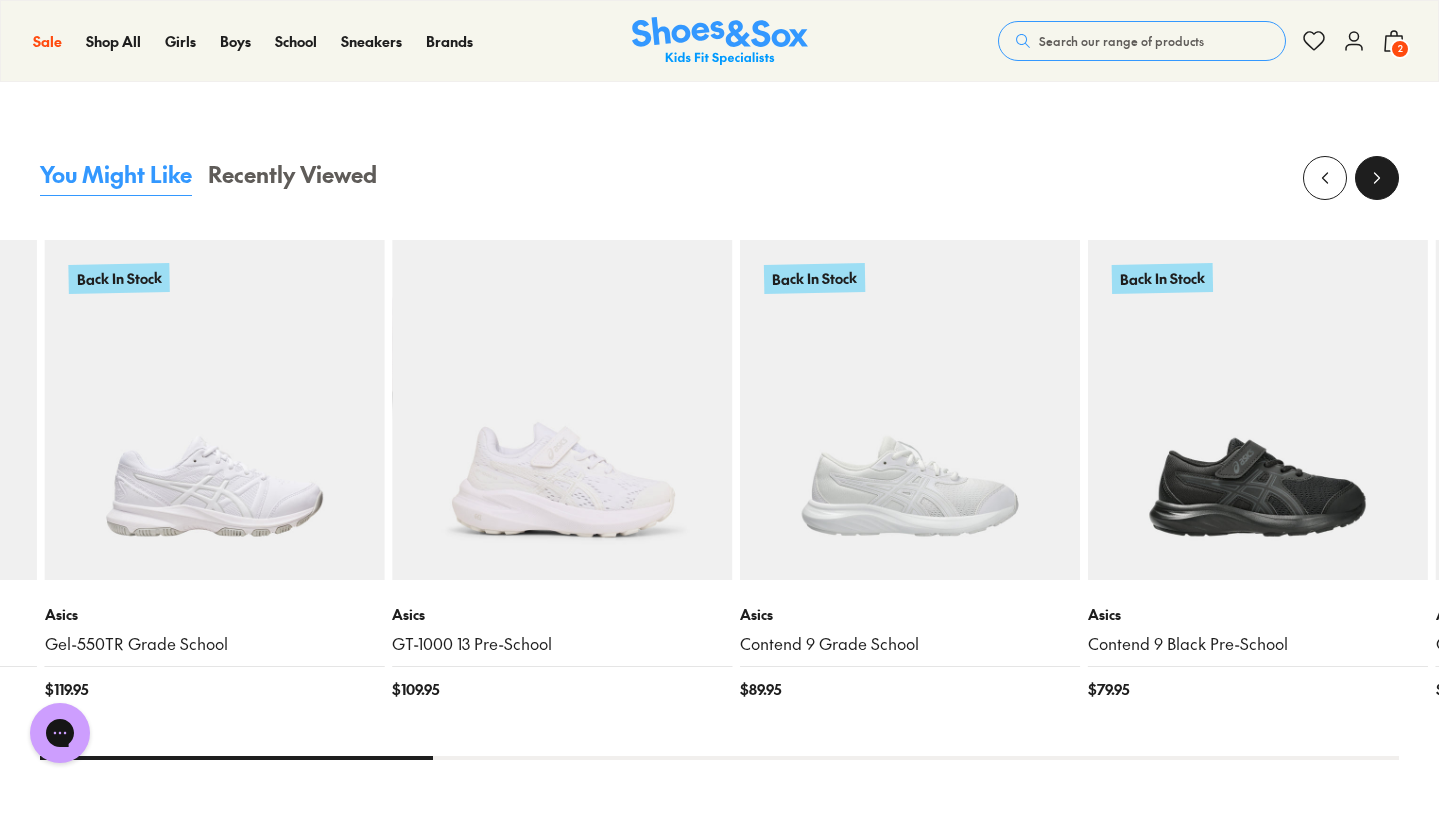 click 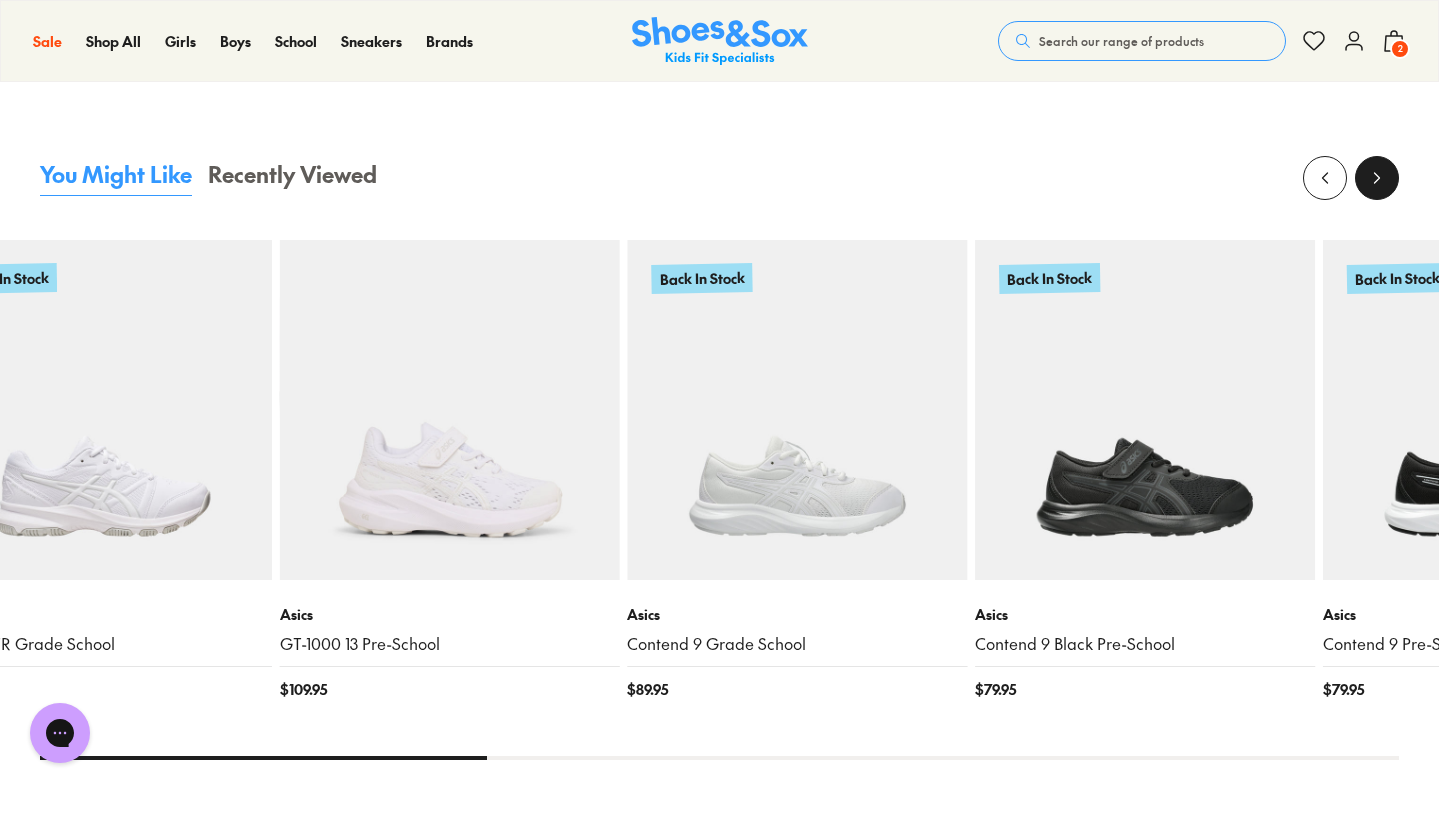 click 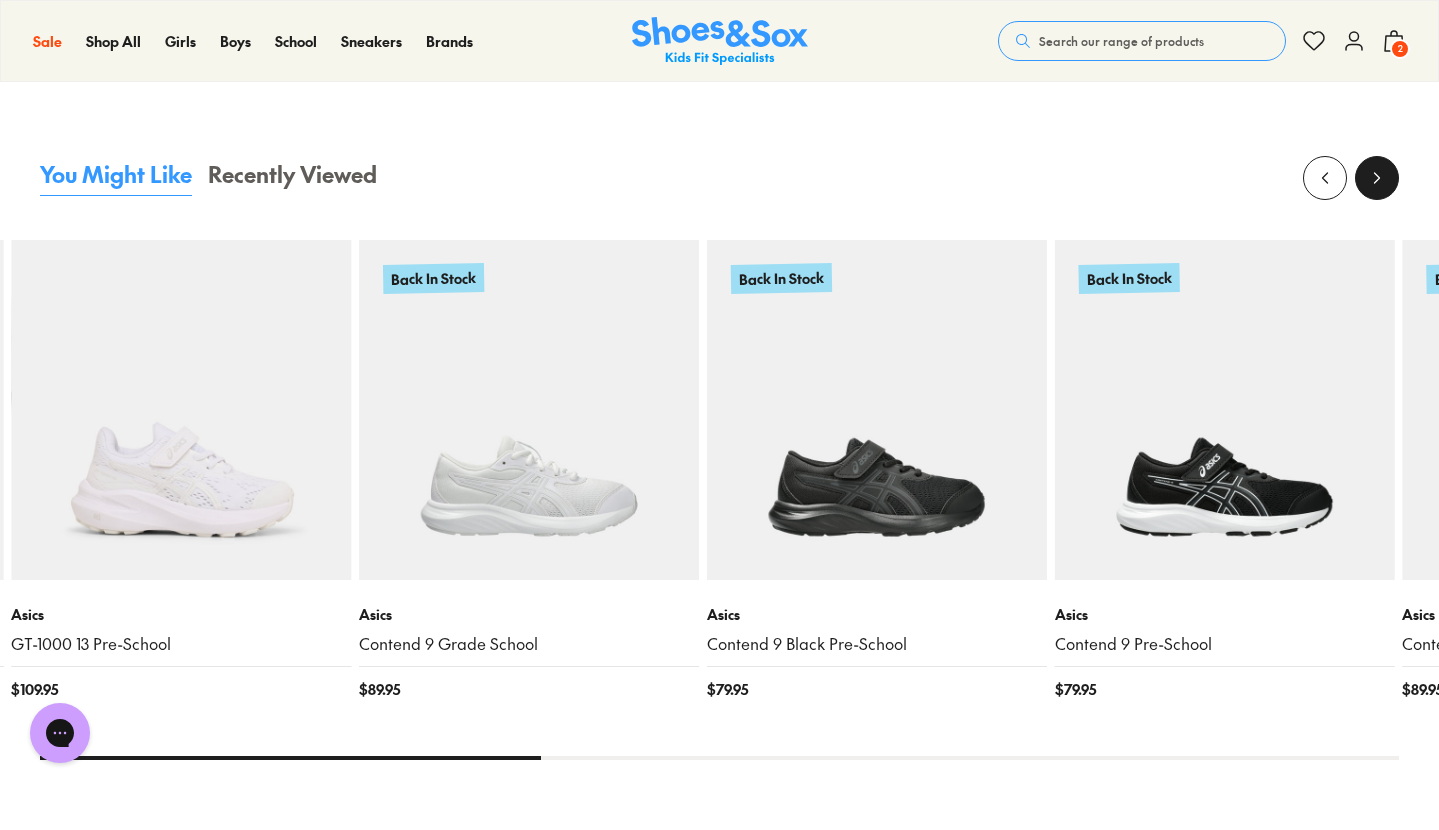 click 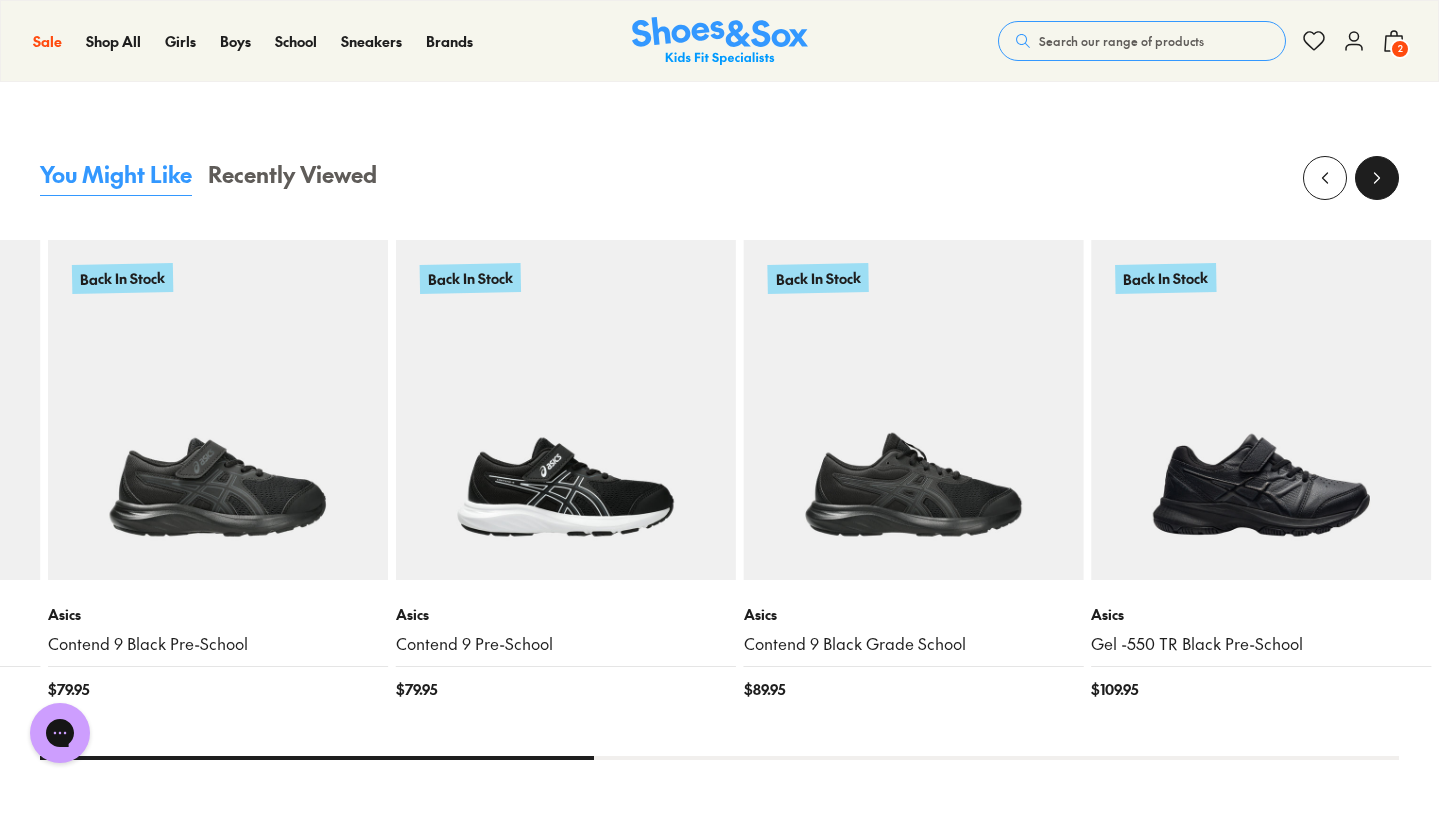 click 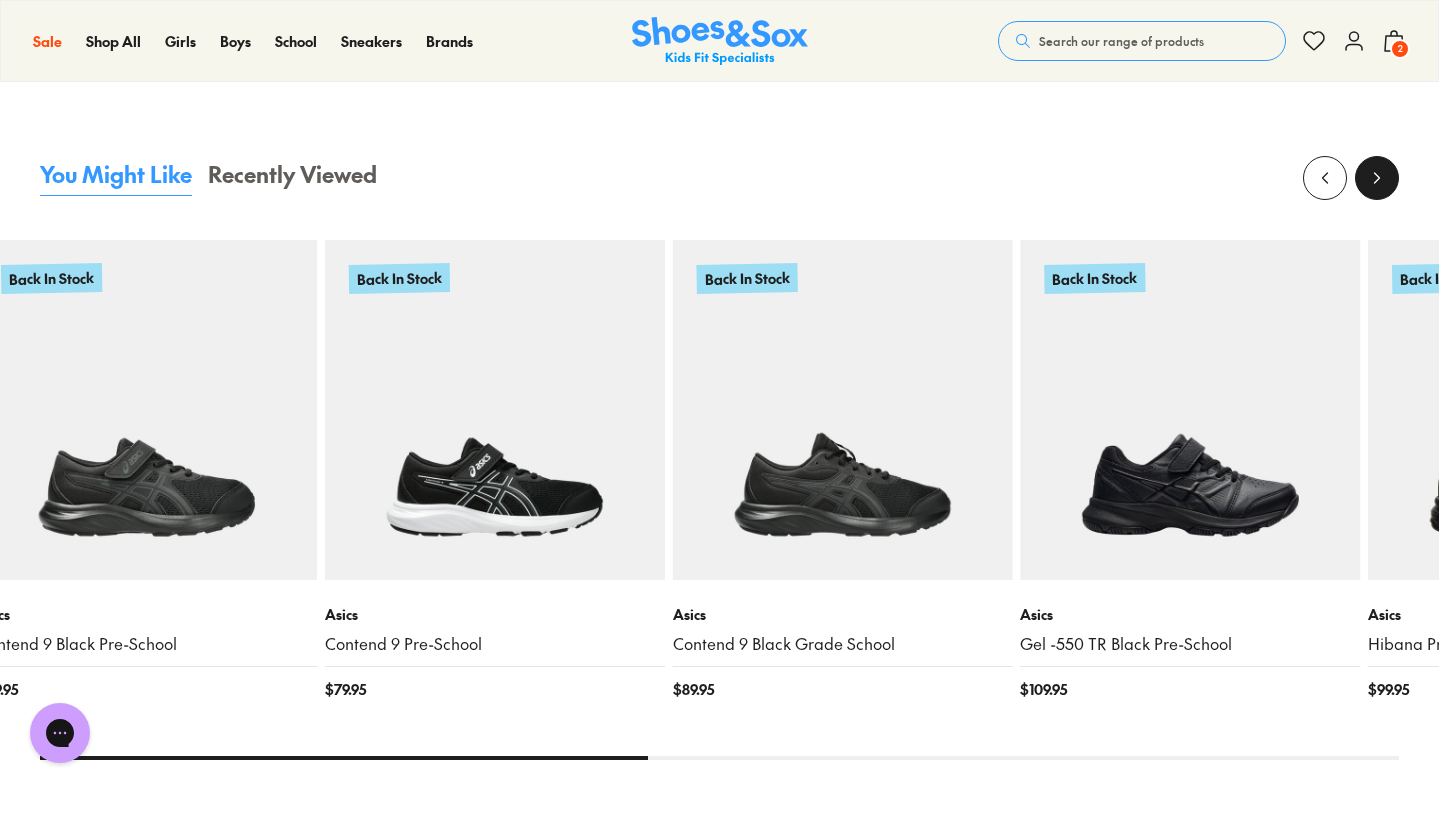 click 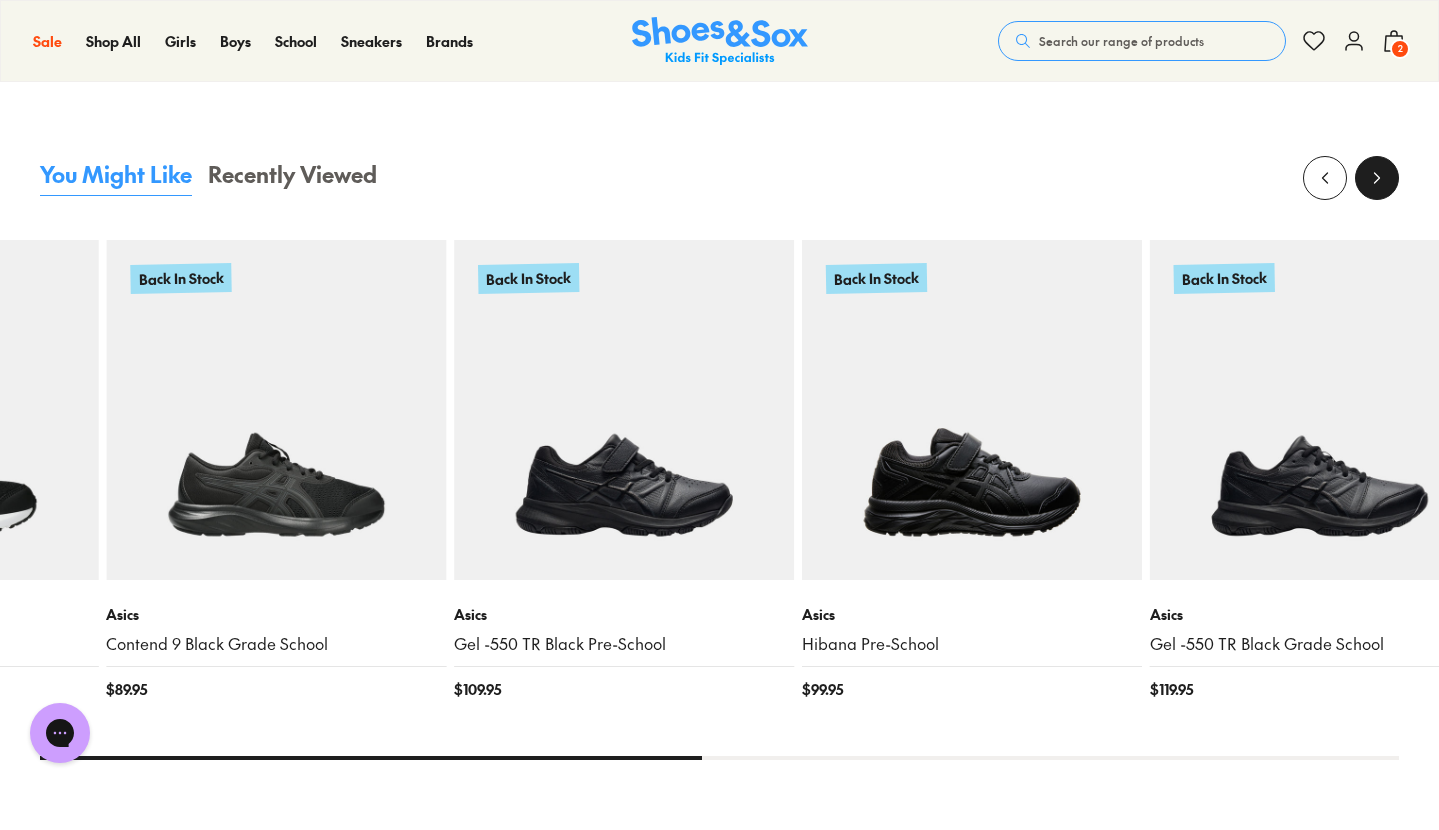 click 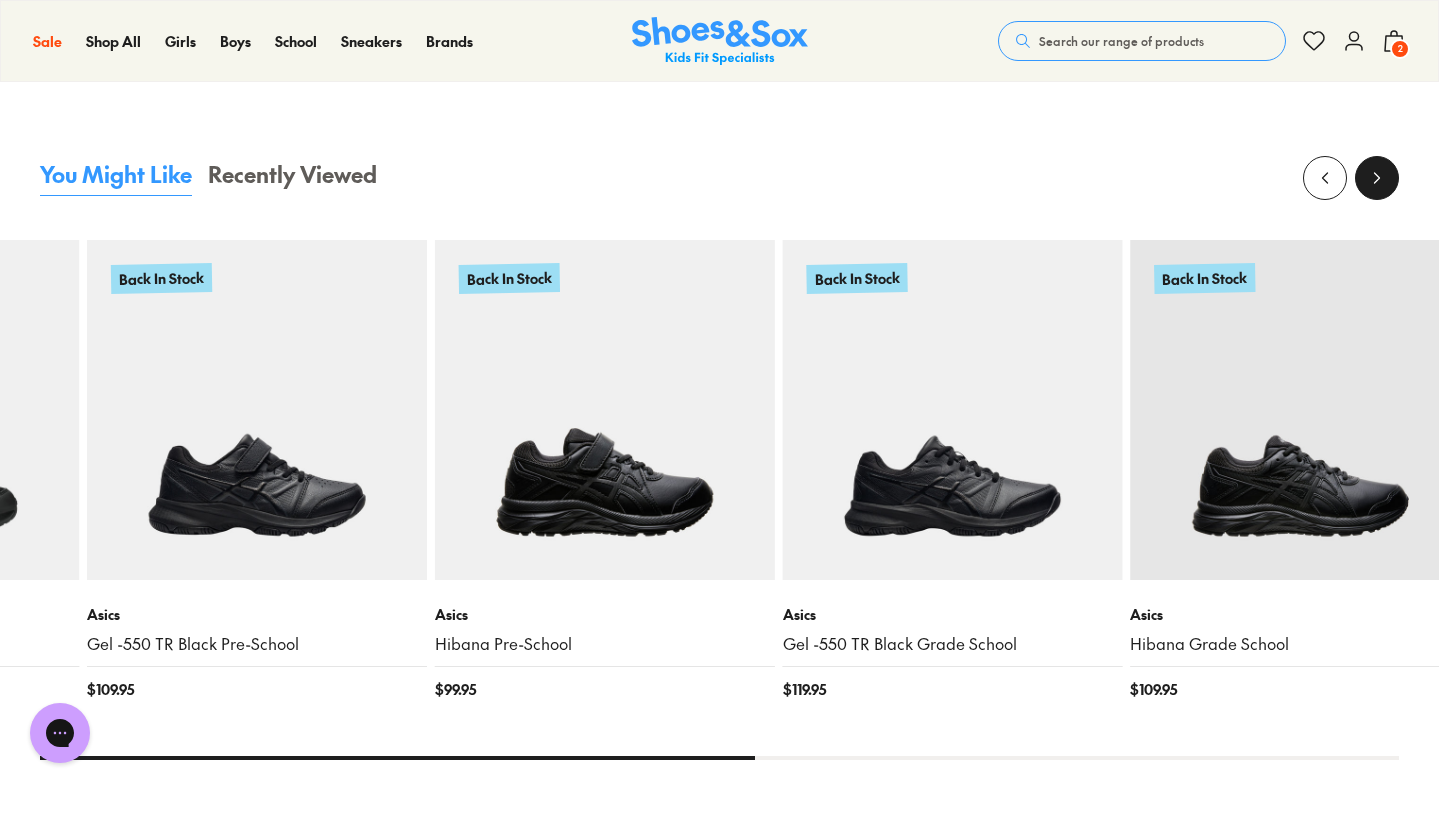 click 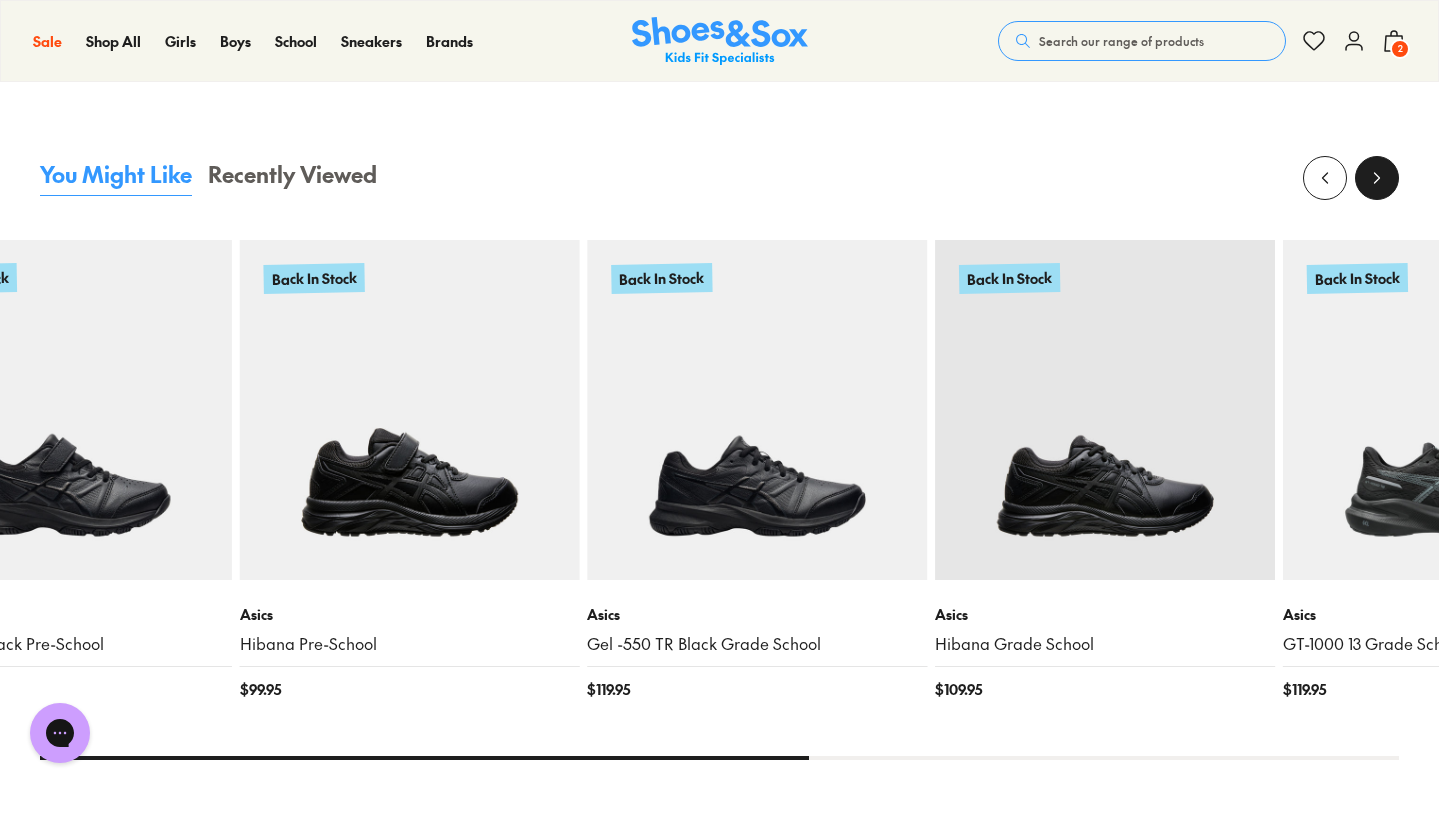 click 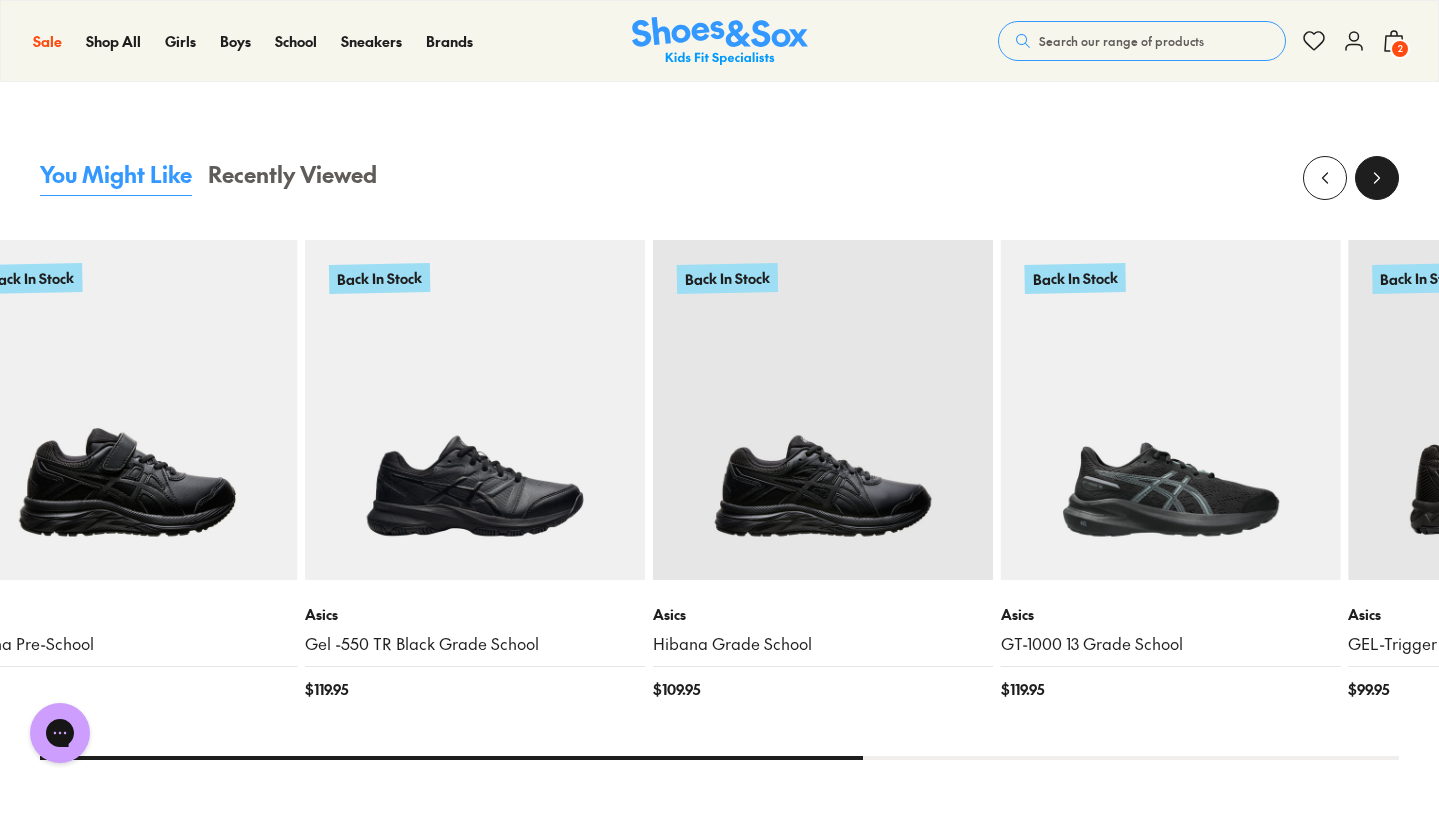 click 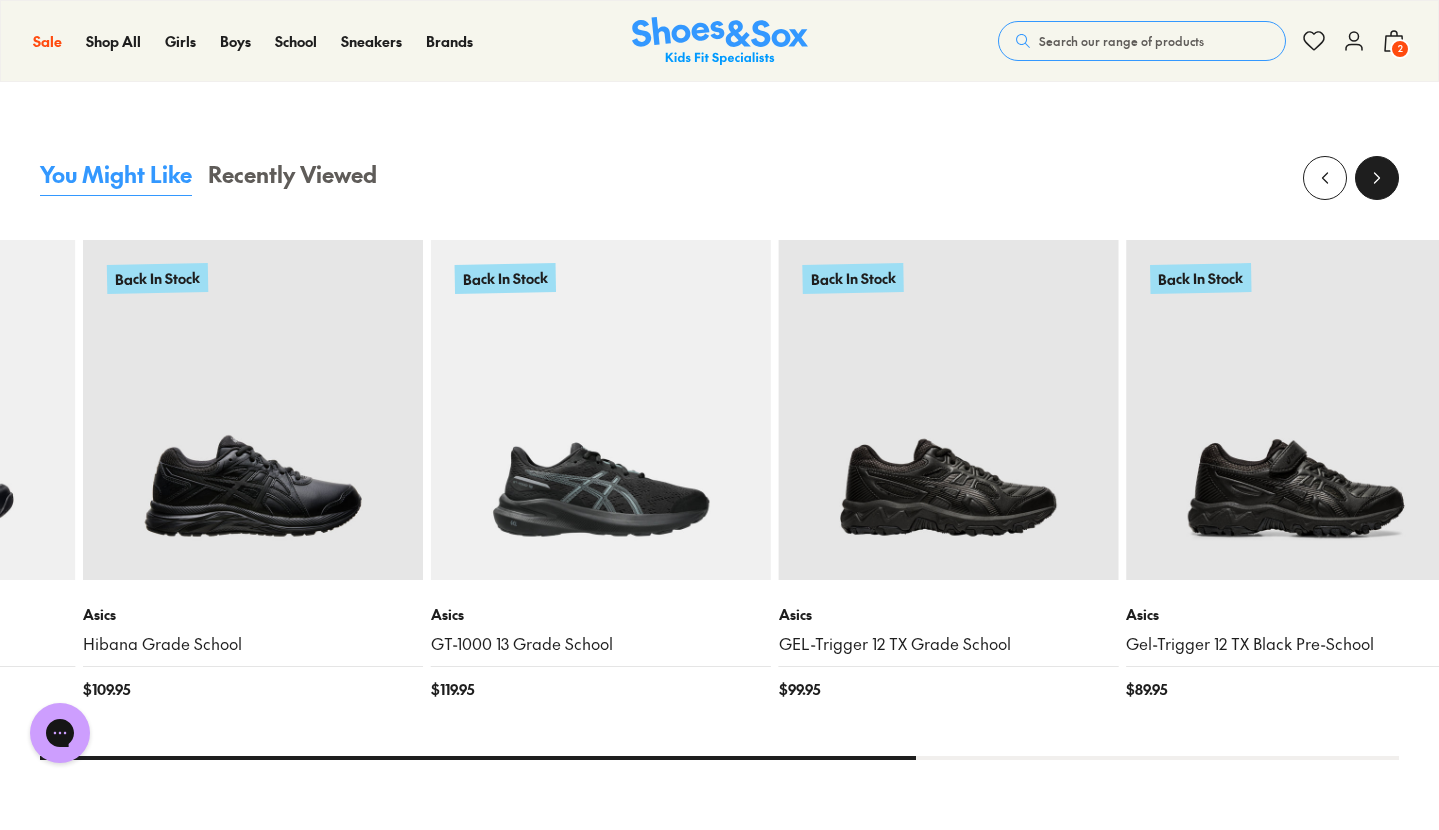 click 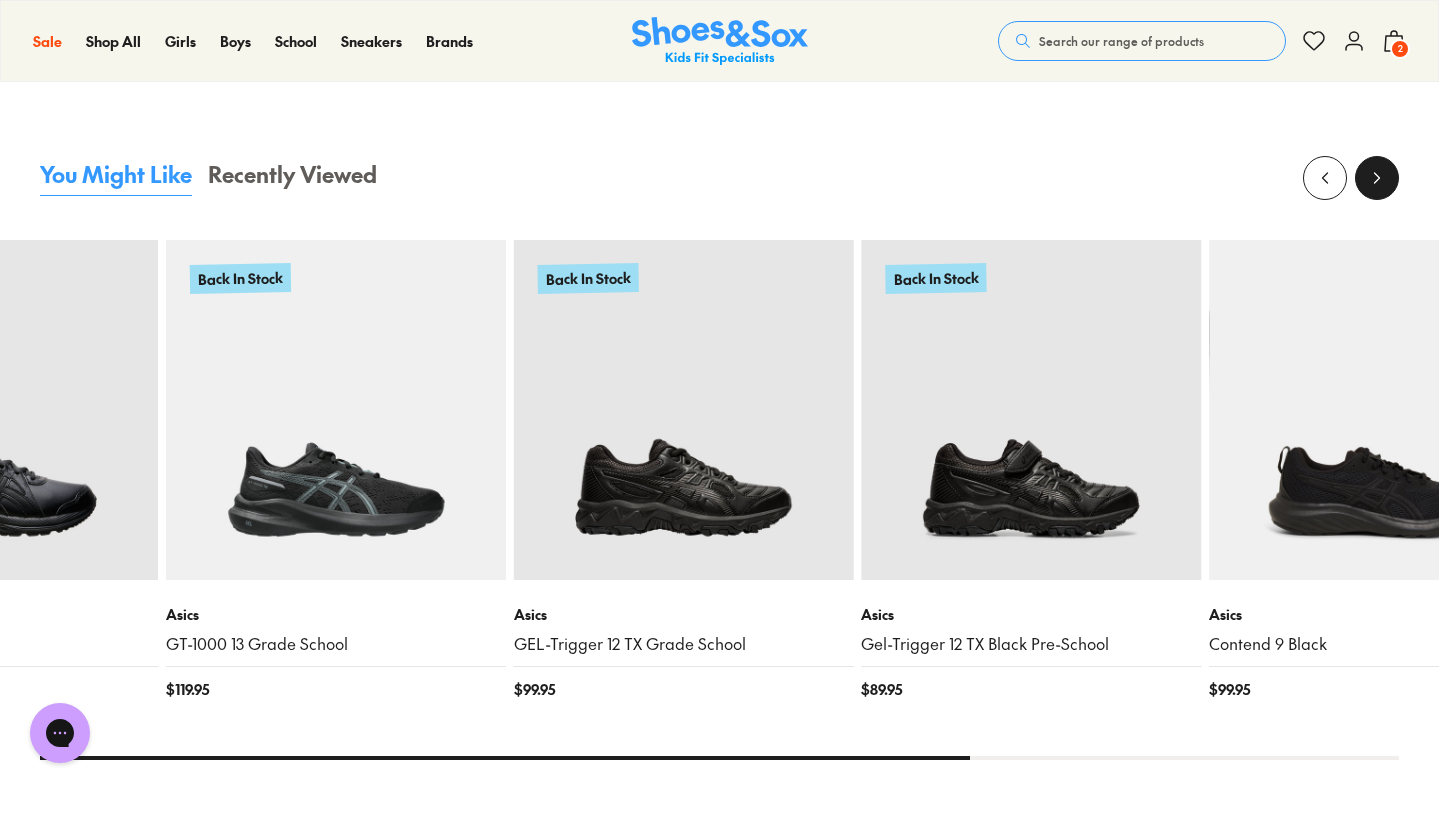 click 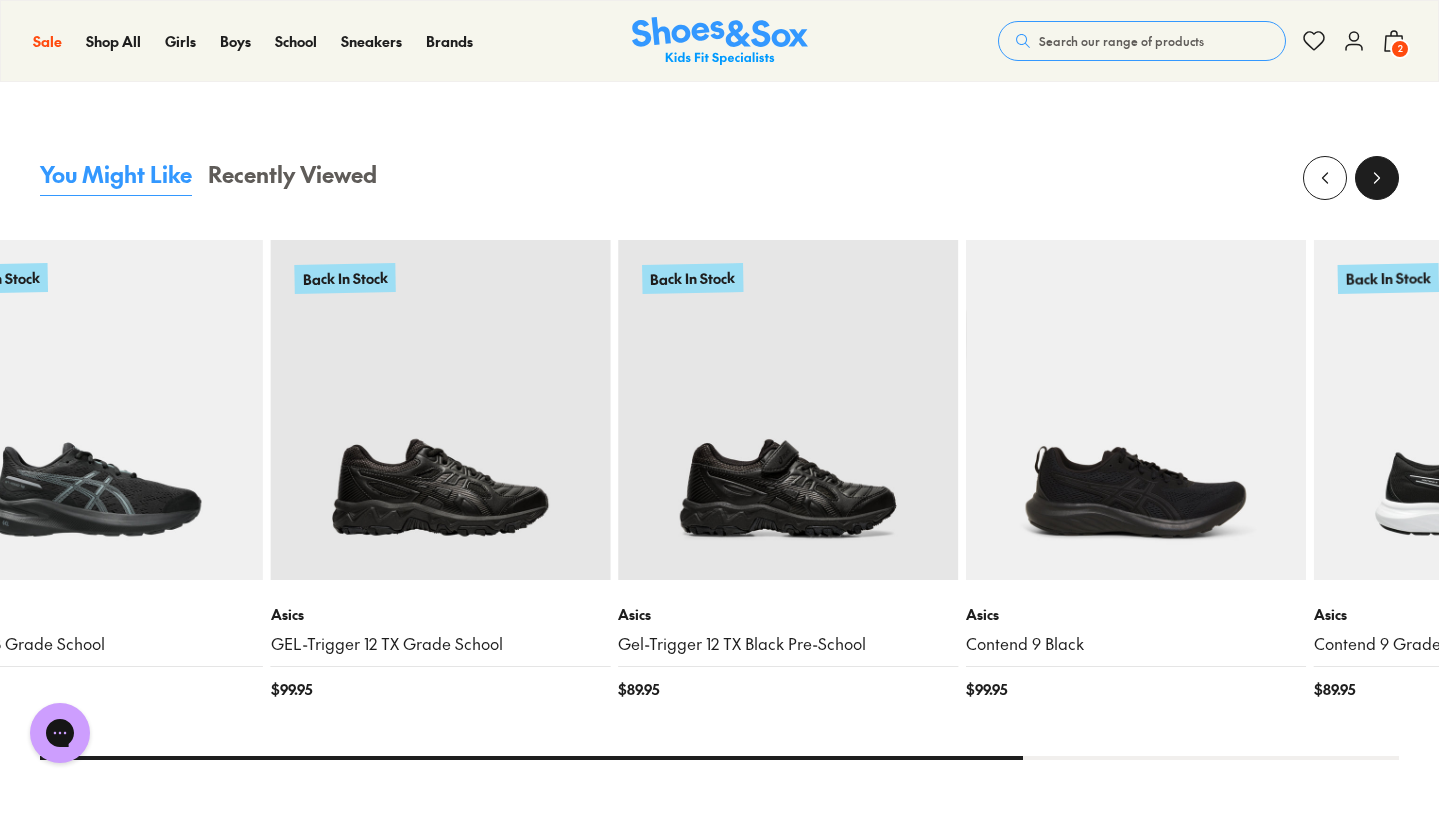 click 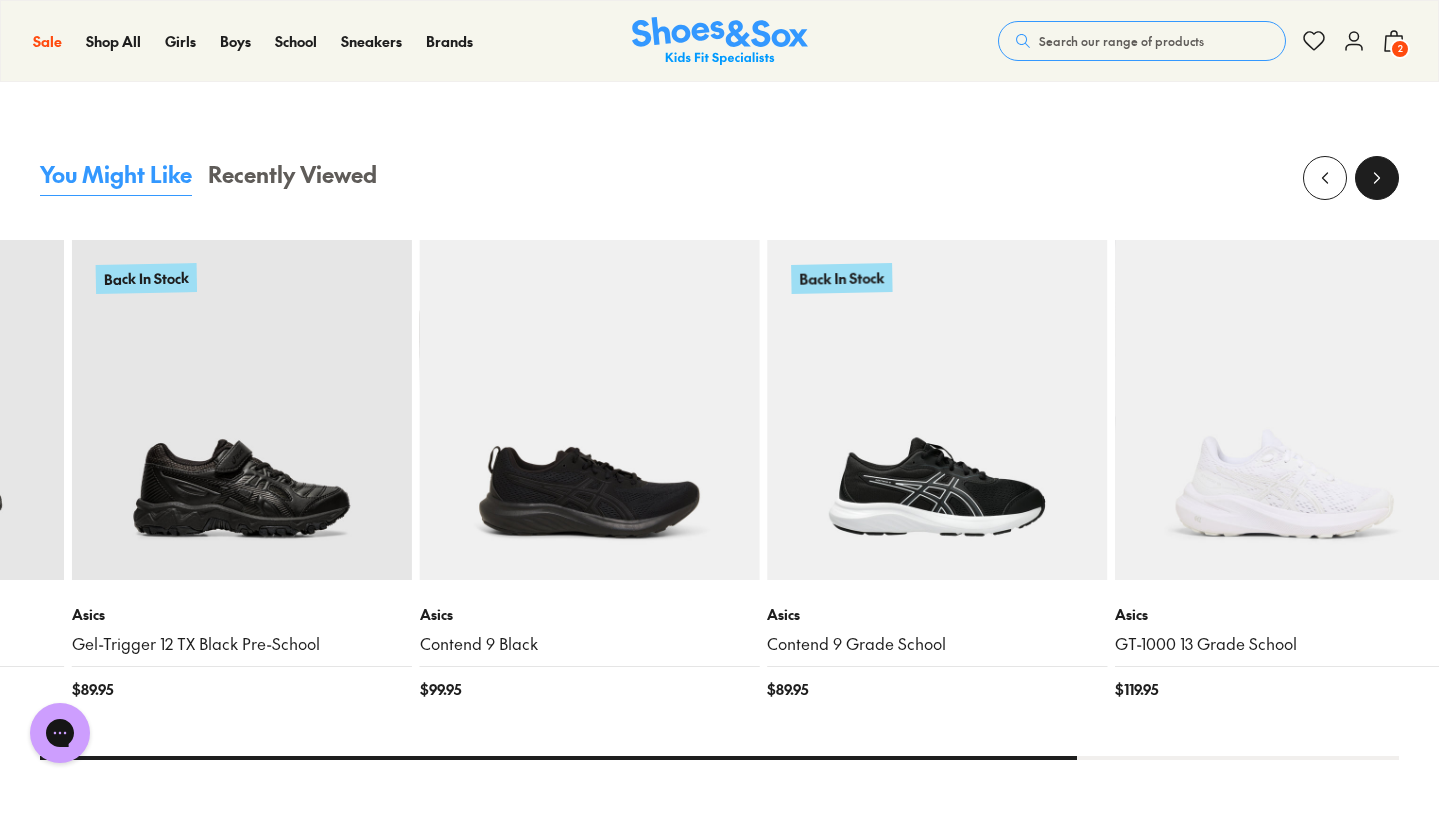 click 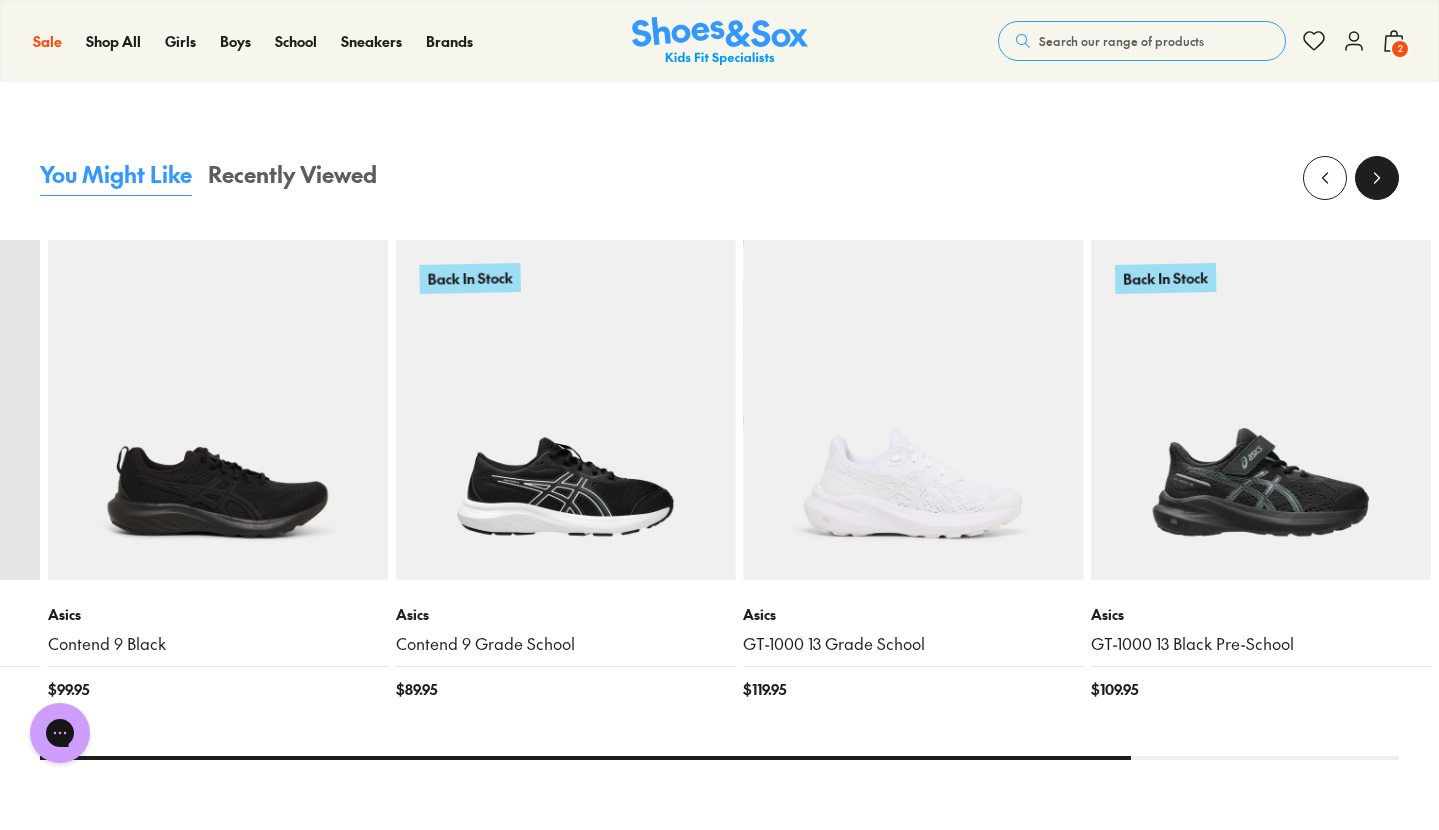 click 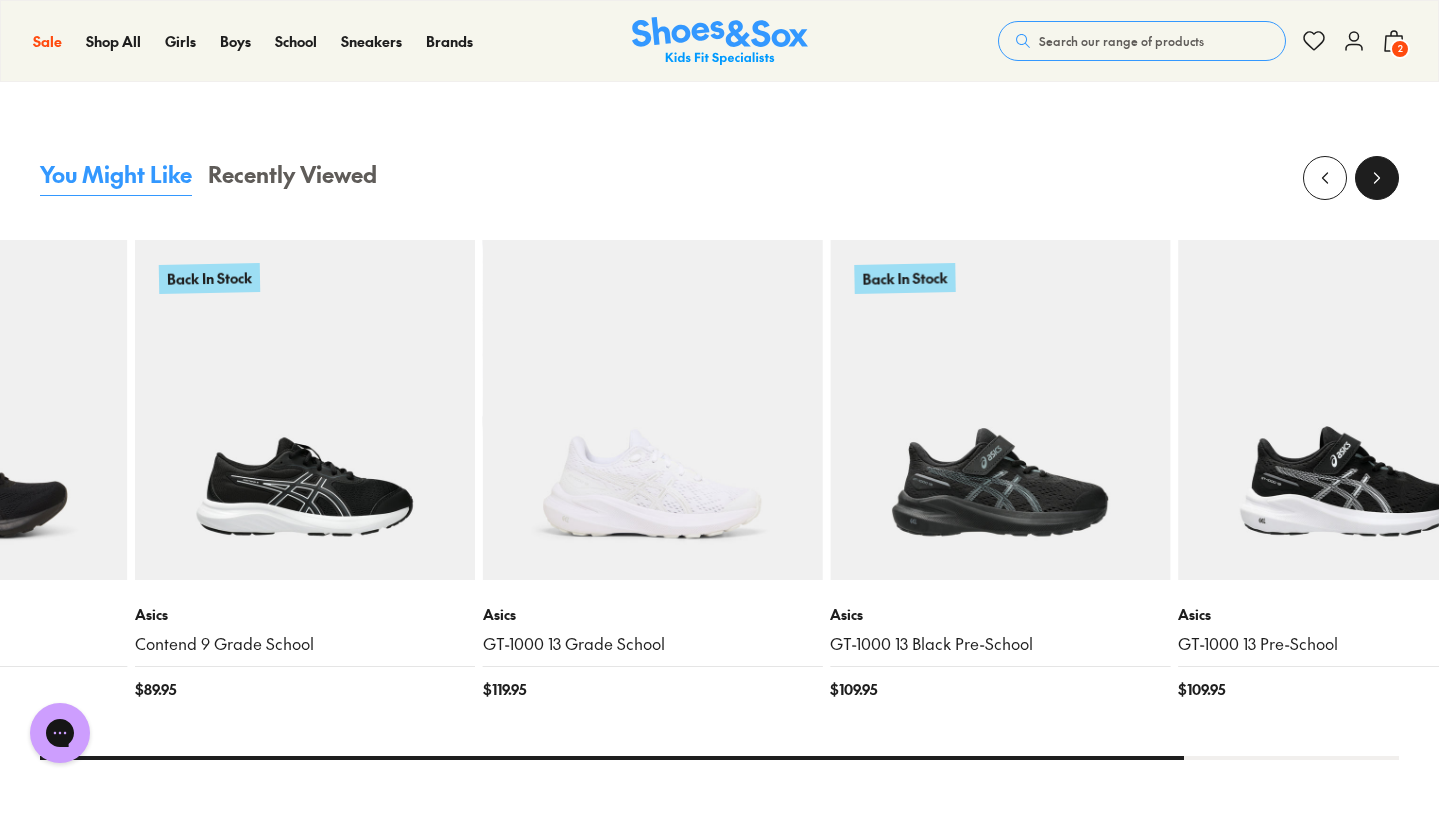 click 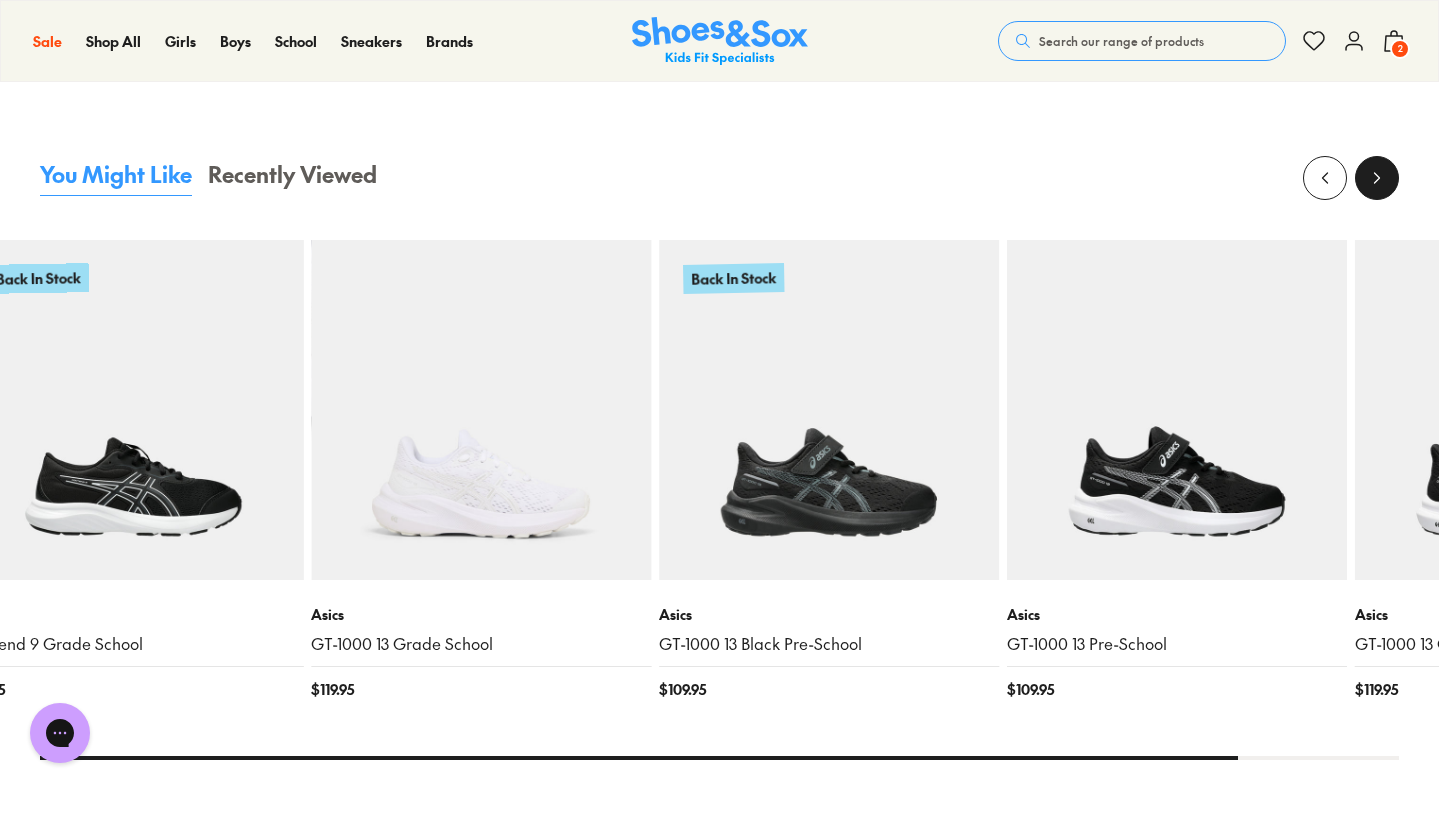 click 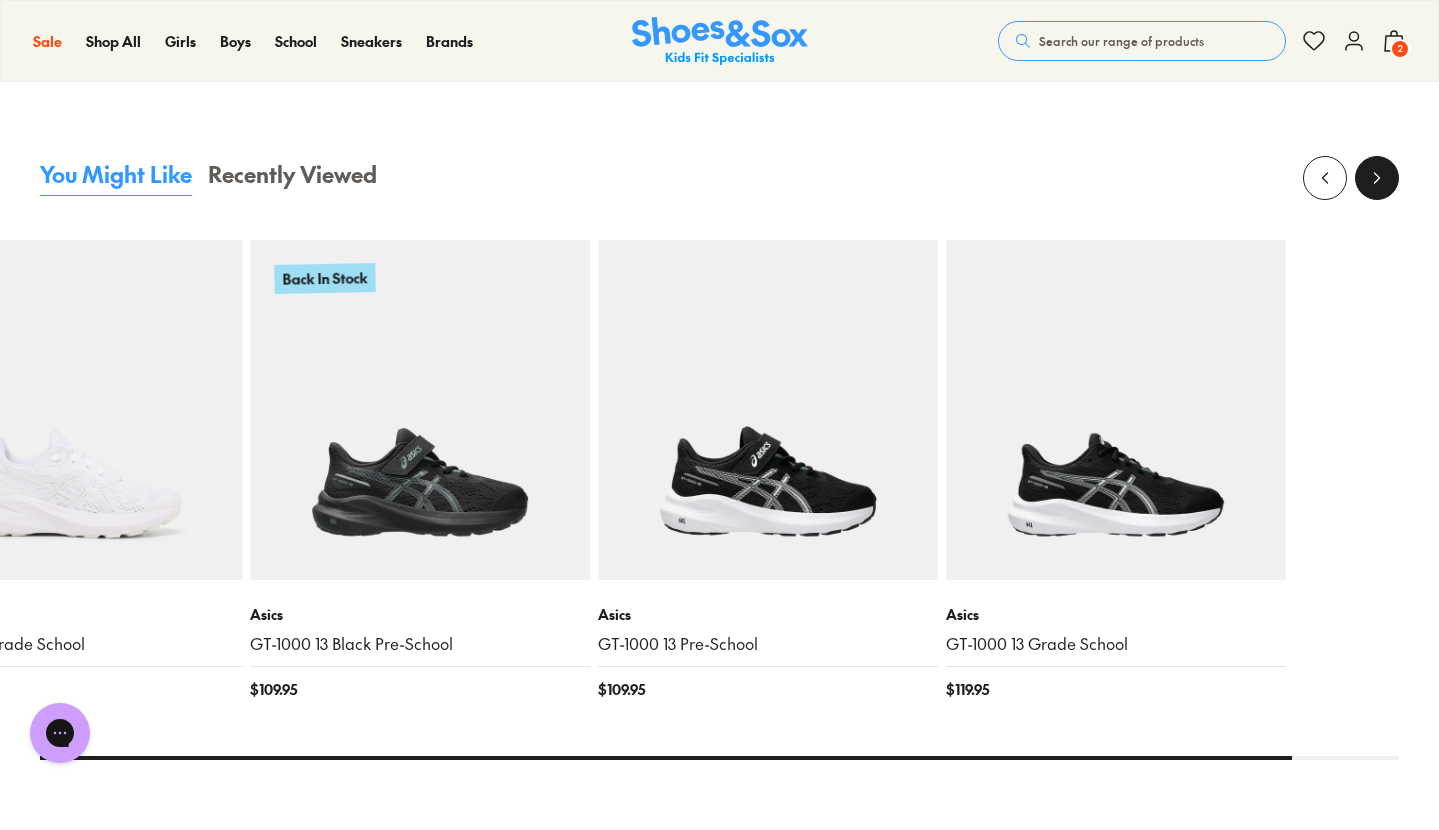 click 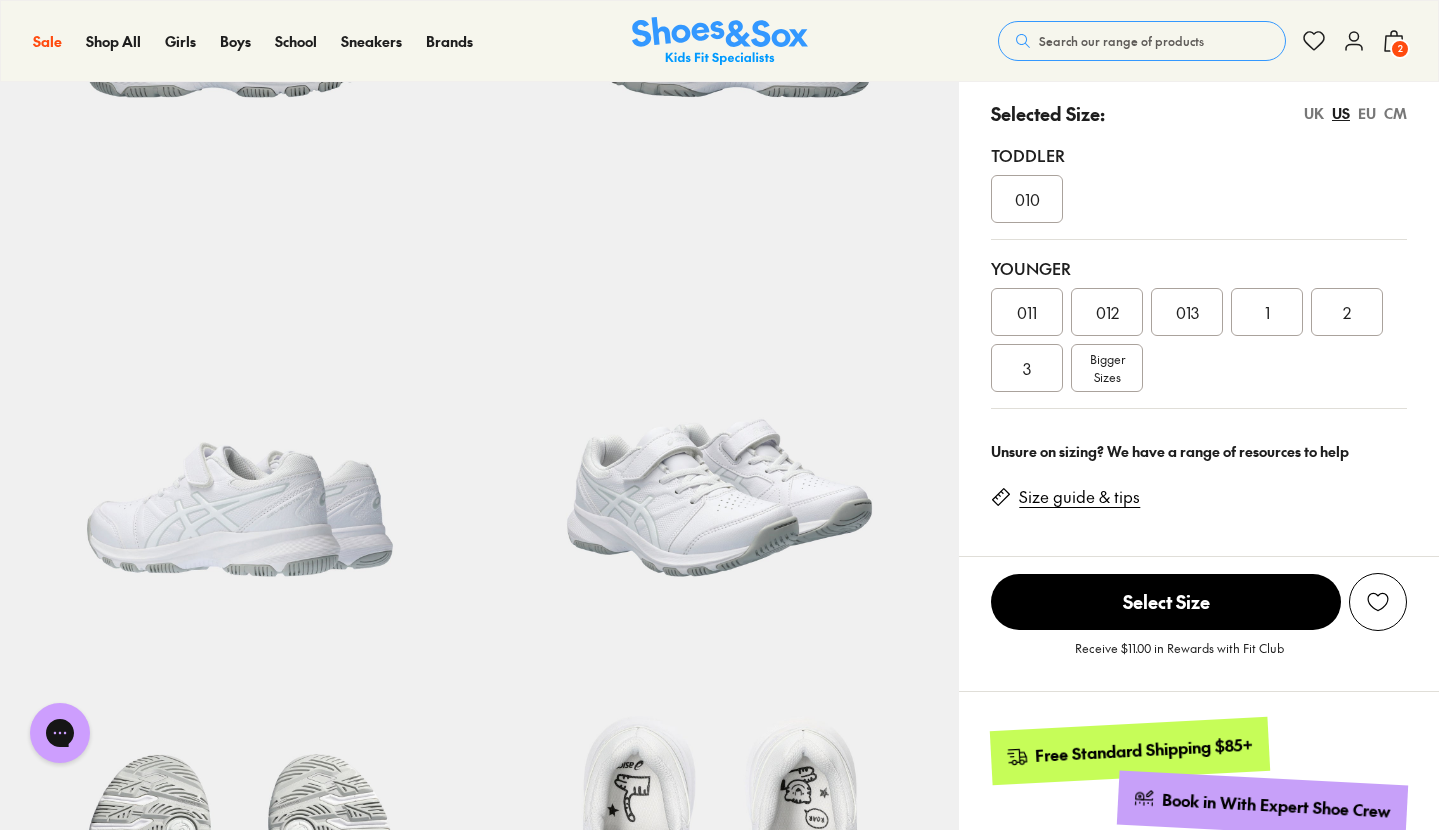 scroll, scrollTop: 0, scrollLeft: 0, axis: both 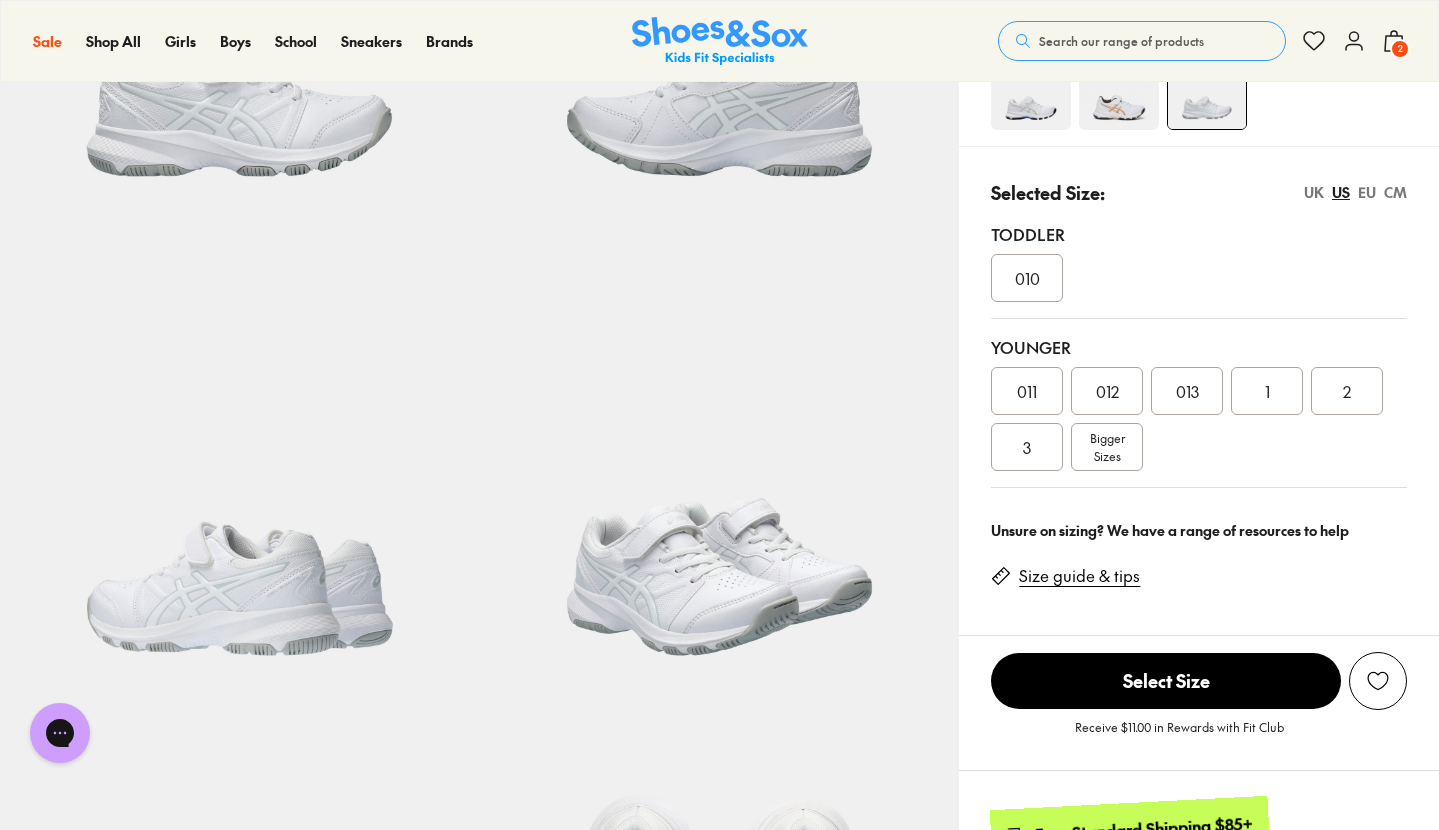 click on "1" at bounding box center [1267, 391] 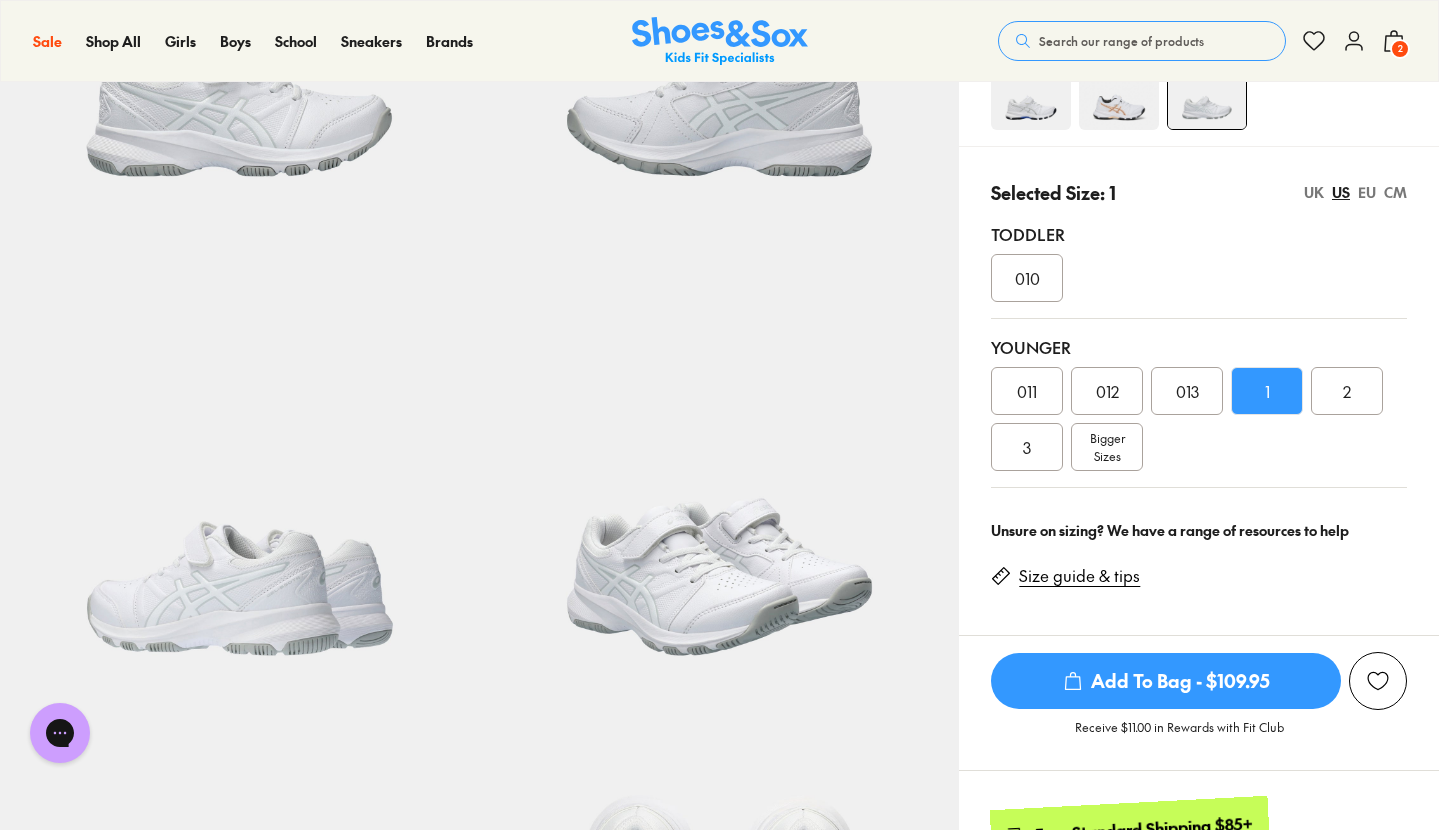click on "Add To Bag - $109.95" at bounding box center [1166, 681] 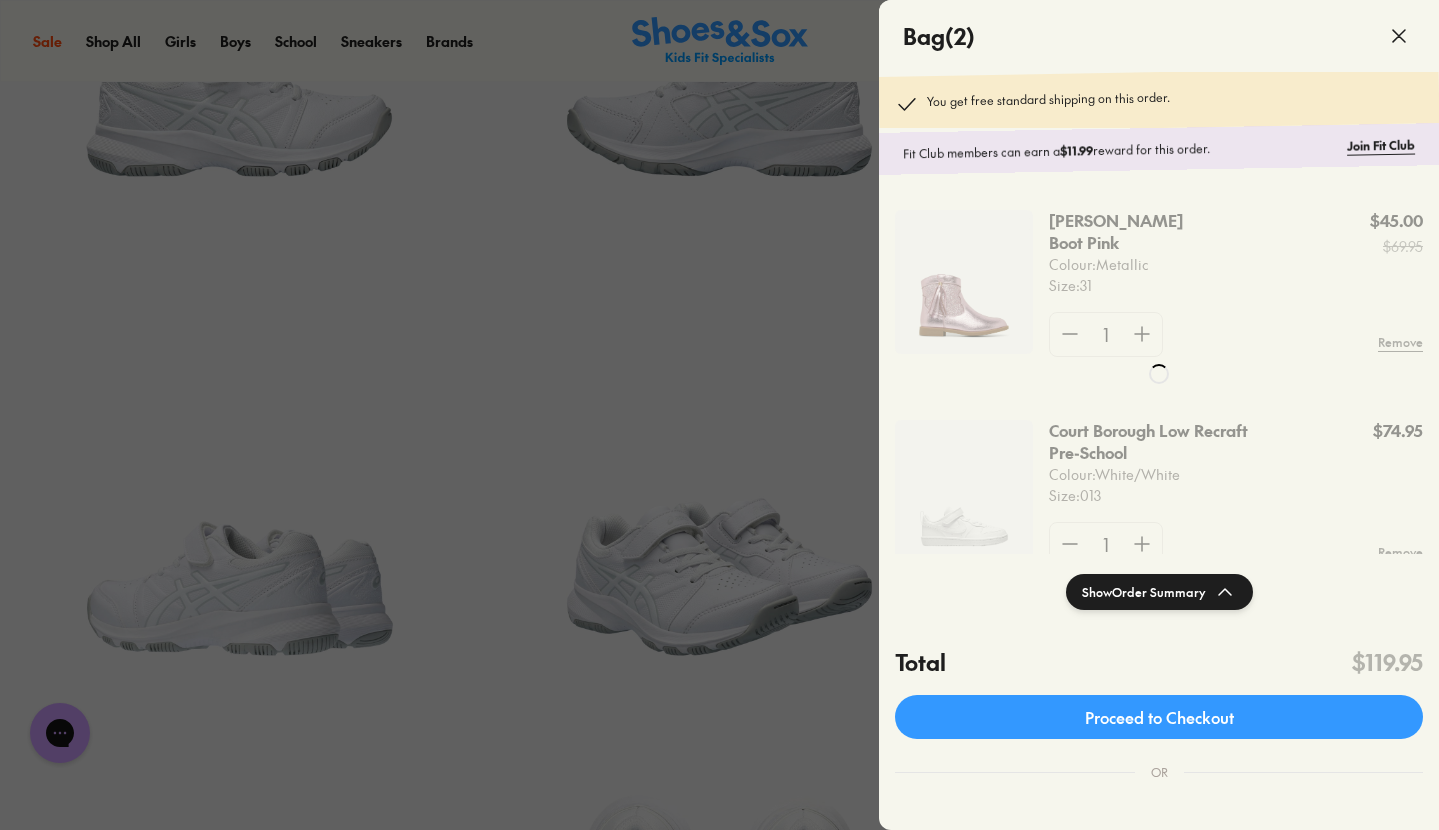 scroll, scrollTop: 0, scrollLeft: 0, axis: both 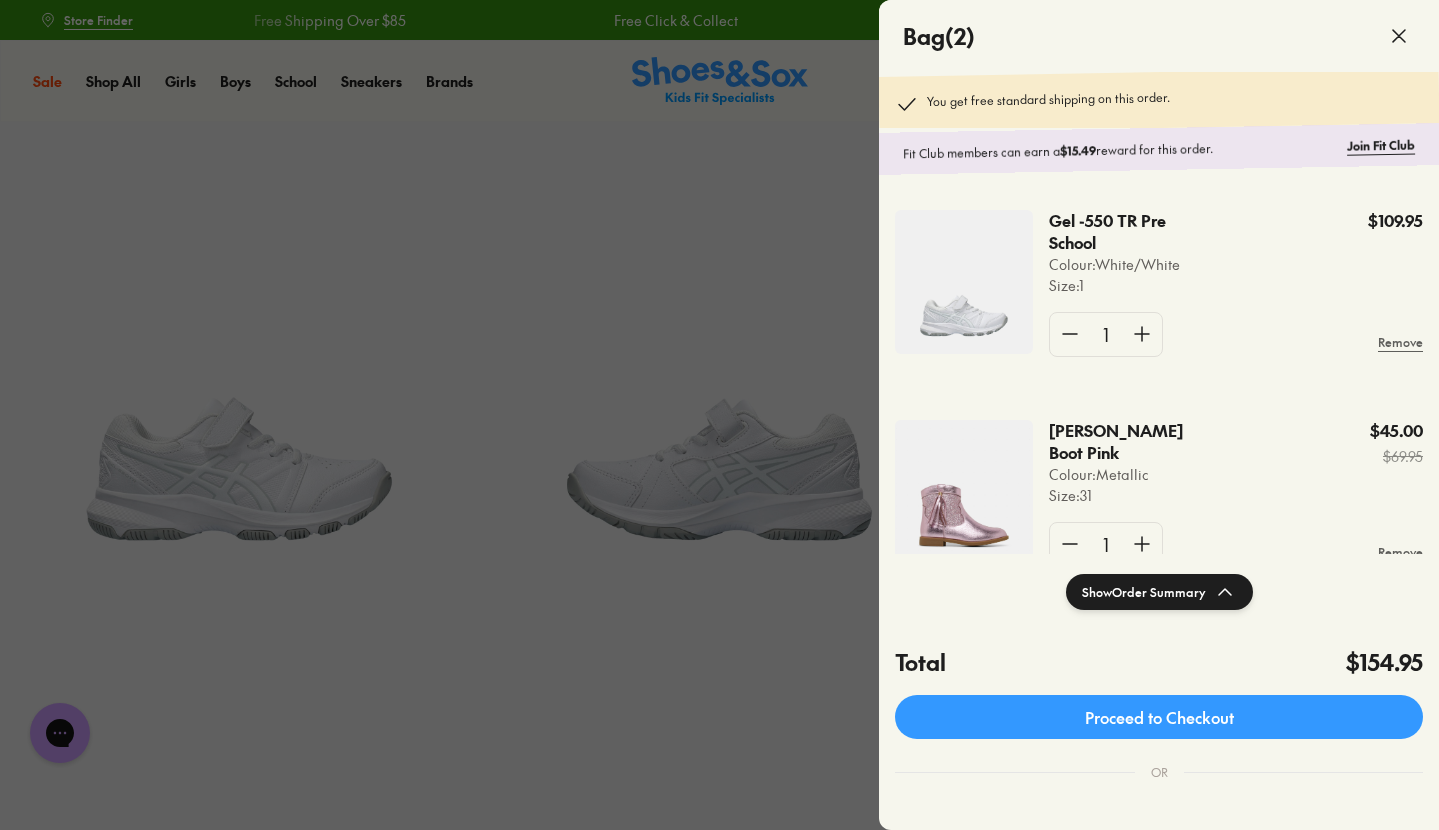 click 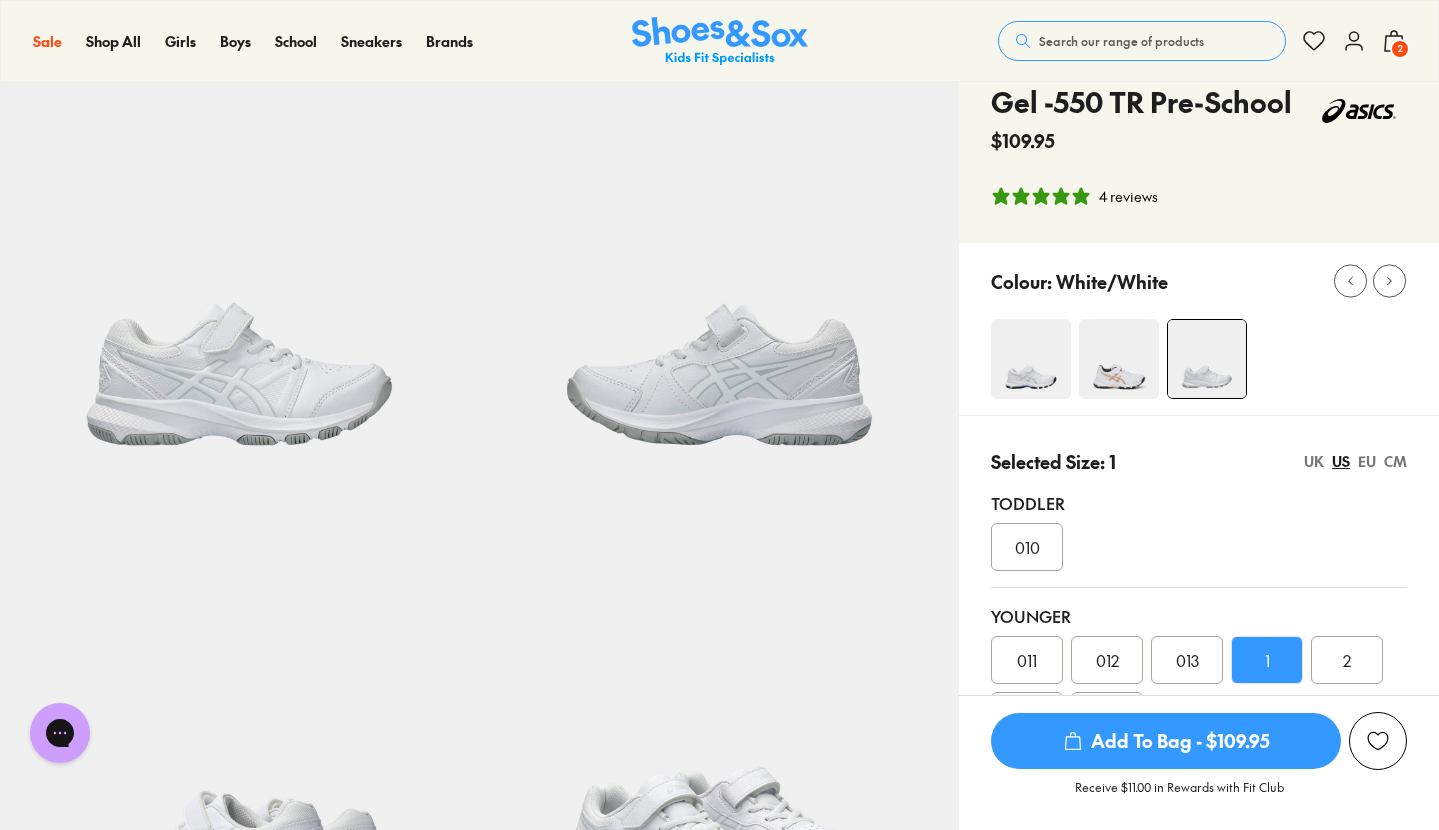 scroll, scrollTop: 0, scrollLeft: 0, axis: both 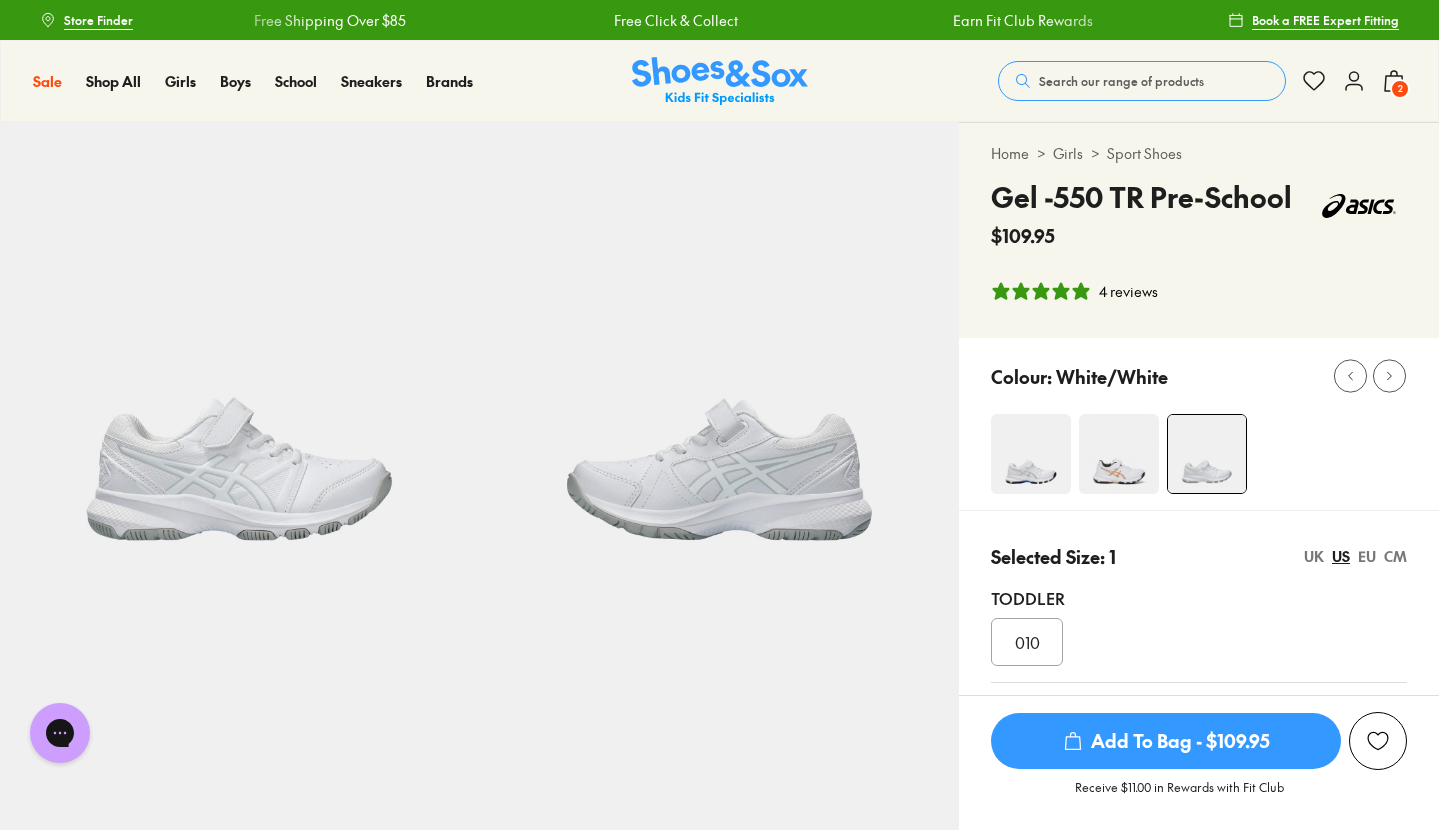 click 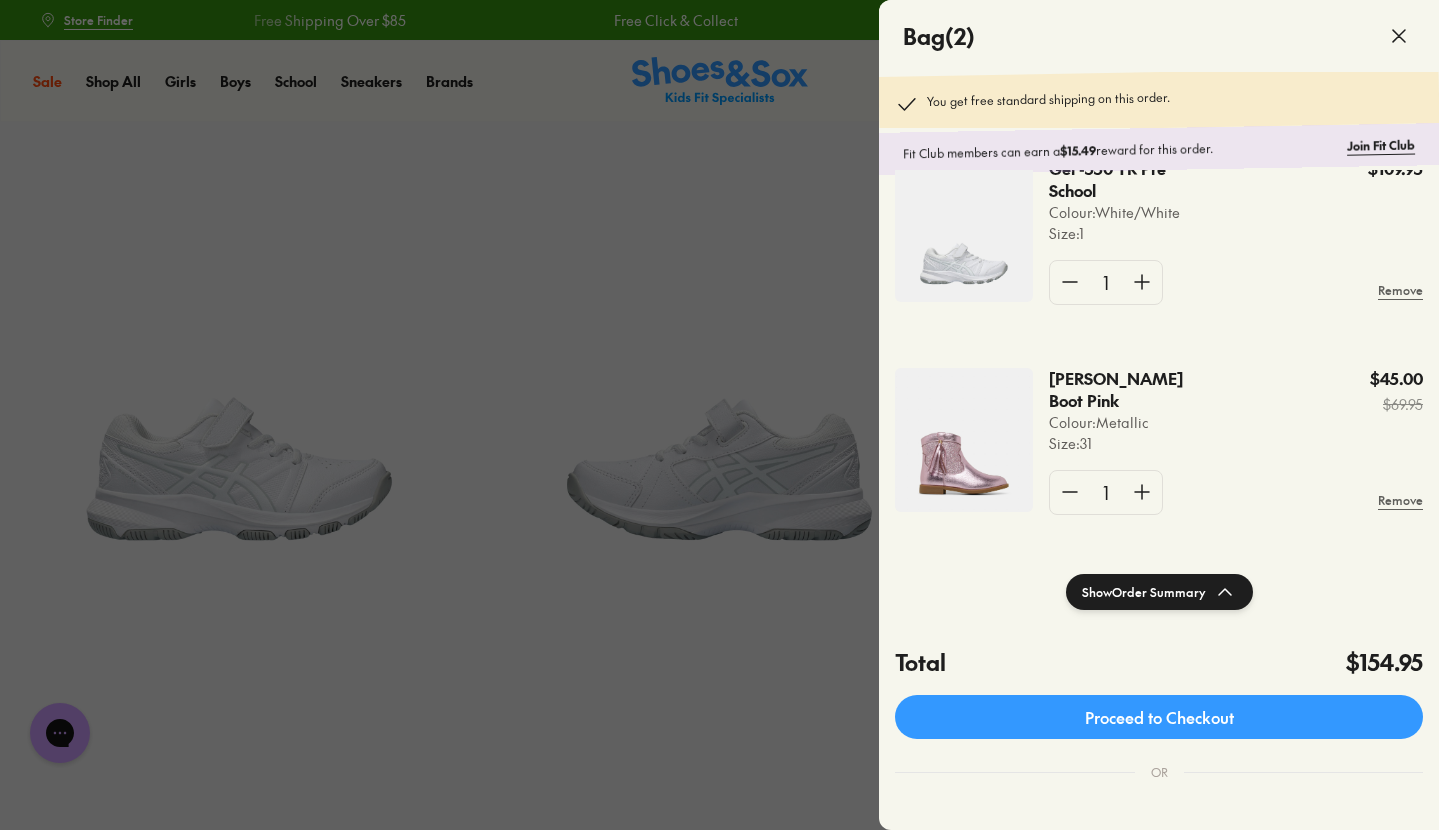 scroll, scrollTop: 59, scrollLeft: 0, axis: vertical 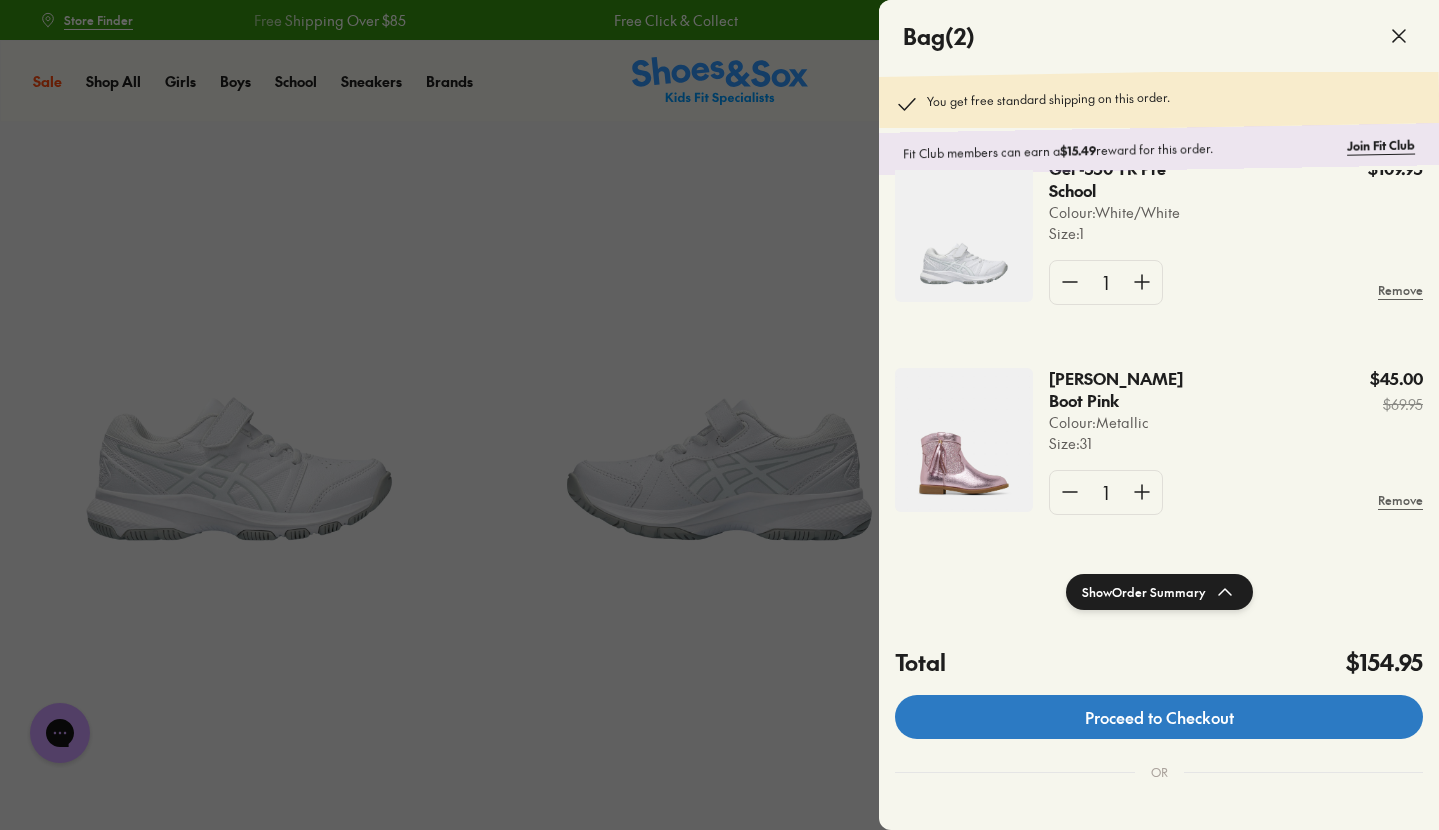 click on "Proceed to Checkout" 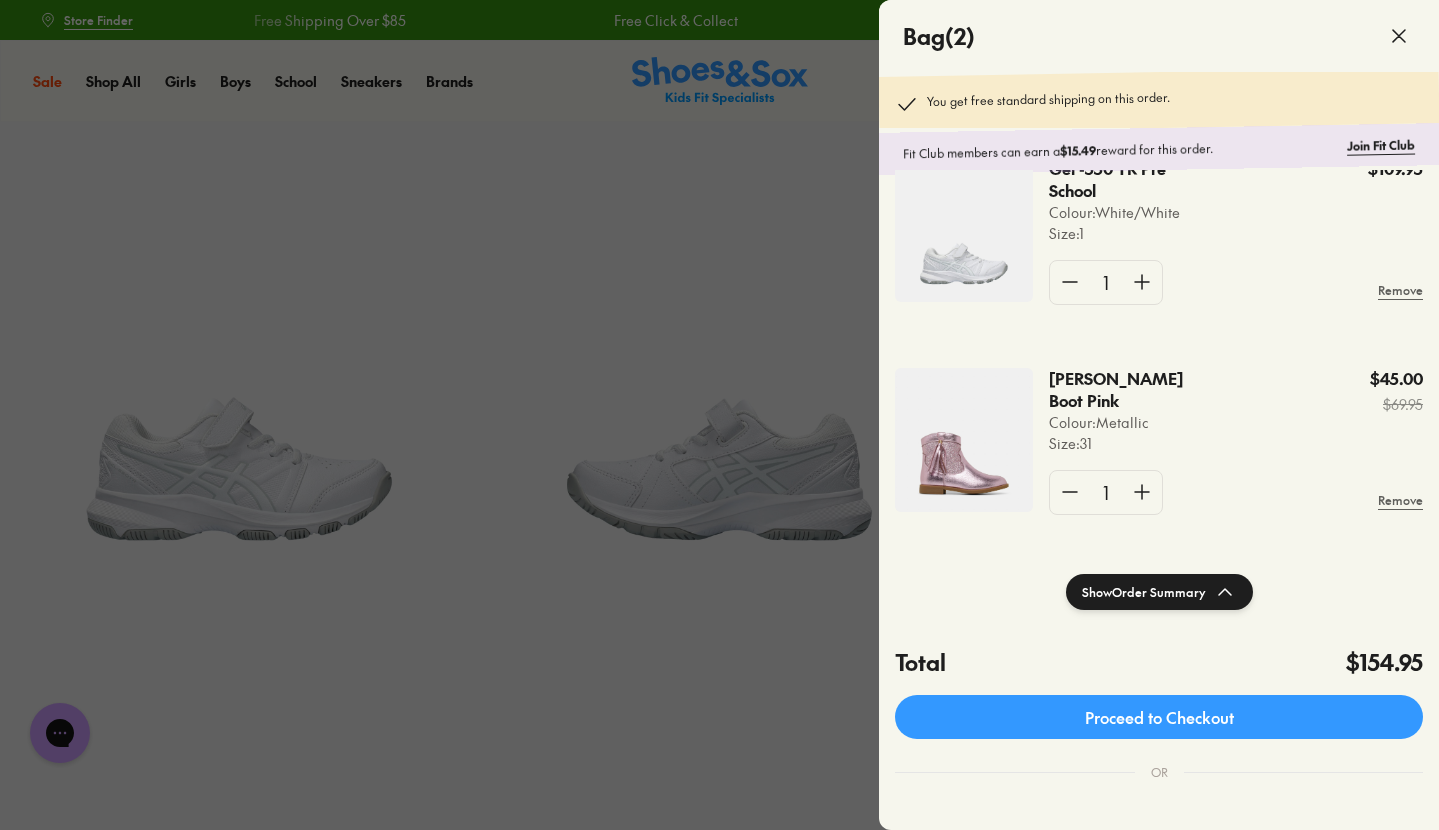 scroll, scrollTop: 0, scrollLeft: 0, axis: both 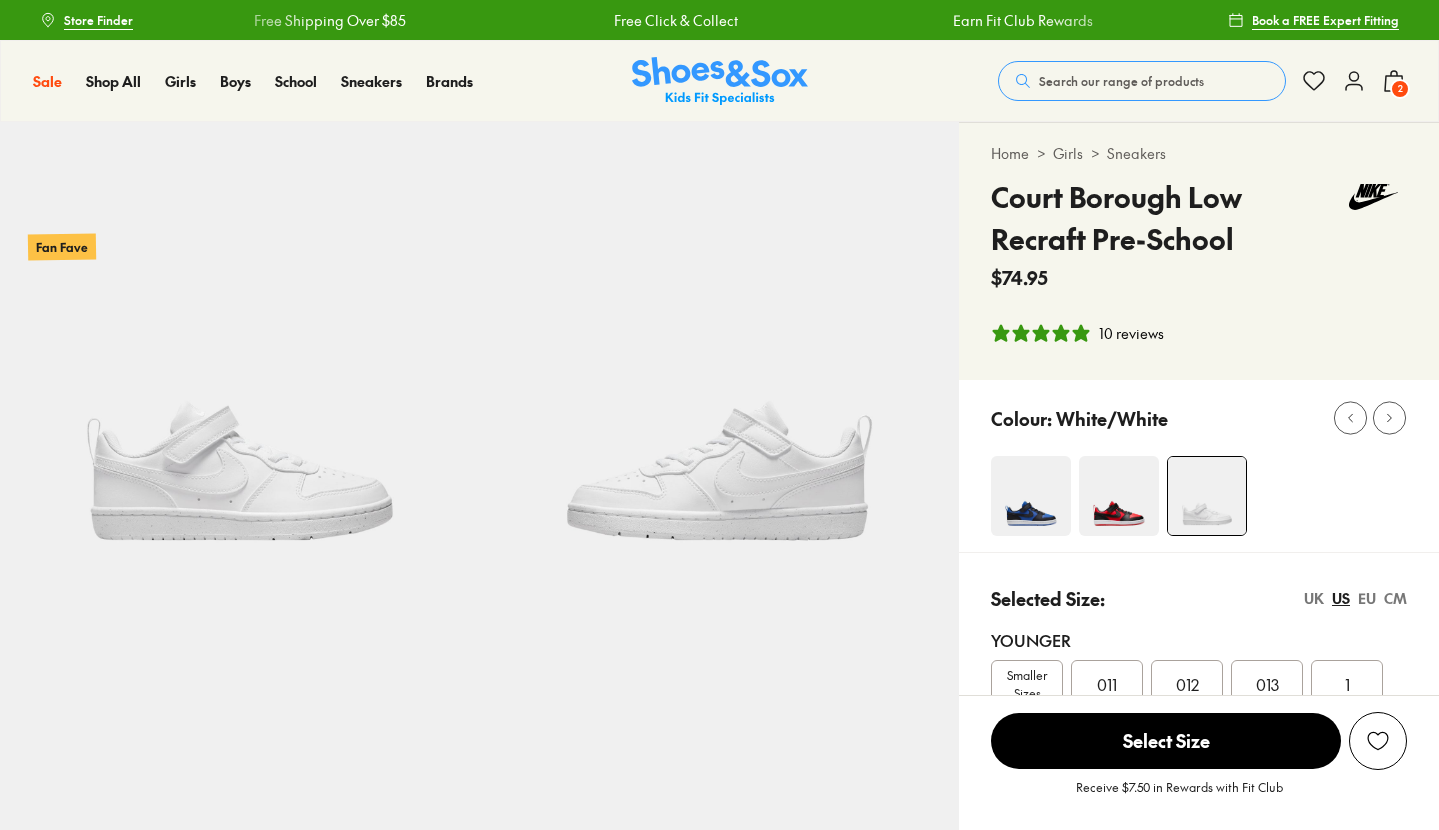 select on "*" 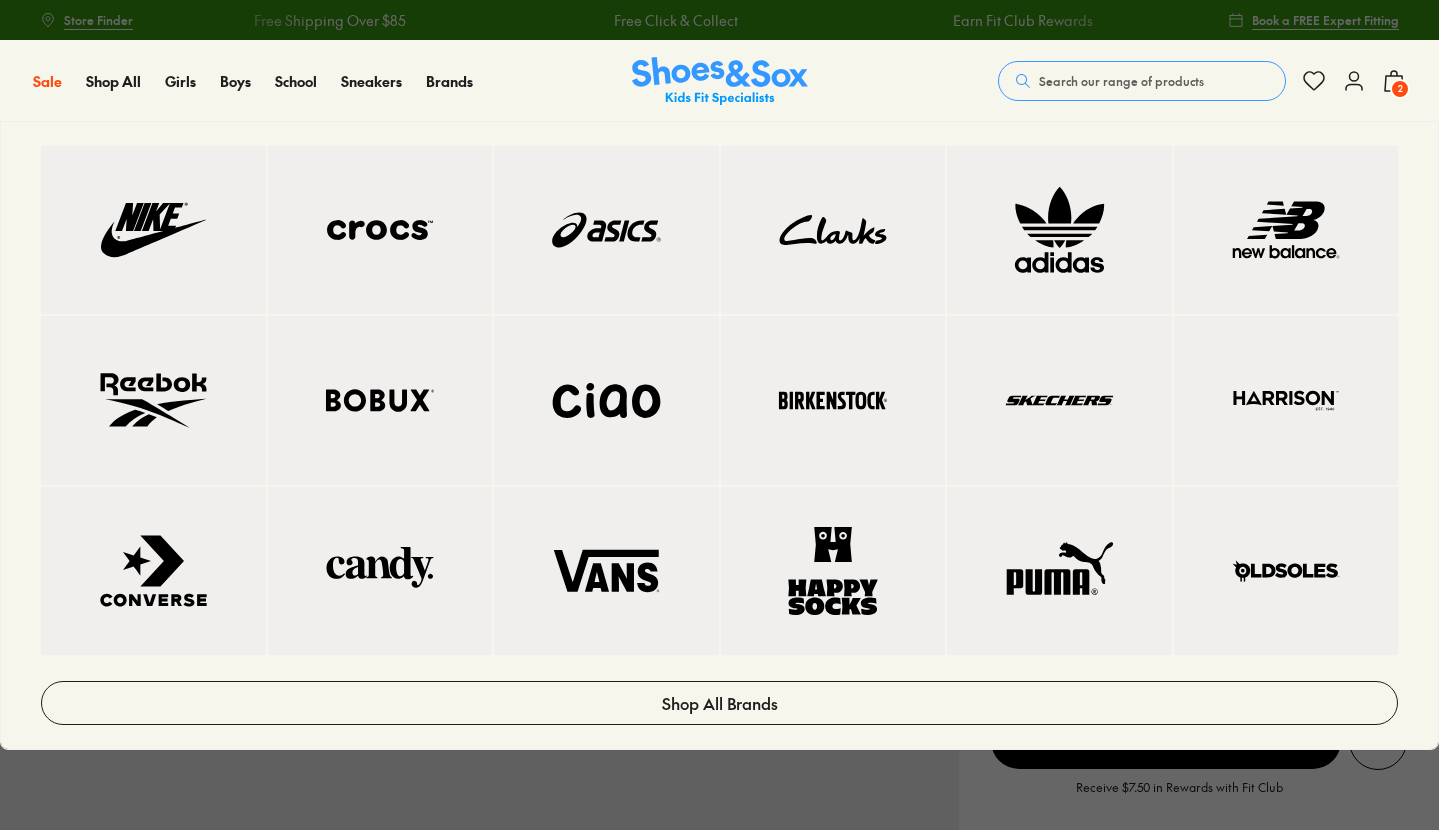 scroll, scrollTop: 0, scrollLeft: 0, axis: both 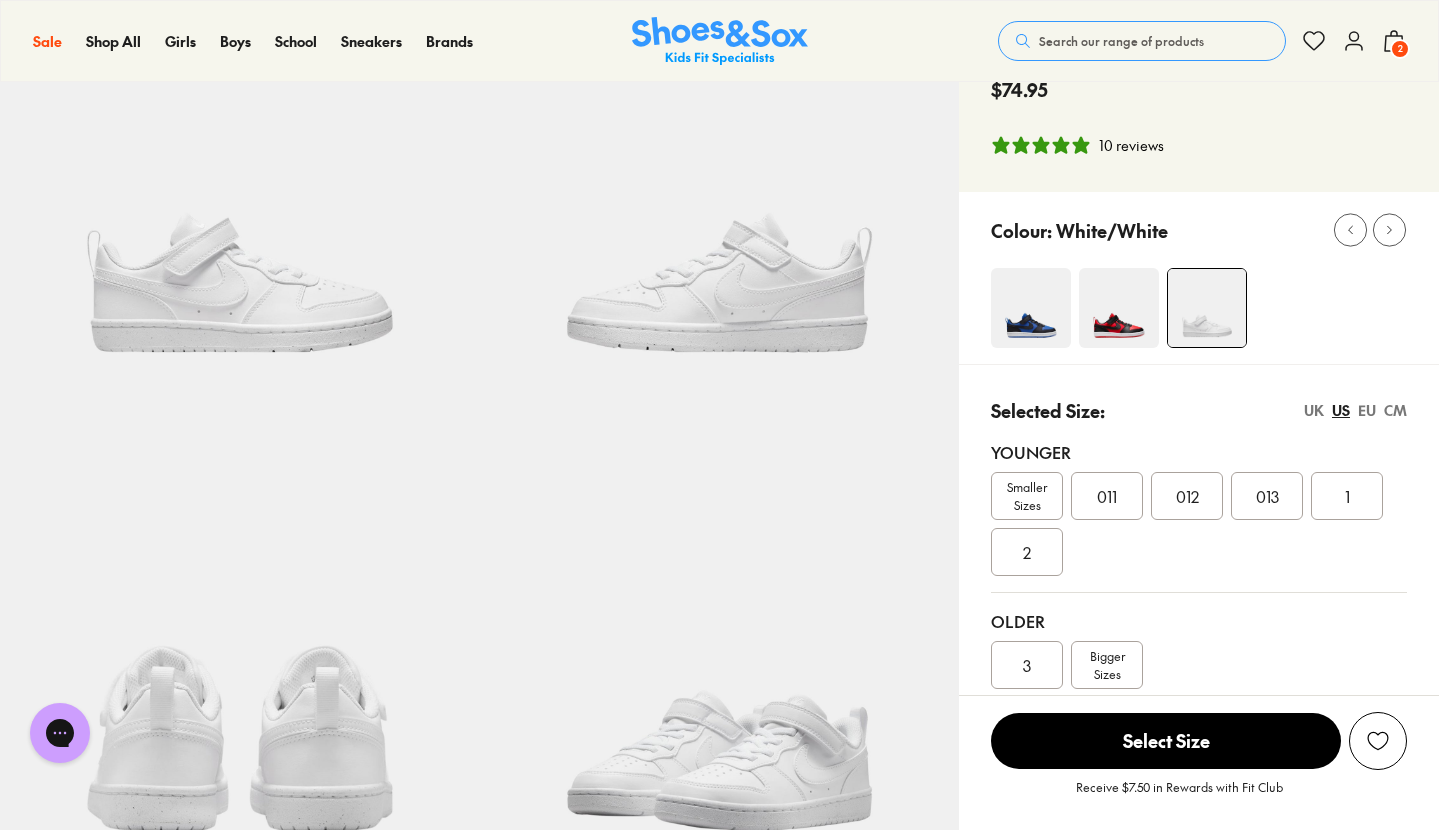 click 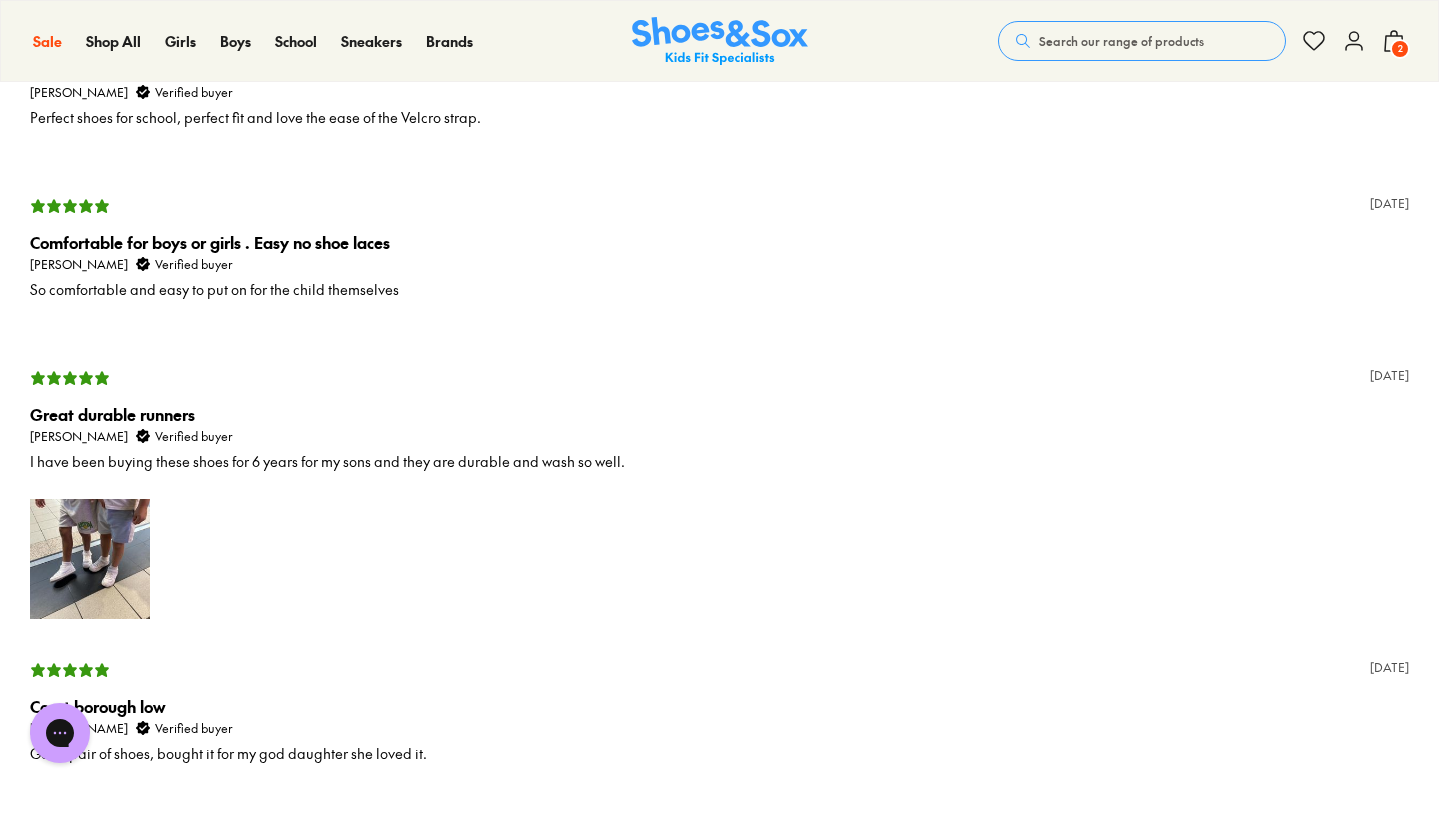 scroll, scrollTop: 3350, scrollLeft: 0, axis: vertical 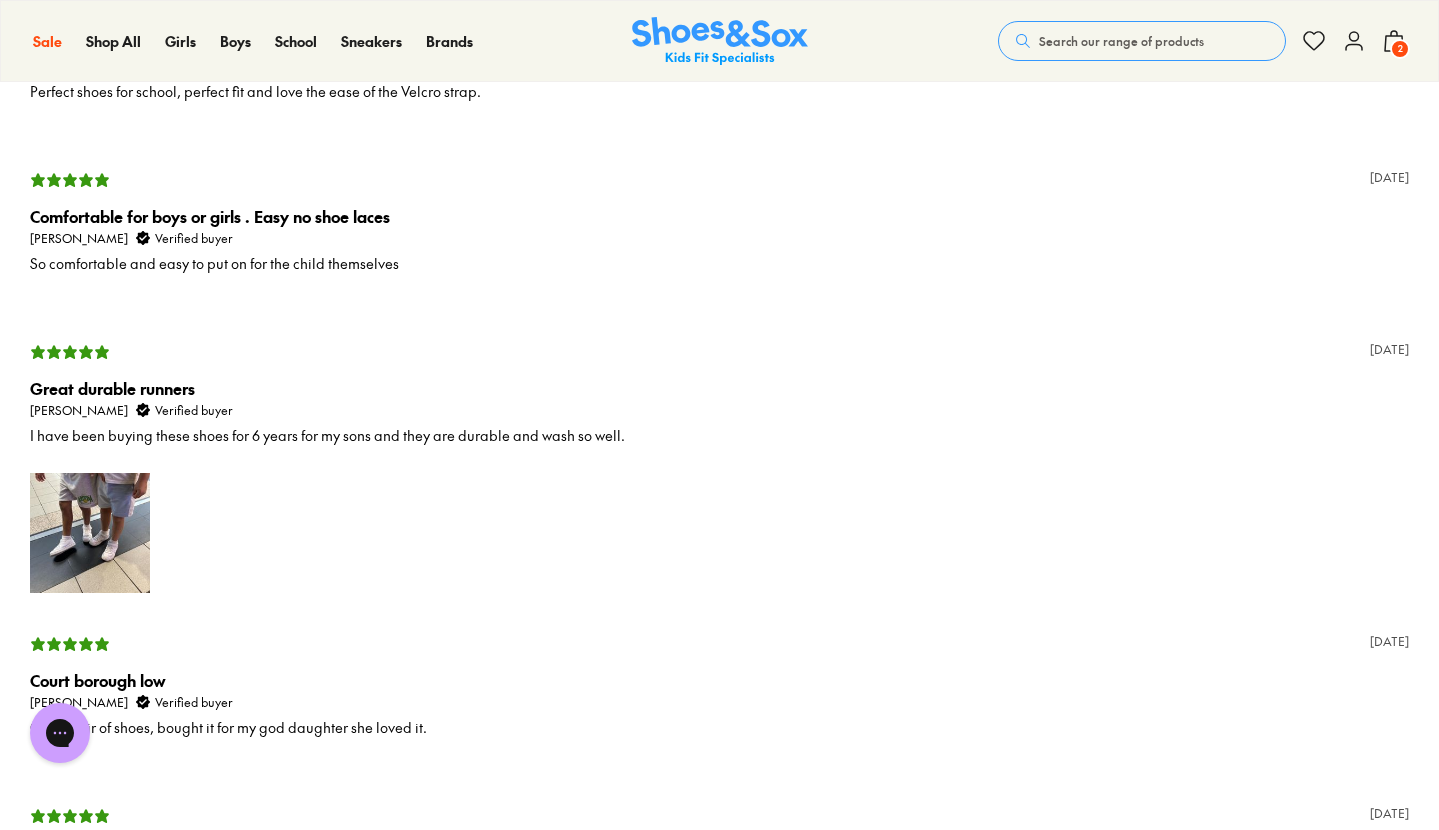 click at bounding box center (90, 533) 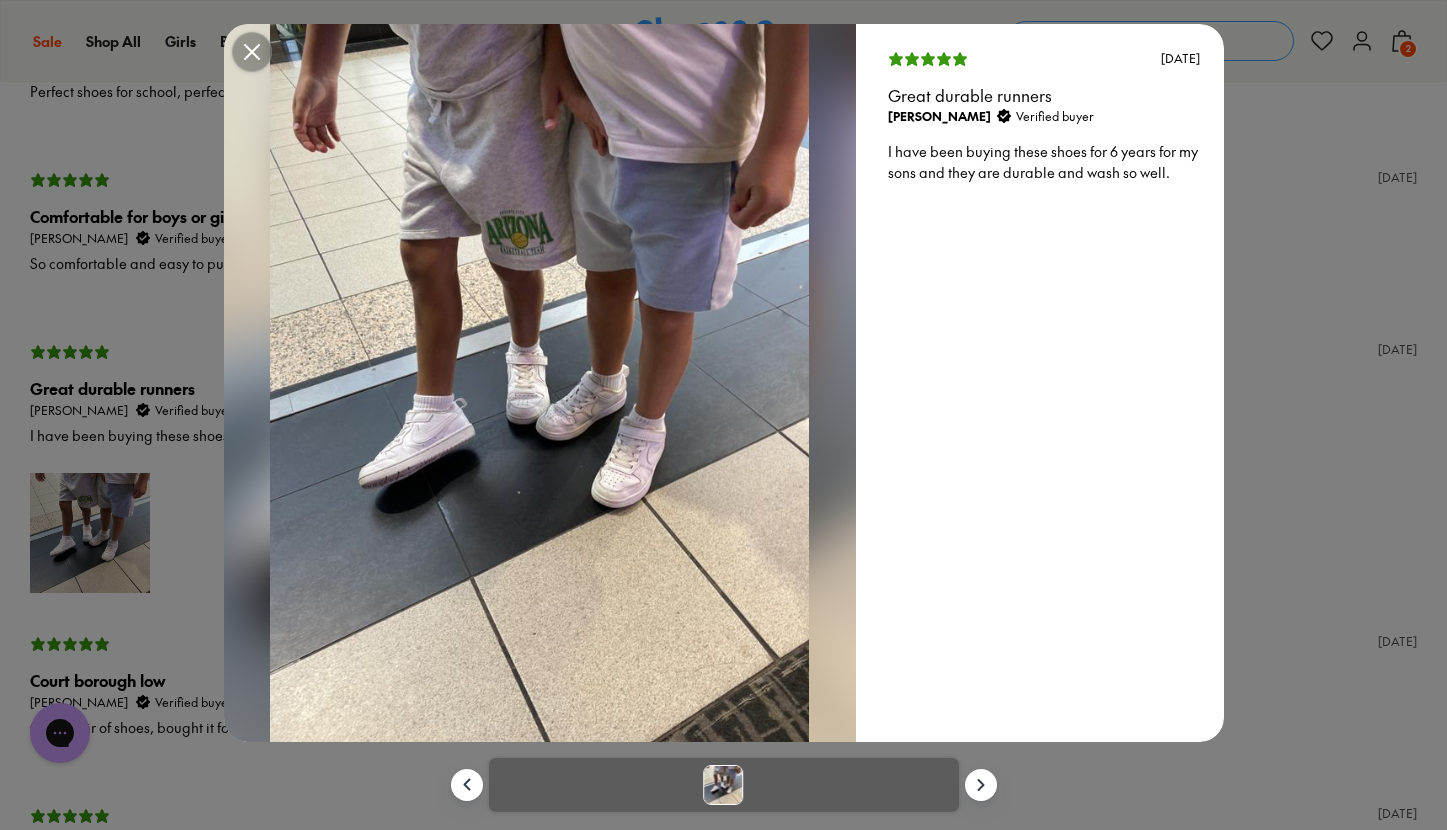 click on "[DATE] Great durable runners [PERSON_NAME] Verified buyer I have been buying these shoes for 6 years for my sons and they are durable and wash so well." at bounding box center (723, 415) 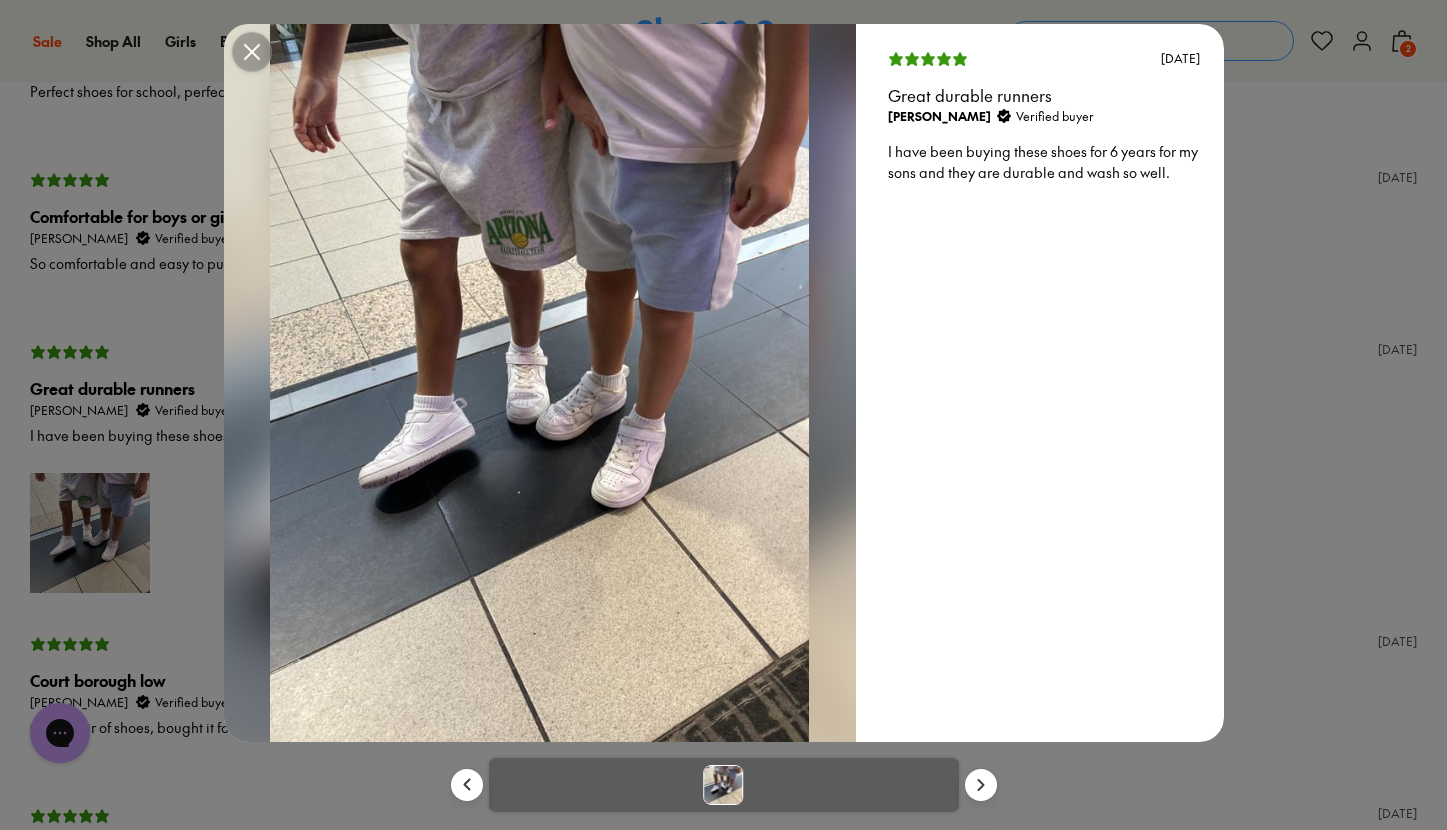 click at bounding box center (252, 52) 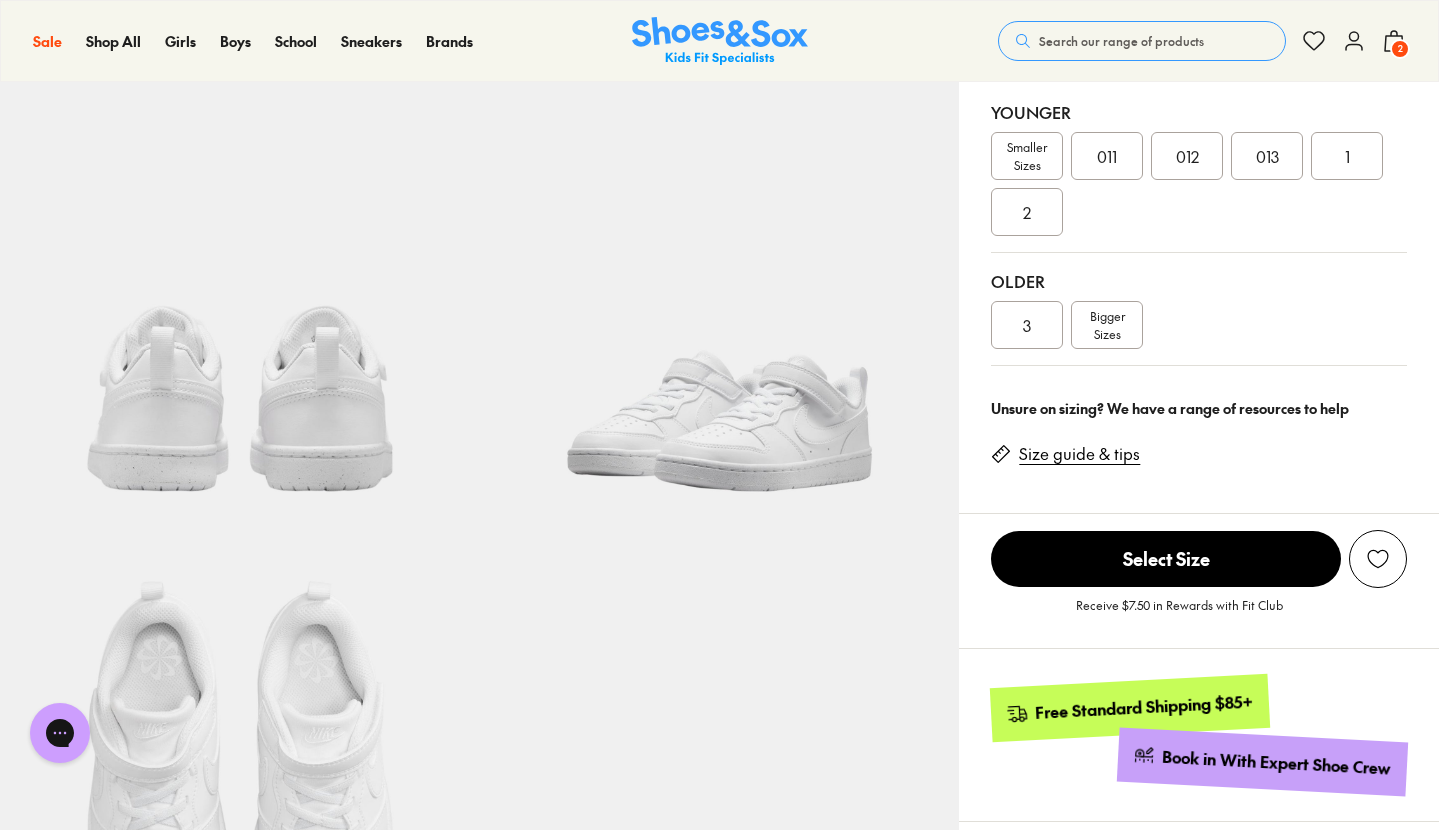 scroll, scrollTop: 314, scrollLeft: 0, axis: vertical 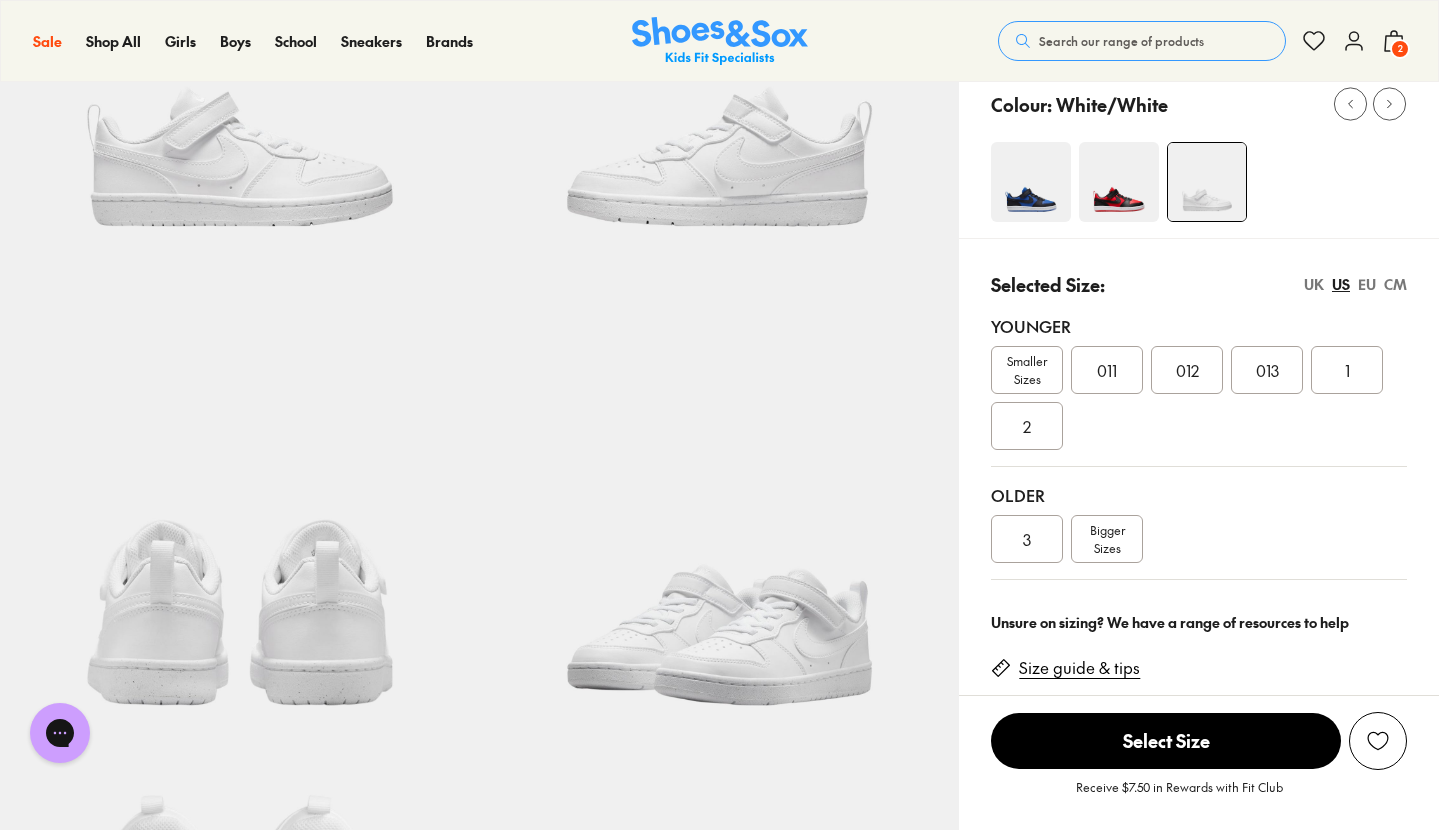 click on "013" at bounding box center [1267, 370] 